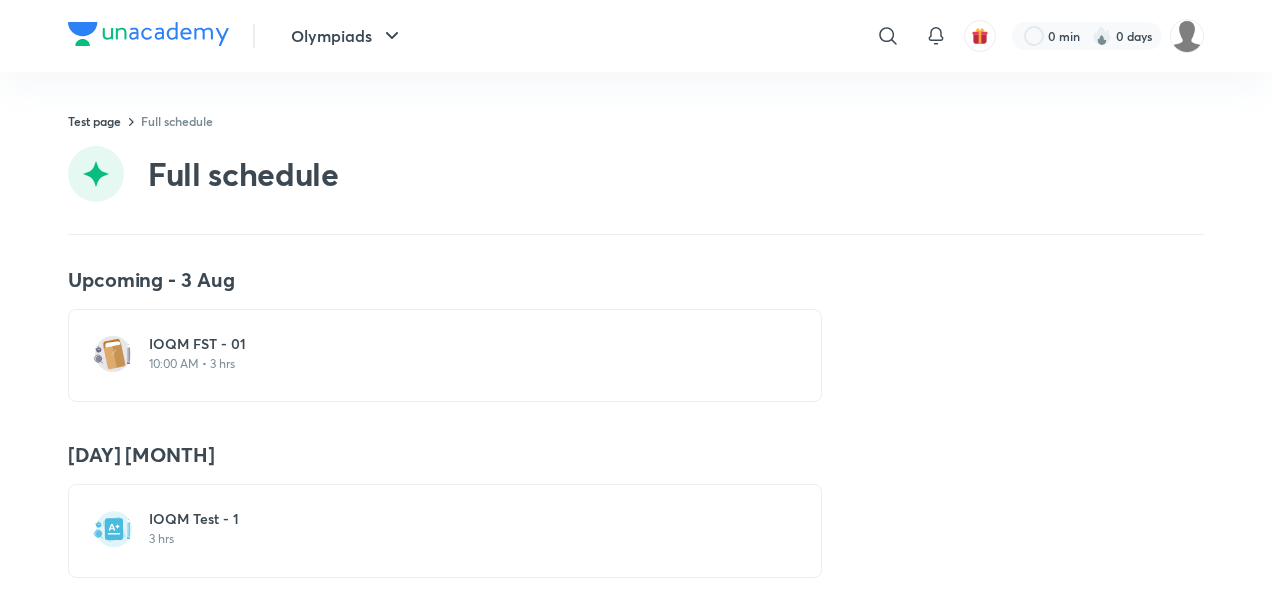scroll, scrollTop: 0, scrollLeft: 0, axis: both 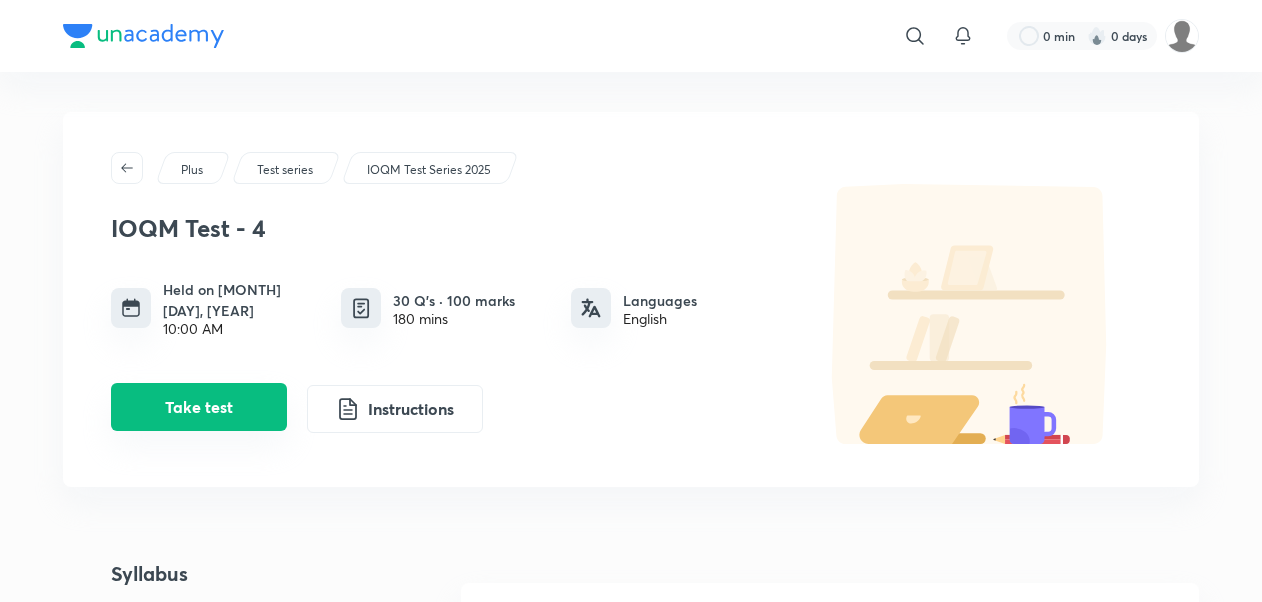 click on "Take test" at bounding box center (199, 407) 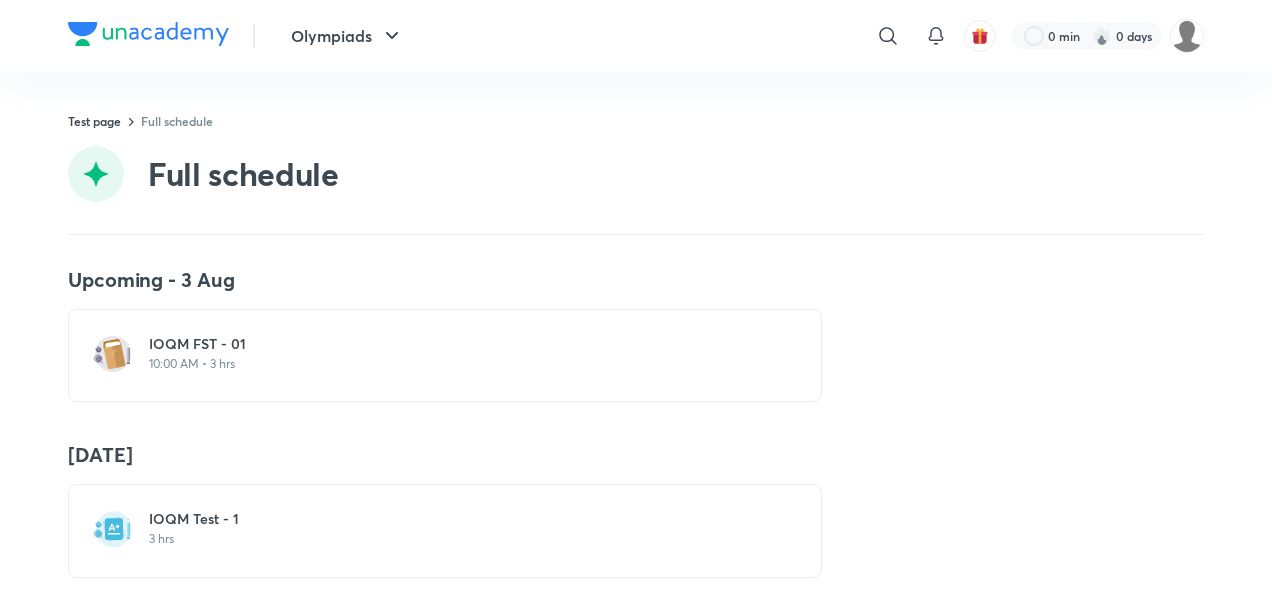 scroll, scrollTop: 0, scrollLeft: 0, axis: both 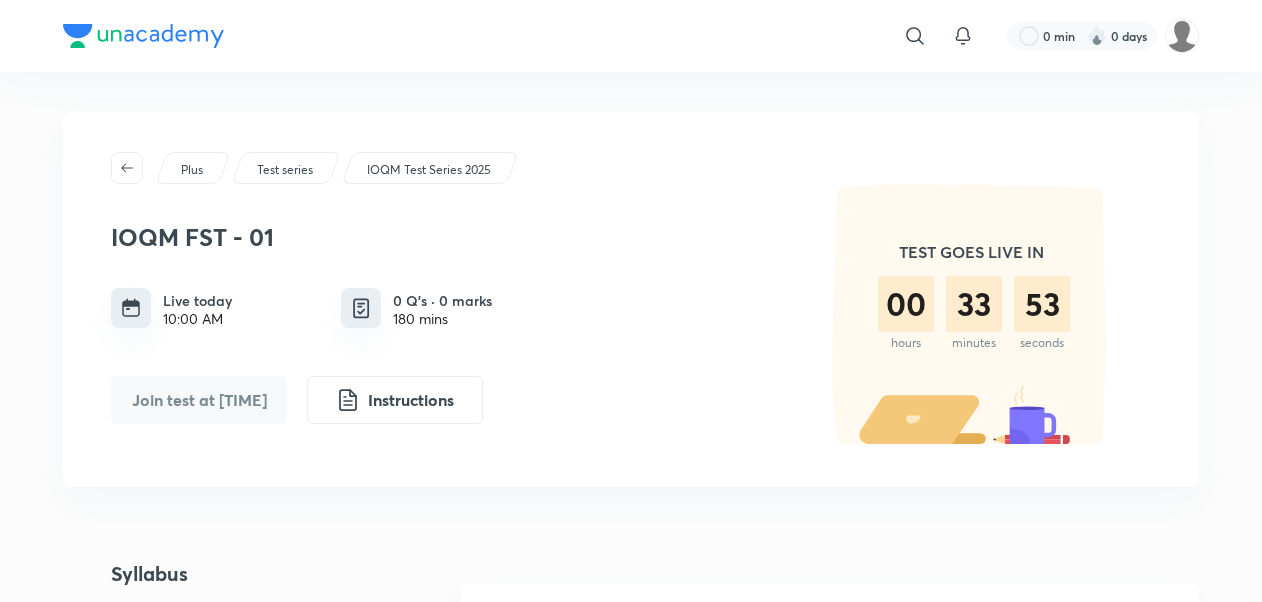 drag, startPoint x: 249, startPoint y: 426, endPoint x: 243, endPoint y: 412, distance: 15.231546 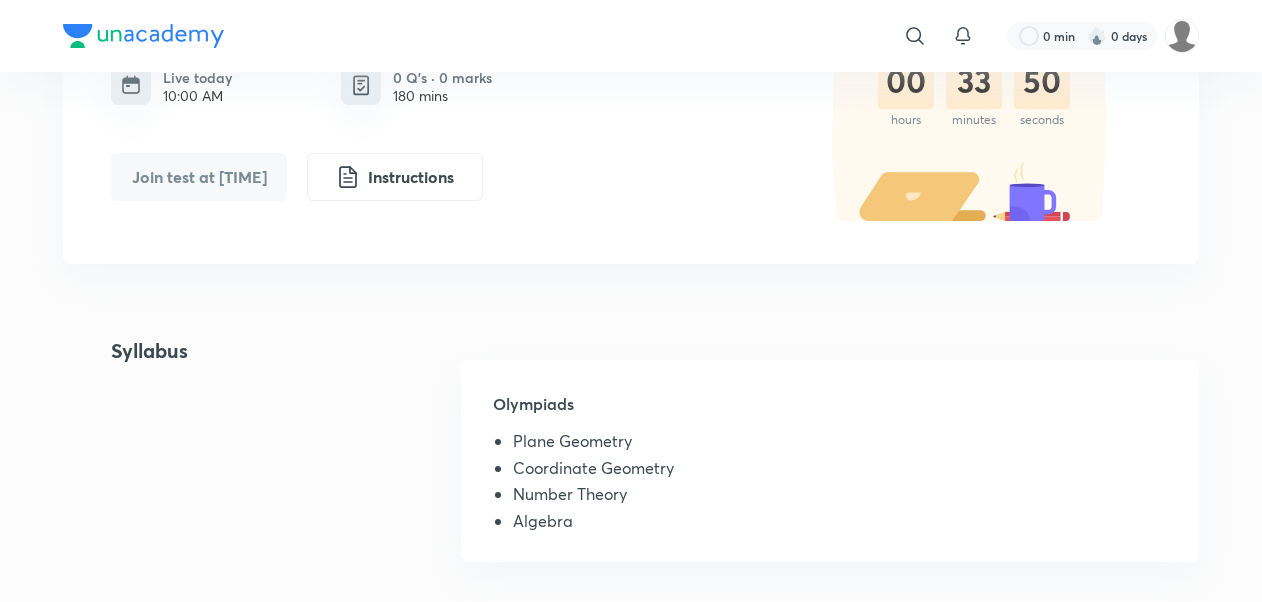 scroll, scrollTop: 226, scrollLeft: 0, axis: vertical 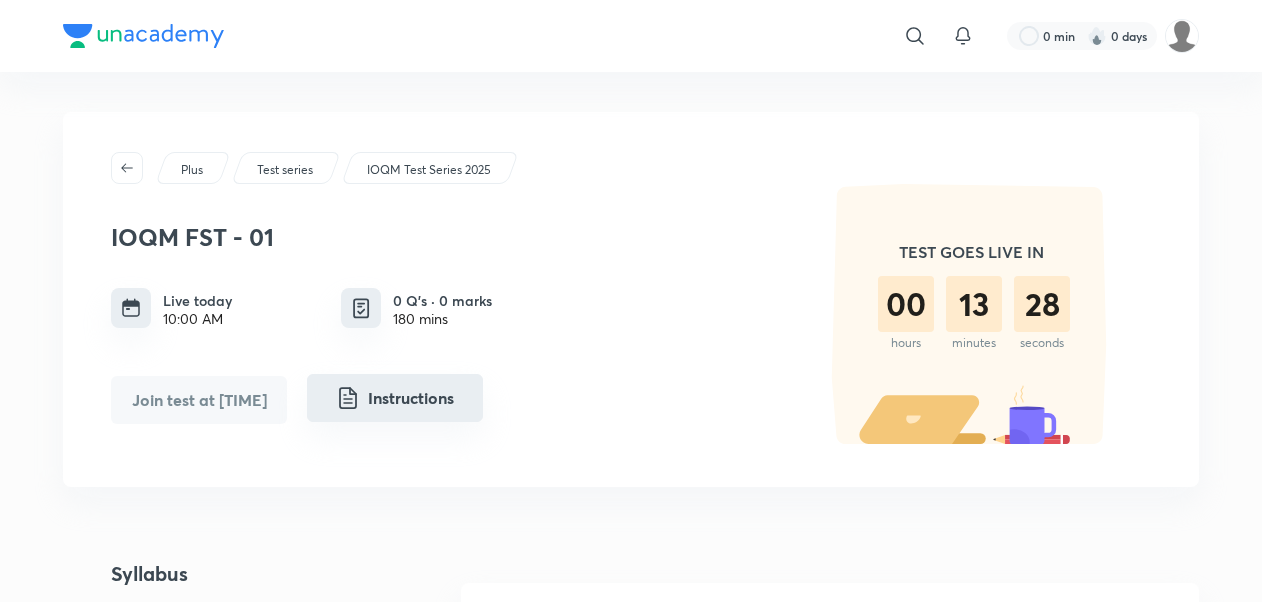 click on "Instructions" at bounding box center [395, 398] 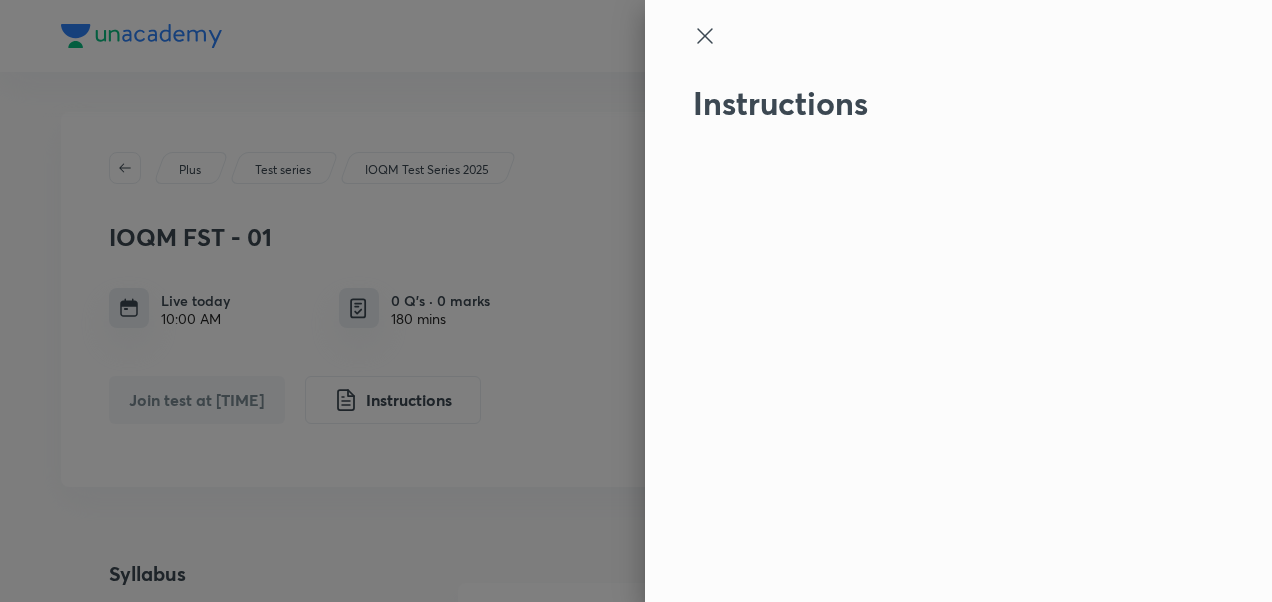 click at bounding box center (925, 54) 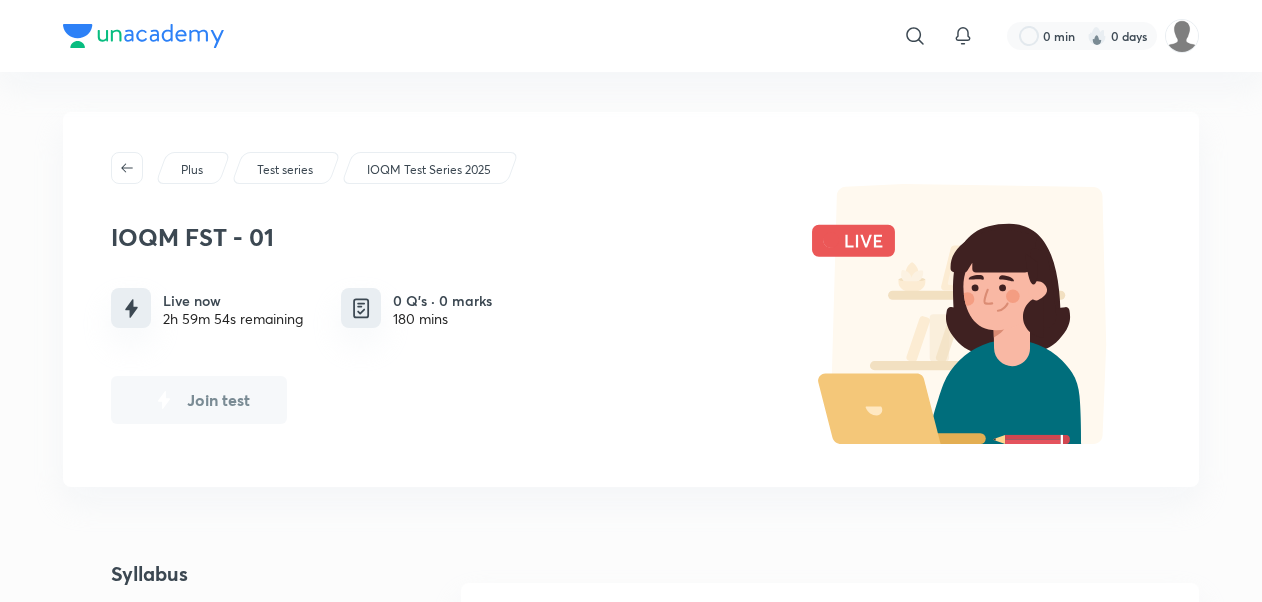 click on "Join test" at bounding box center (199, 400) 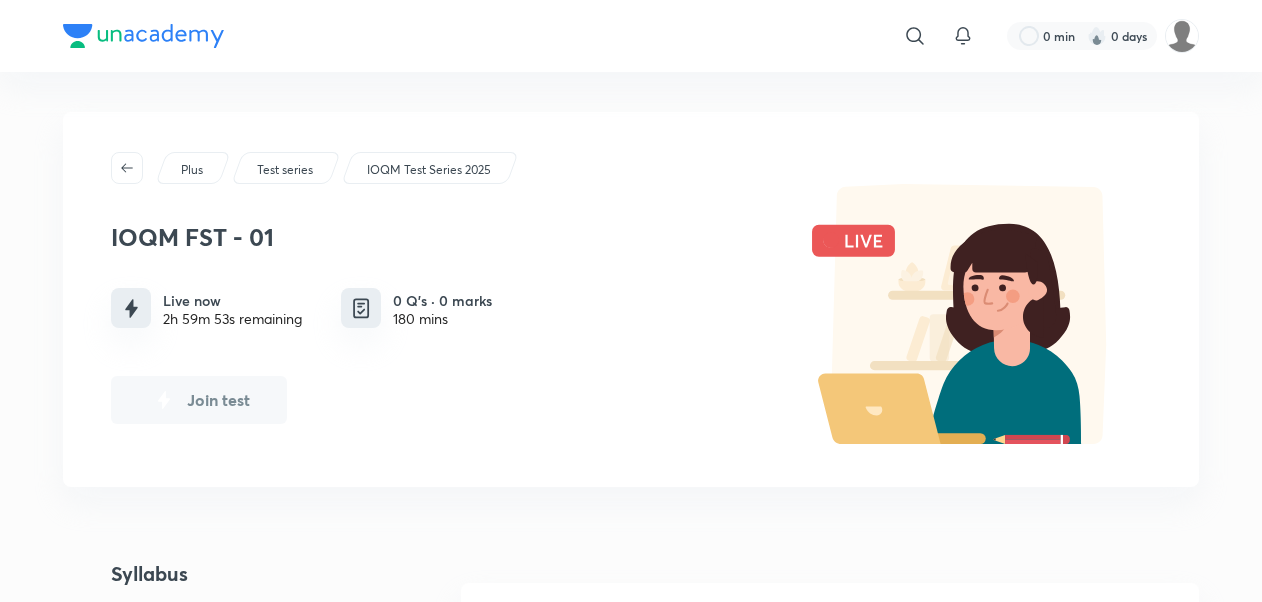 drag, startPoint x: 228, startPoint y: 390, endPoint x: 236, endPoint y: 464, distance: 74.431175 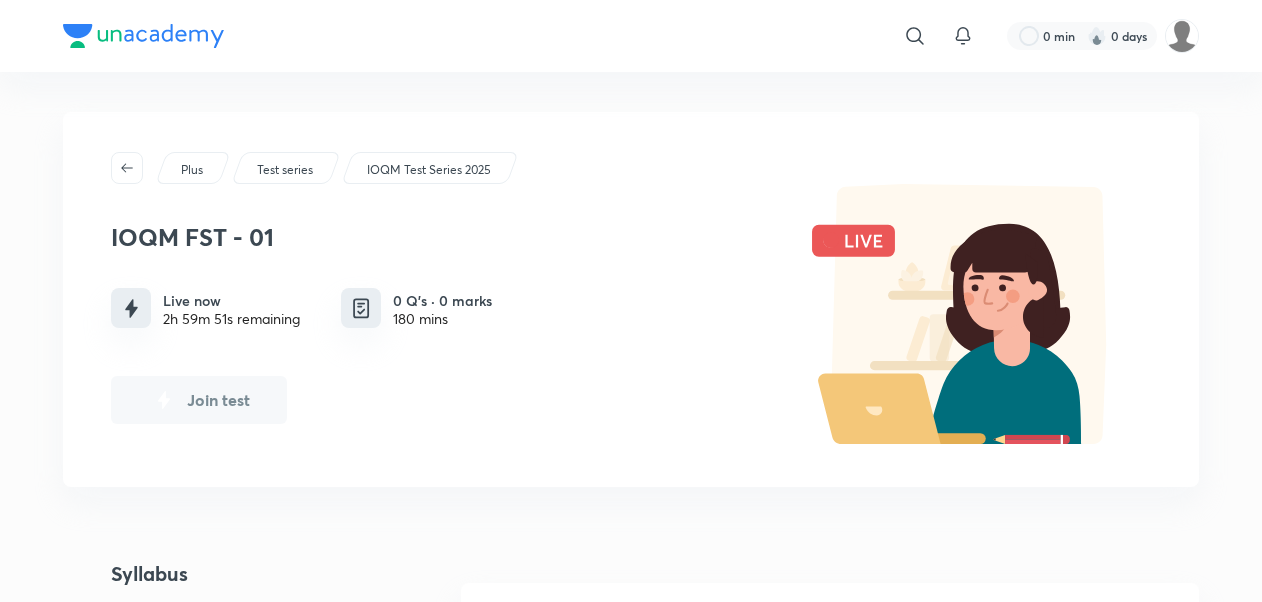 drag, startPoint x: 236, startPoint y: 464, endPoint x: 234, endPoint y: 420, distance: 44.04543 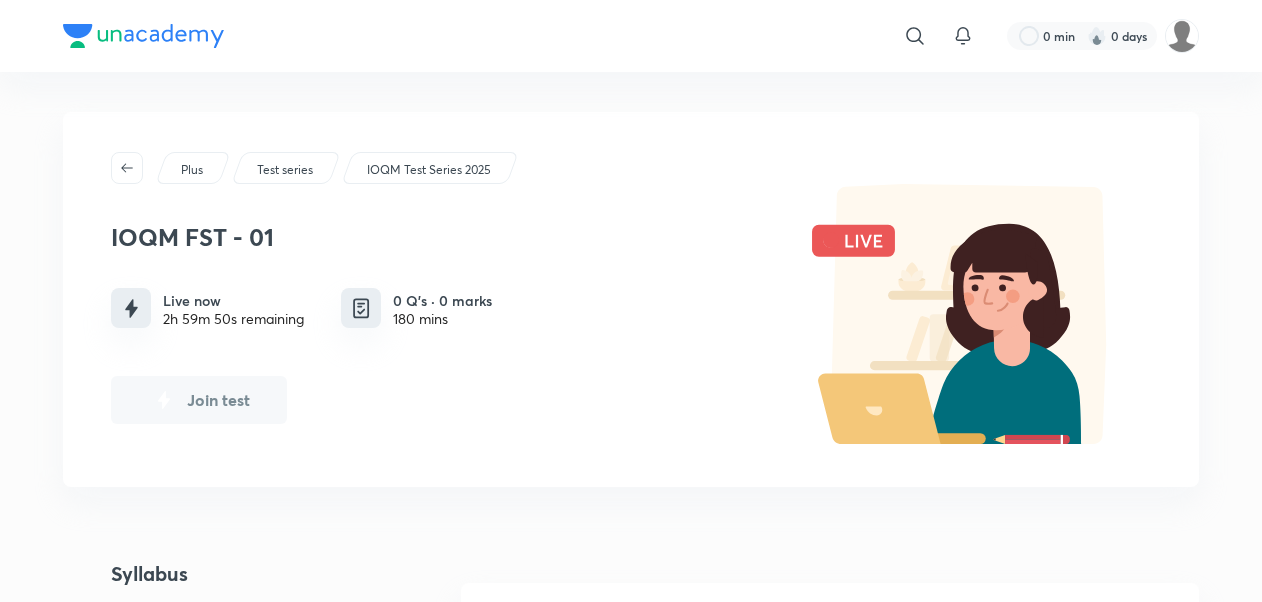 click on "Join test" at bounding box center (199, 400) 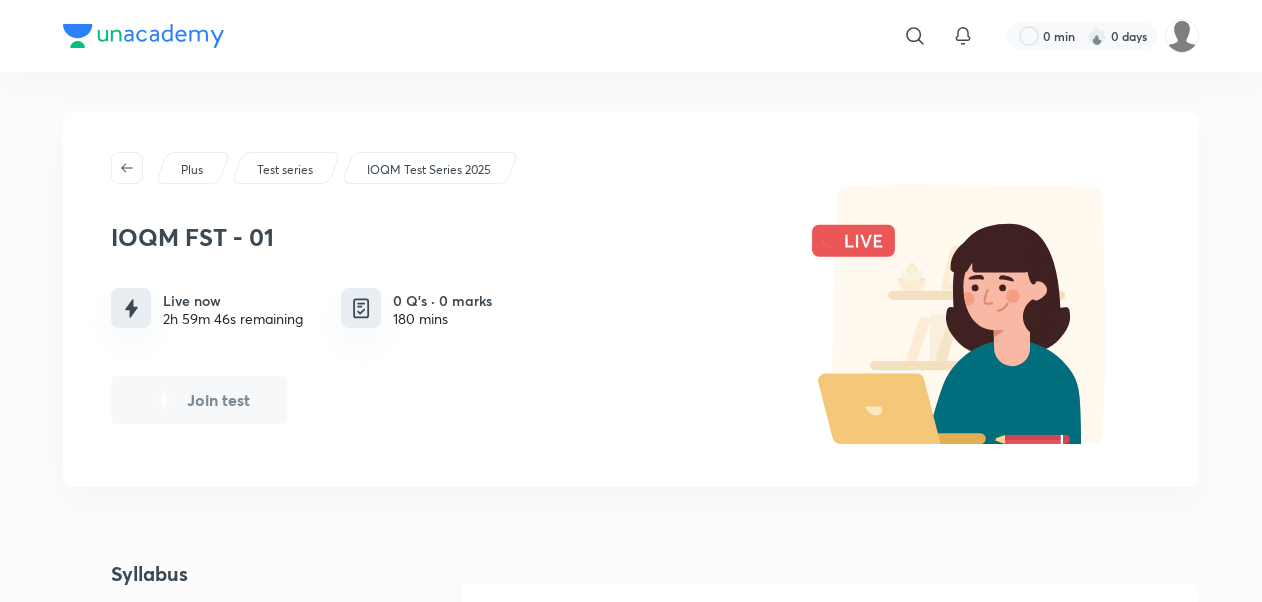 click on "Join test" at bounding box center [199, 400] 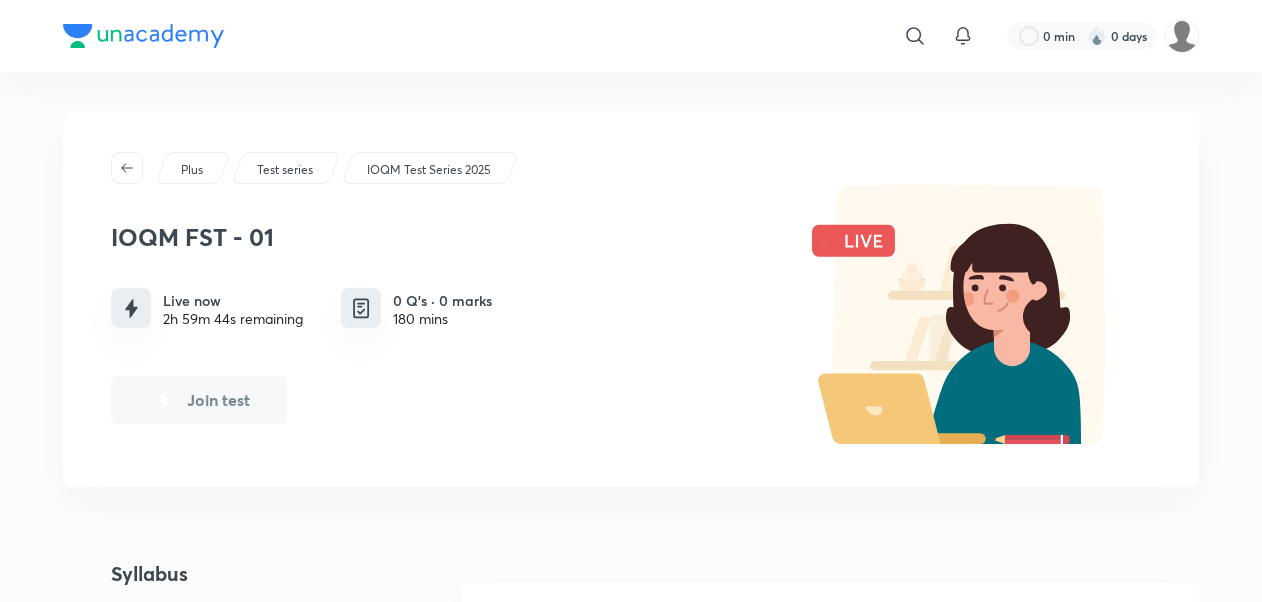 click on "Join test" at bounding box center (199, 400) 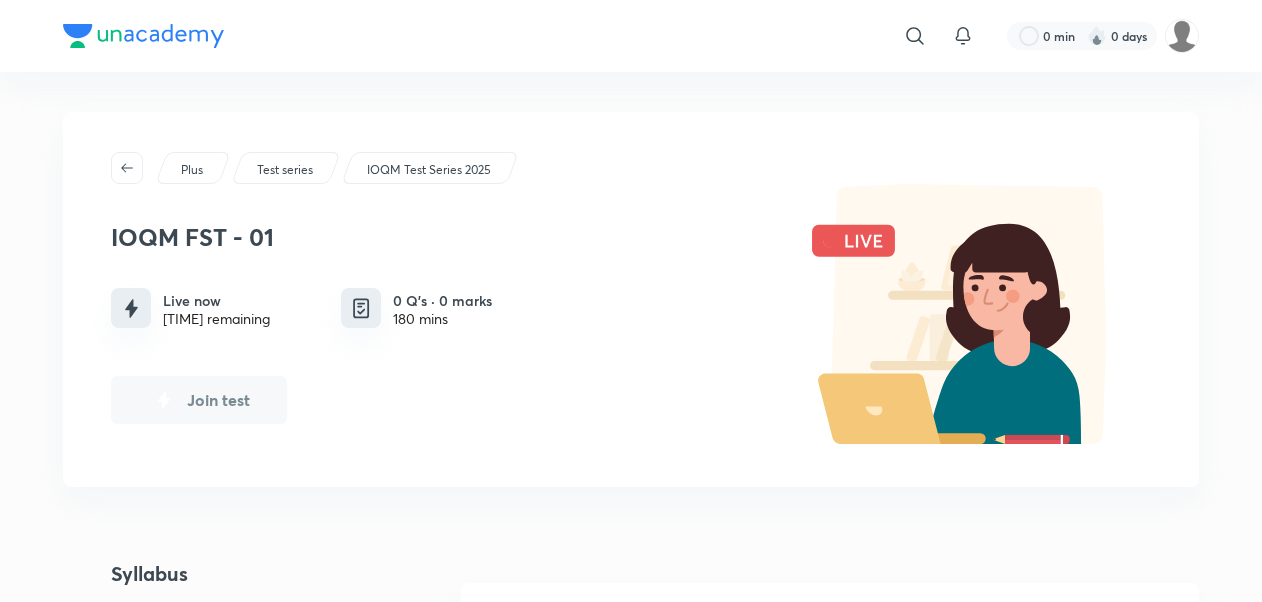 click on "Join test" at bounding box center [199, 400] 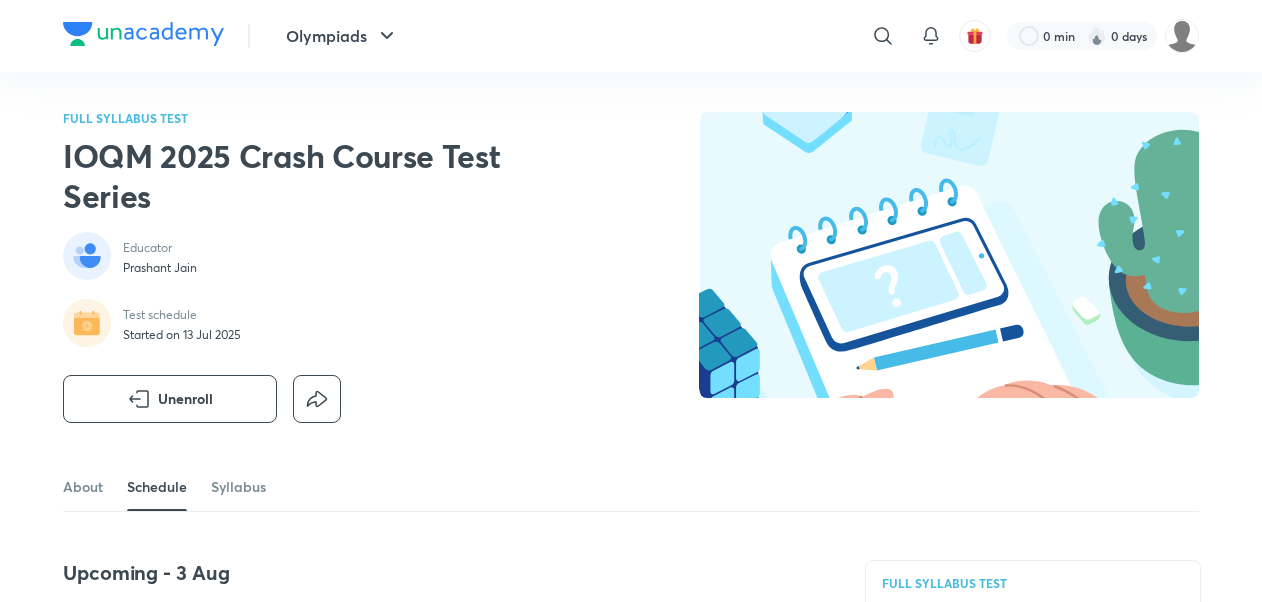 scroll, scrollTop: 1019, scrollLeft: 0, axis: vertical 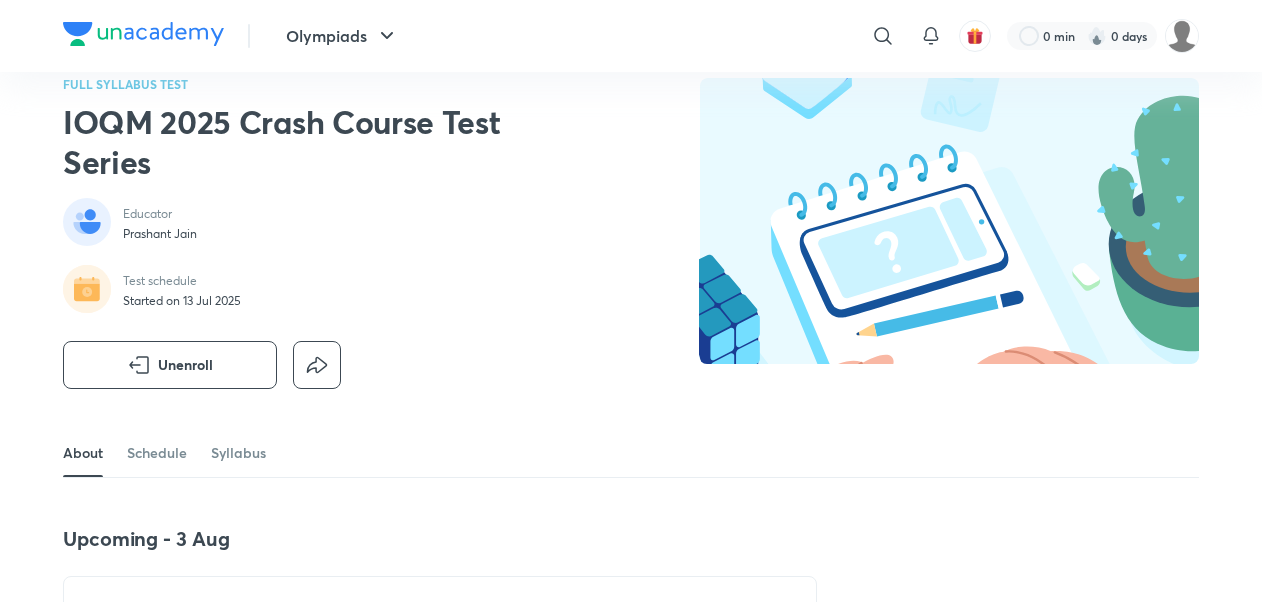 click on "Educator Prashant Jain" at bounding box center (319, 223) 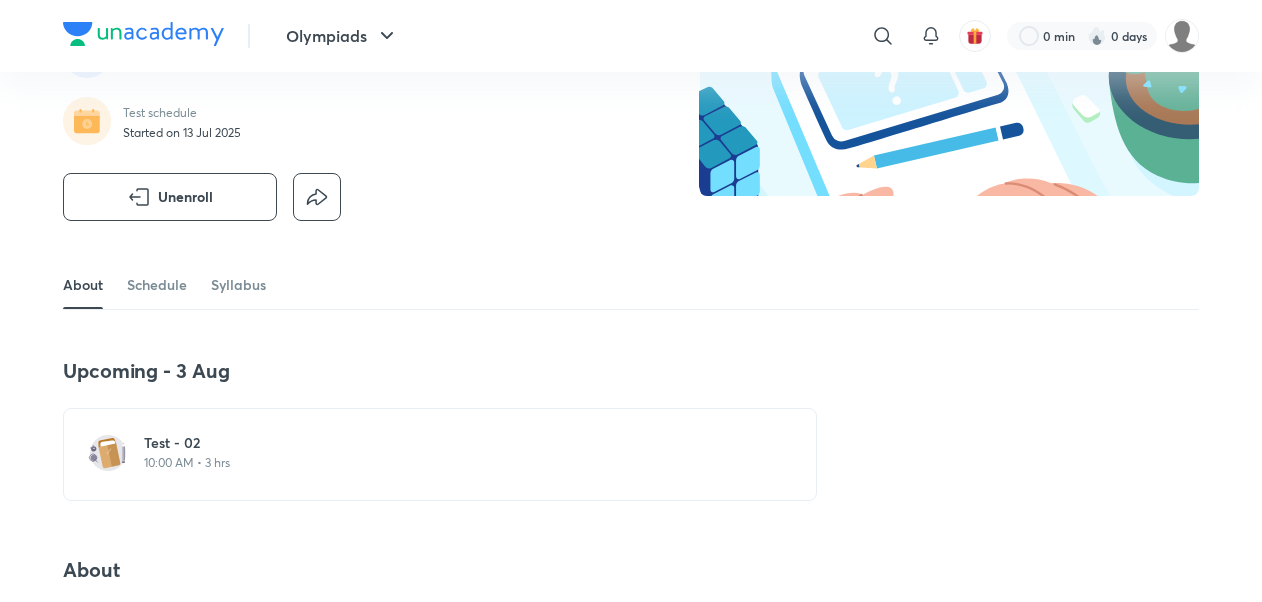 scroll, scrollTop: 207, scrollLeft: 0, axis: vertical 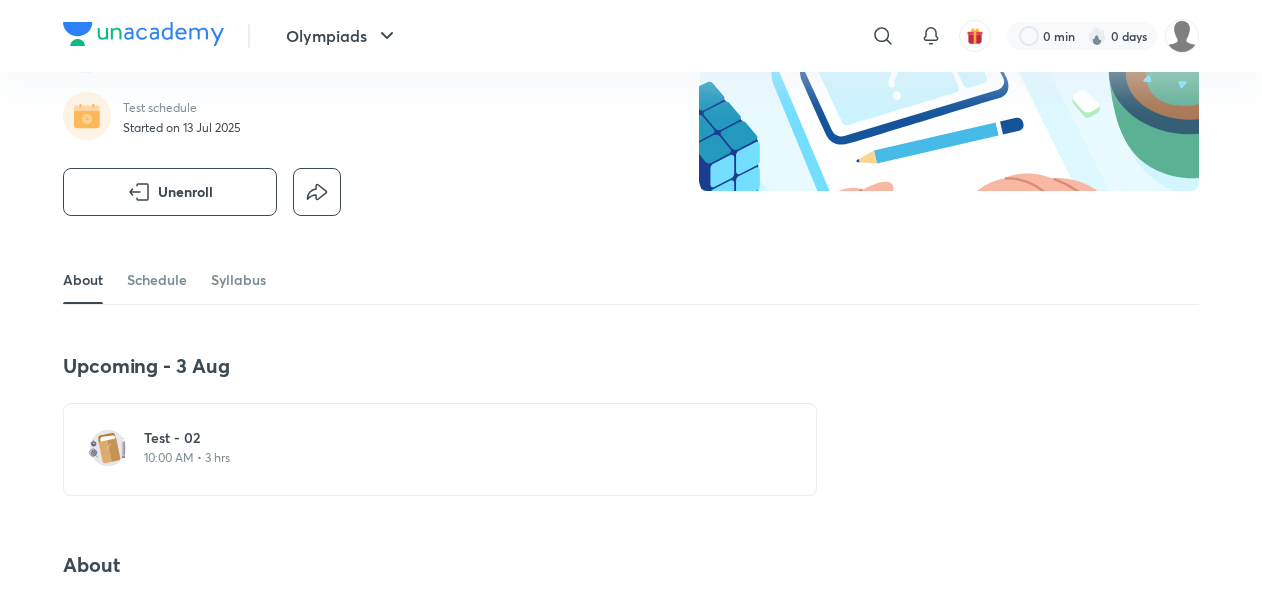 click on "Test - 02 10:00 AM • 3 hrs" at bounding box center [440, 449] 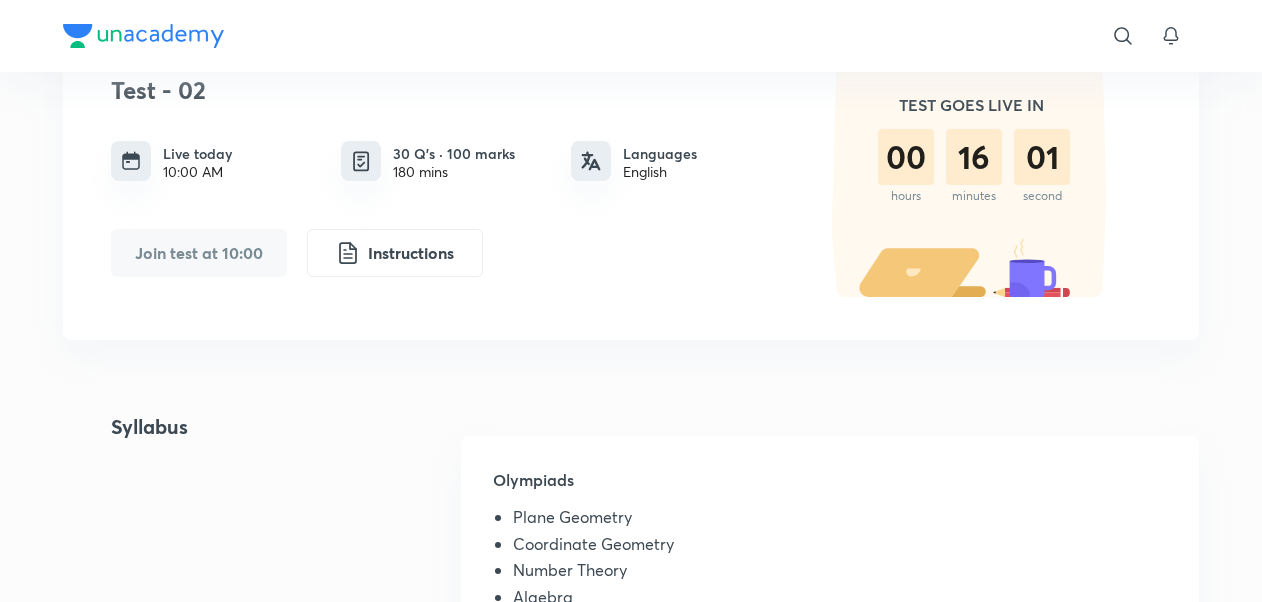 scroll, scrollTop: 0, scrollLeft: 0, axis: both 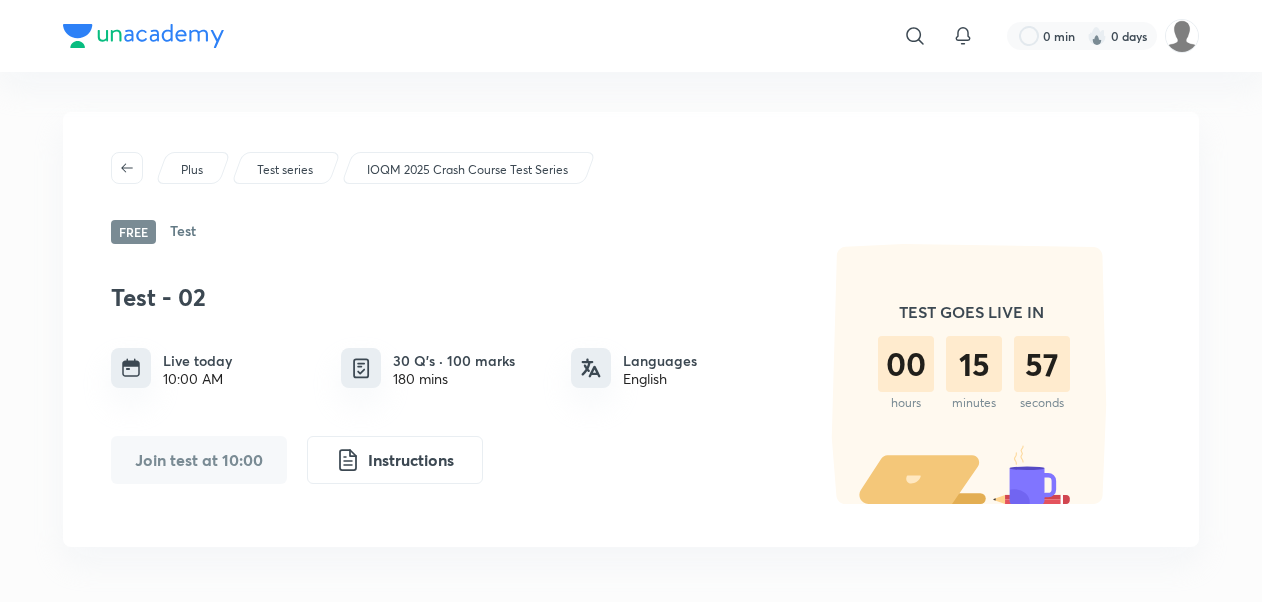 drag, startPoint x: 481, startPoint y: 255, endPoint x: 405, endPoint y: 258, distance: 76.05919 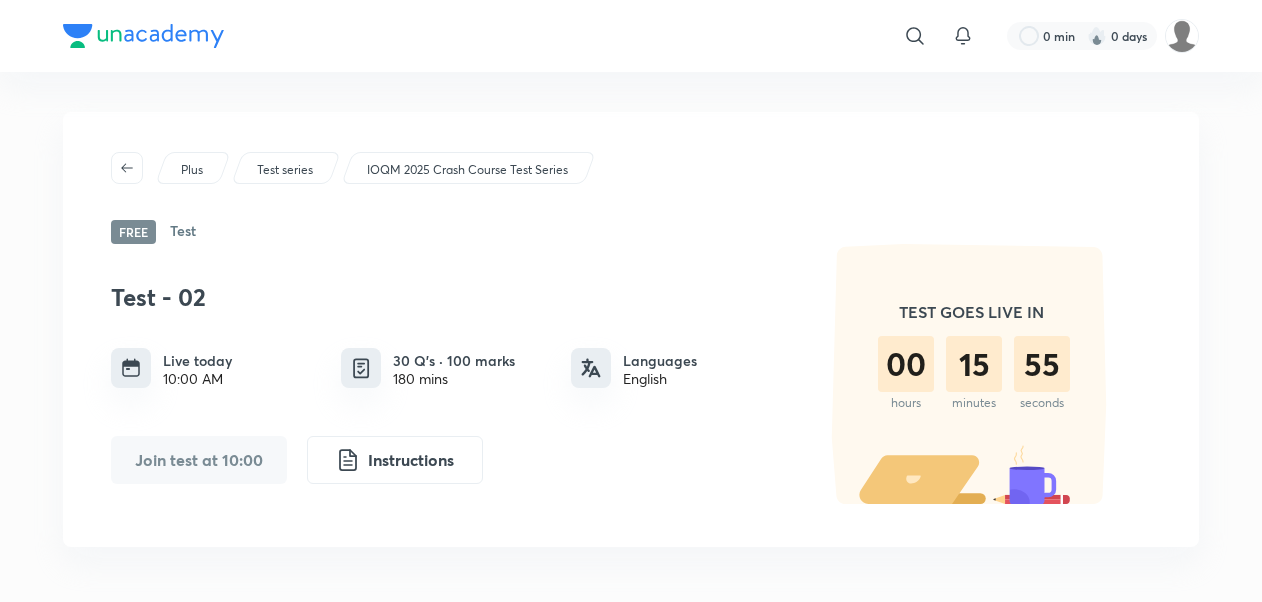 scroll, scrollTop: 527, scrollLeft: 0, axis: vertical 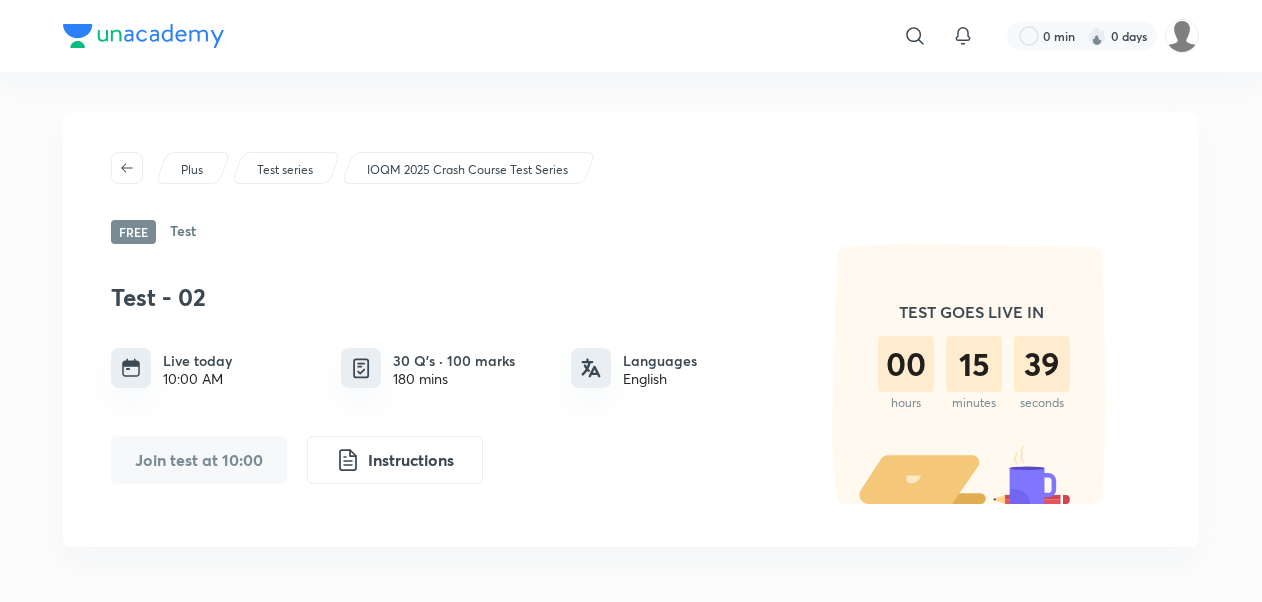 click on "Test" at bounding box center (183, 232) 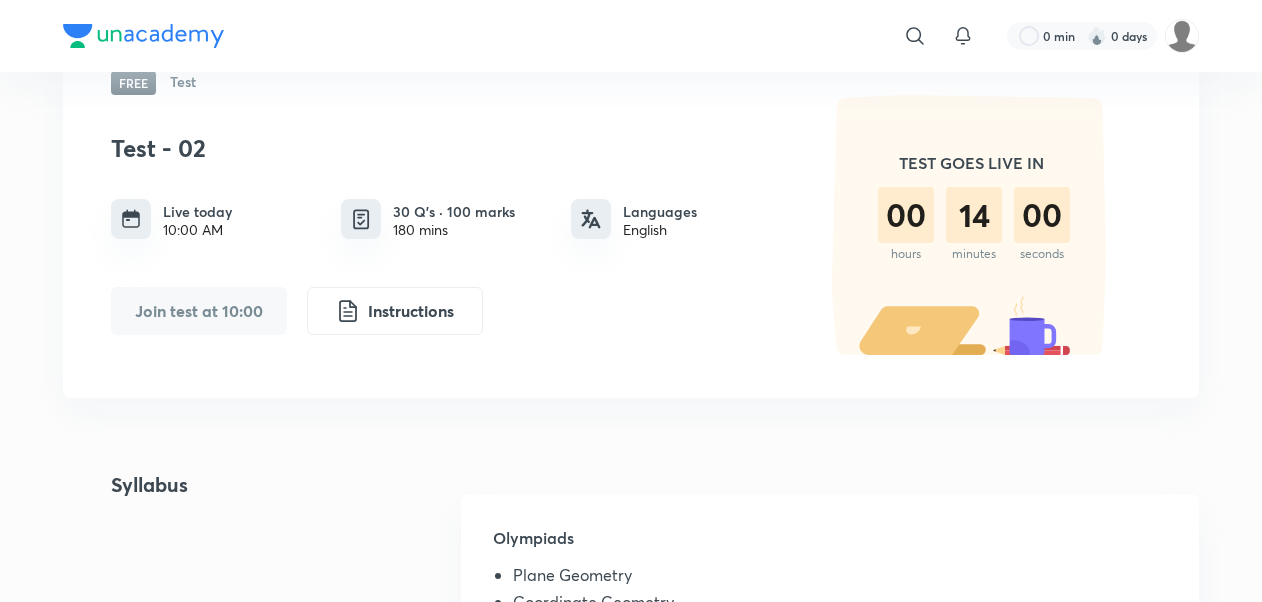 scroll, scrollTop: 0, scrollLeft: 0, axis: both 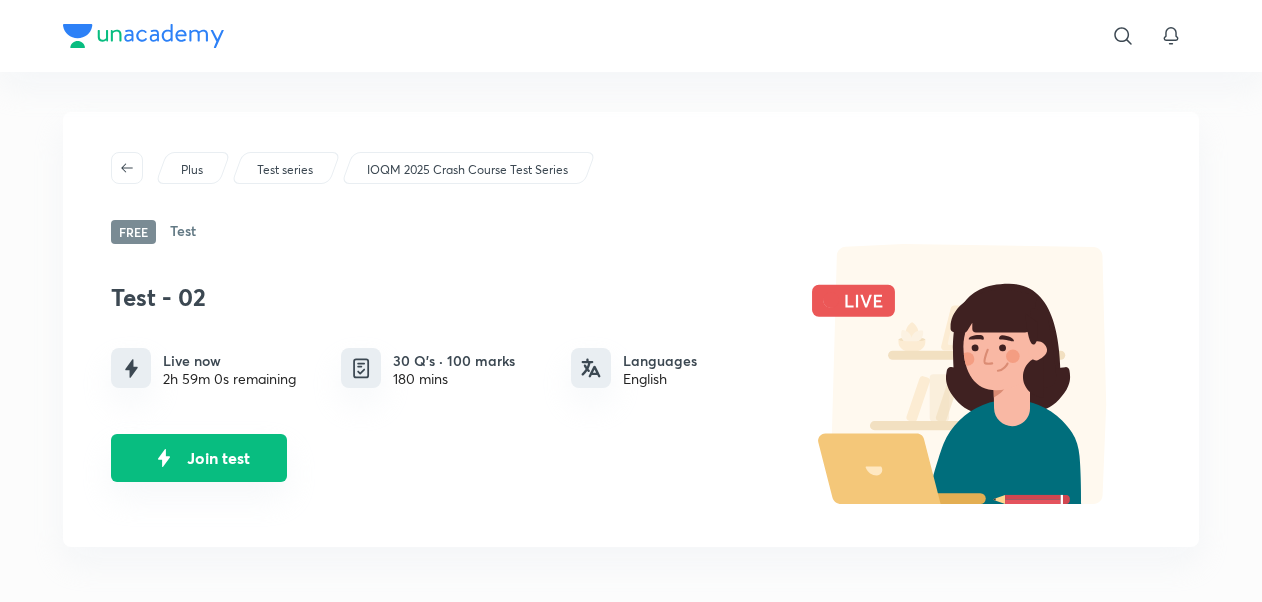 click on "Join test" at bounding box center (199, 458) 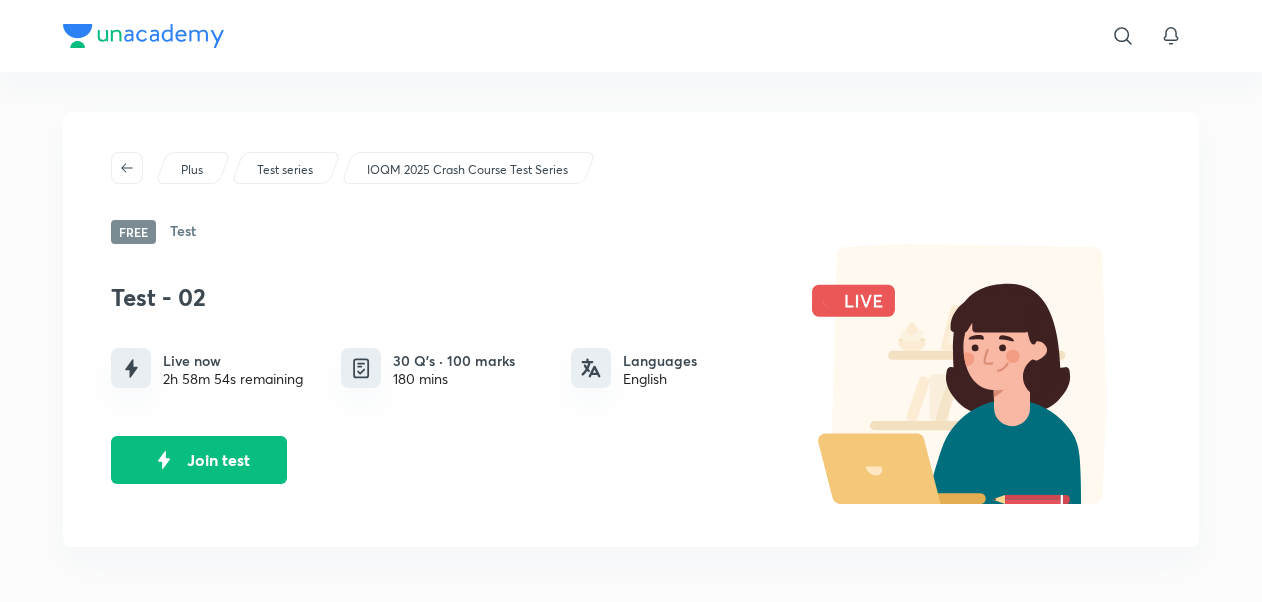 drag, startPoint x: 270, startPoint y: 454, endPoint x: 288, endPoint y: 442, distance: 21.633308 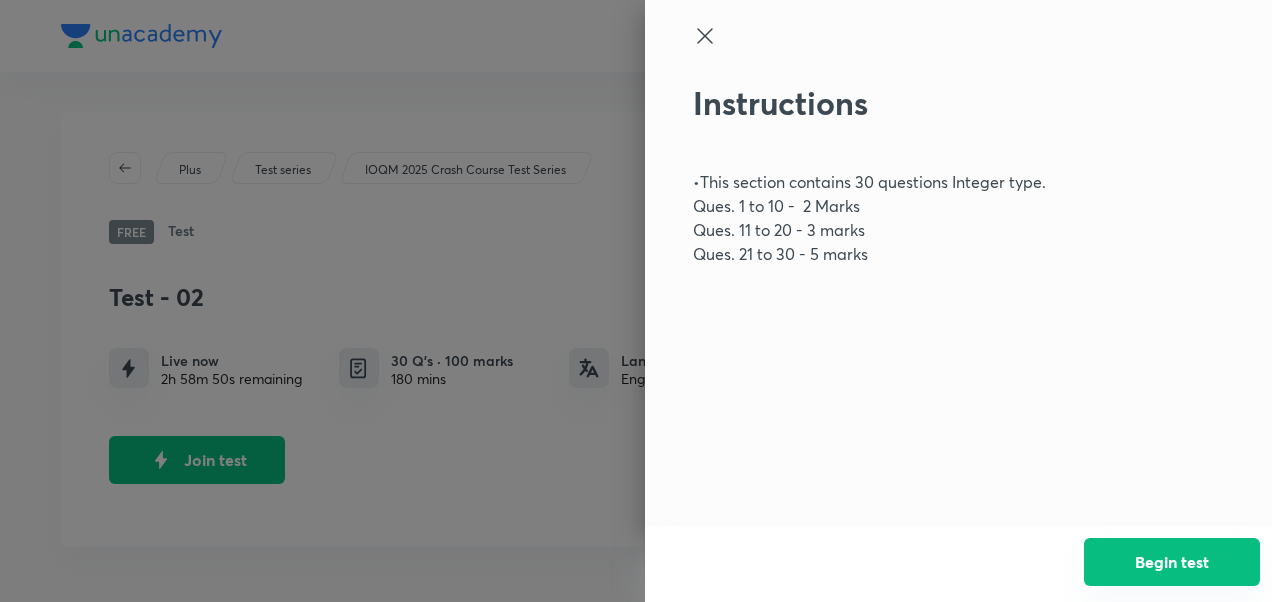 click on "Begin test" at bounding box center [1172, 562] 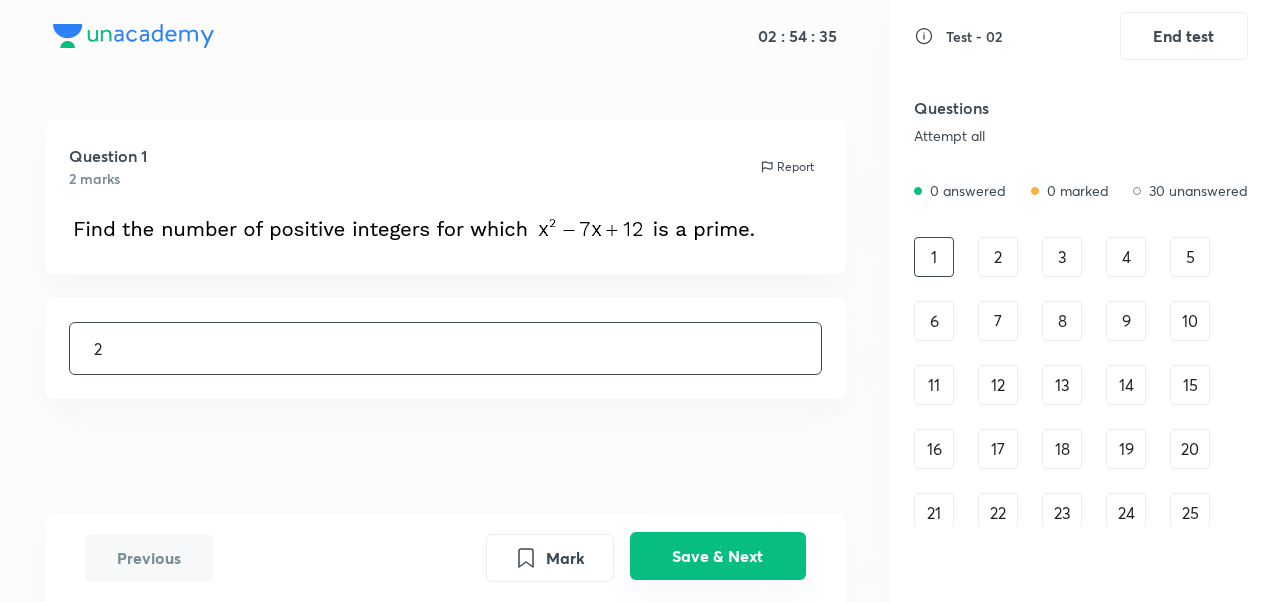 type on "2" 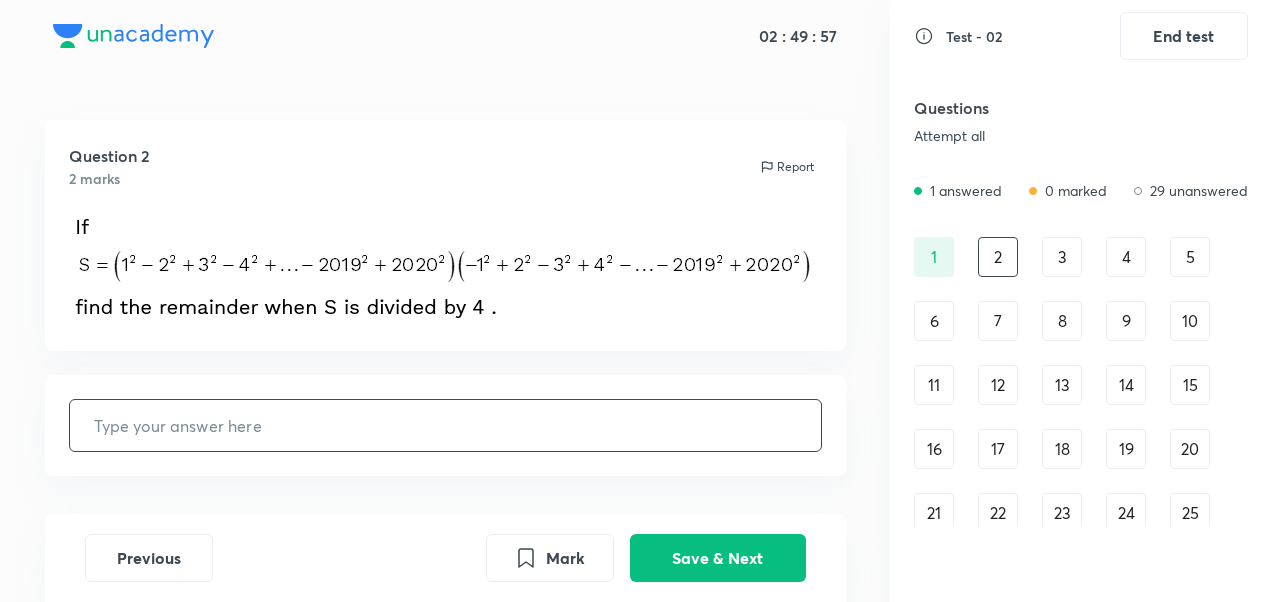 scroll, scrollTop: 0, scrollLeft: 0, axis: both 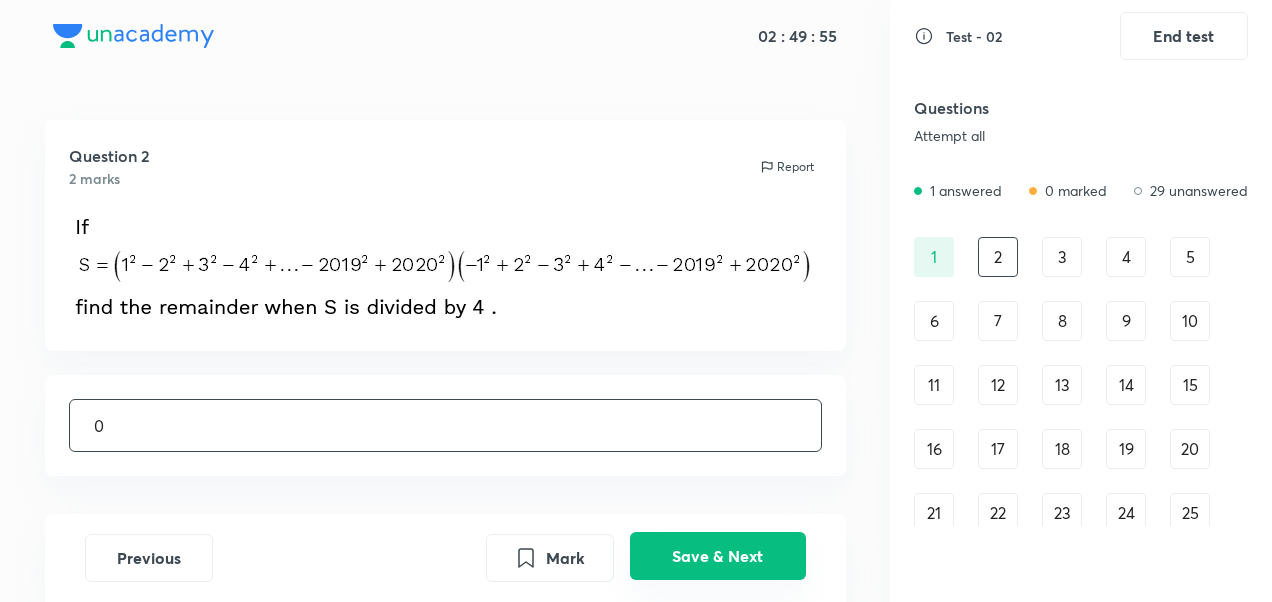 type on "0" 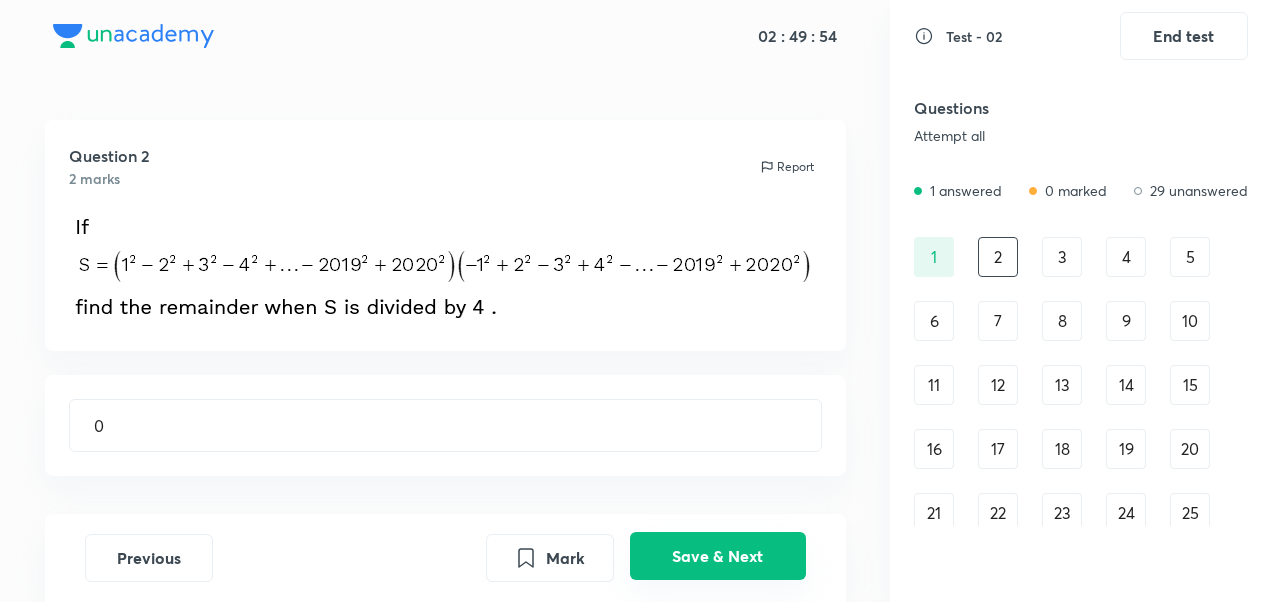 click on "Save & Next" at bounding box center [718, 556] 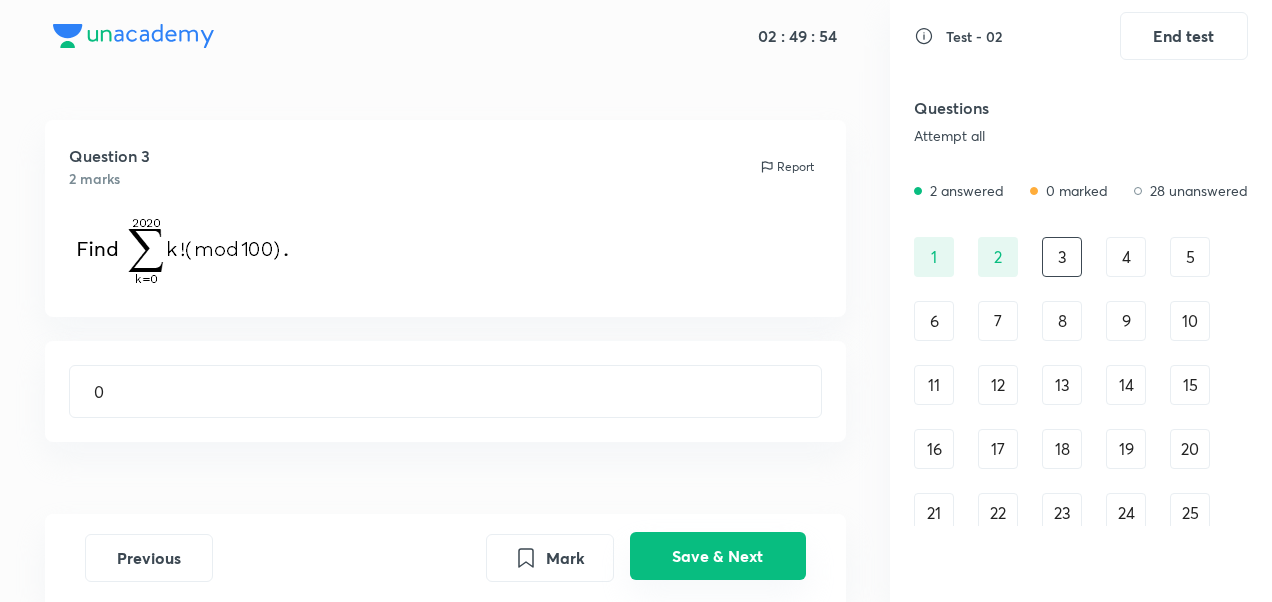 type 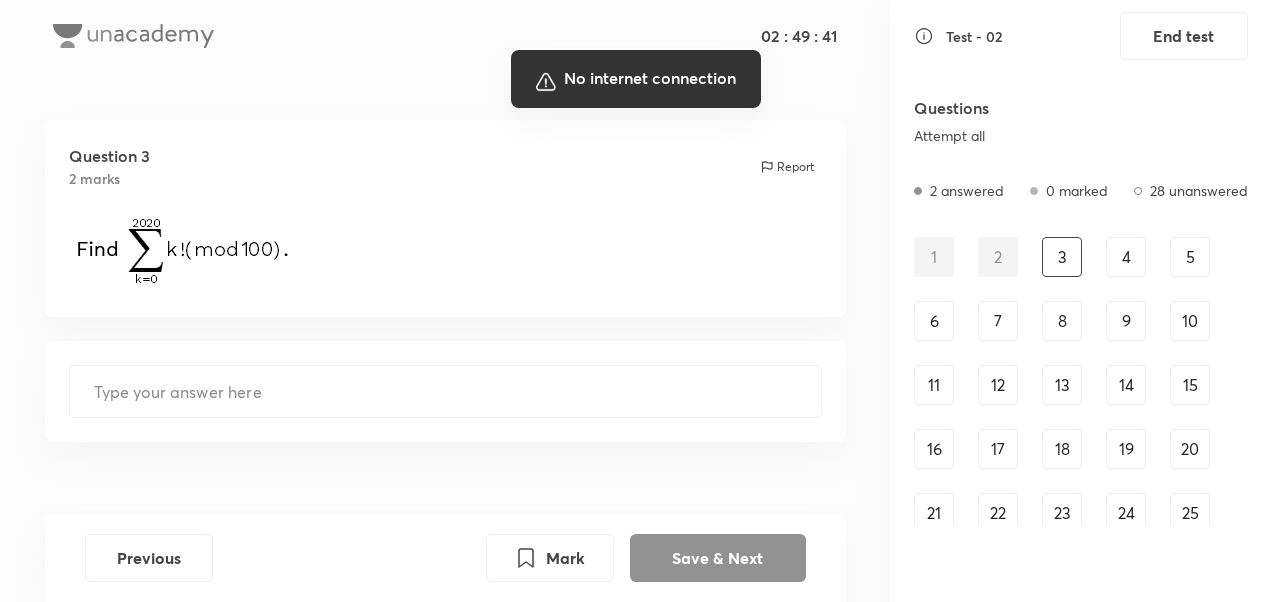 click on "02 :   49 :   41 Question 3 2 marks Report ​ Previous Mark Save & Next Test - 02 End test Questions Attempt all 2 answered 0 marked 28 unanswered 1 2 3 4 5 6 7 8 9 10 11 12 13 14 15 16 17 18 19 20 21 22 23 24 25 26 27 28 29 30 No internet connection" at bounding box center (636, 301) 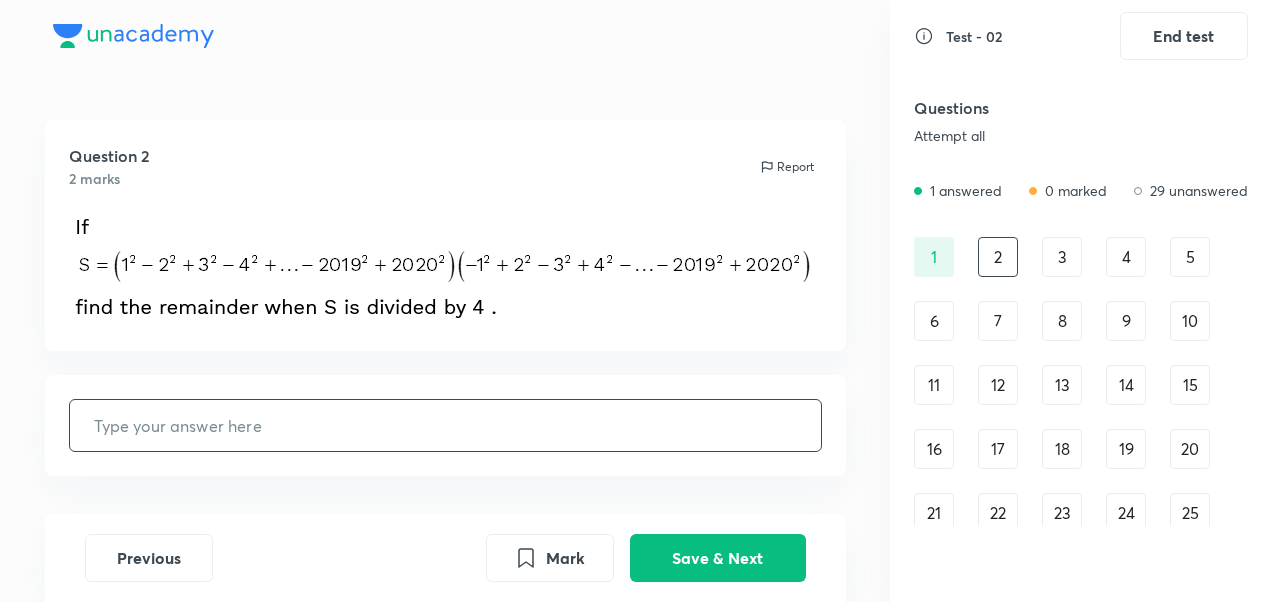 scroll, scrollTop: 0, scrollLeft: 0, axis: both 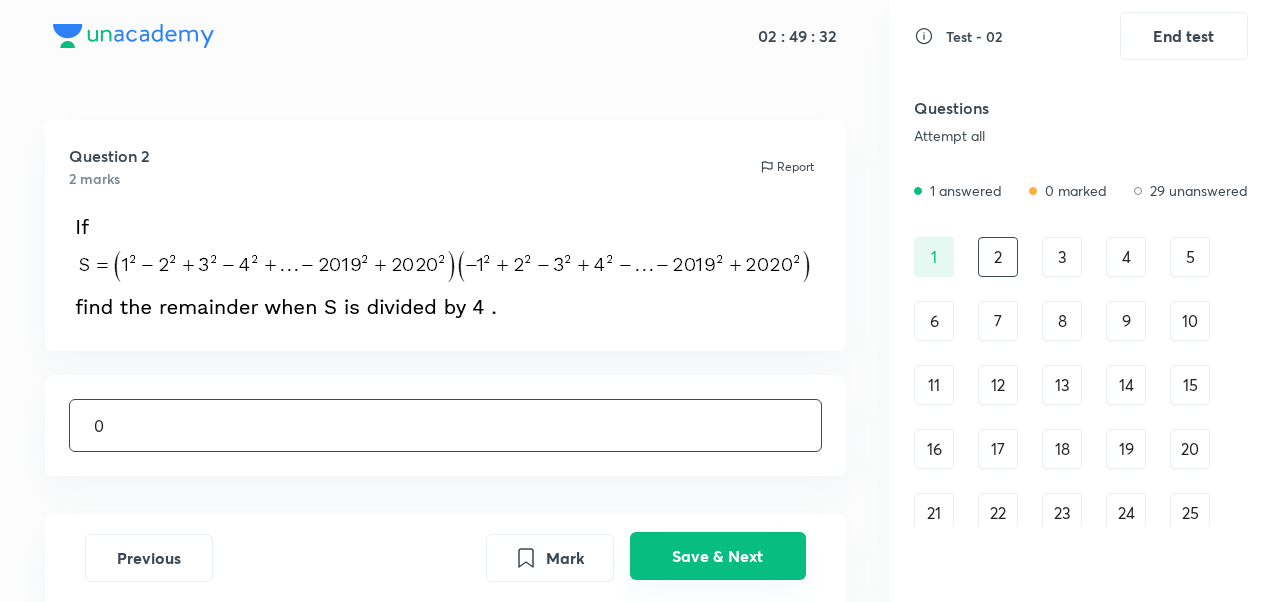 type on "0" 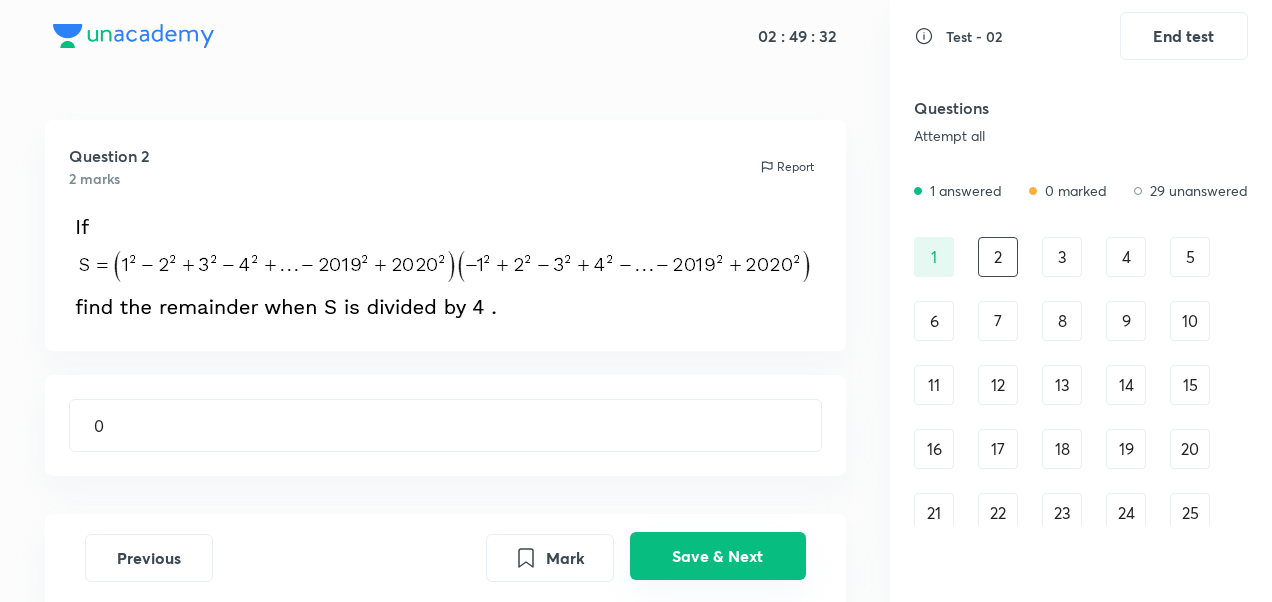click on "Save & Next" at bounding box center (718, 556) 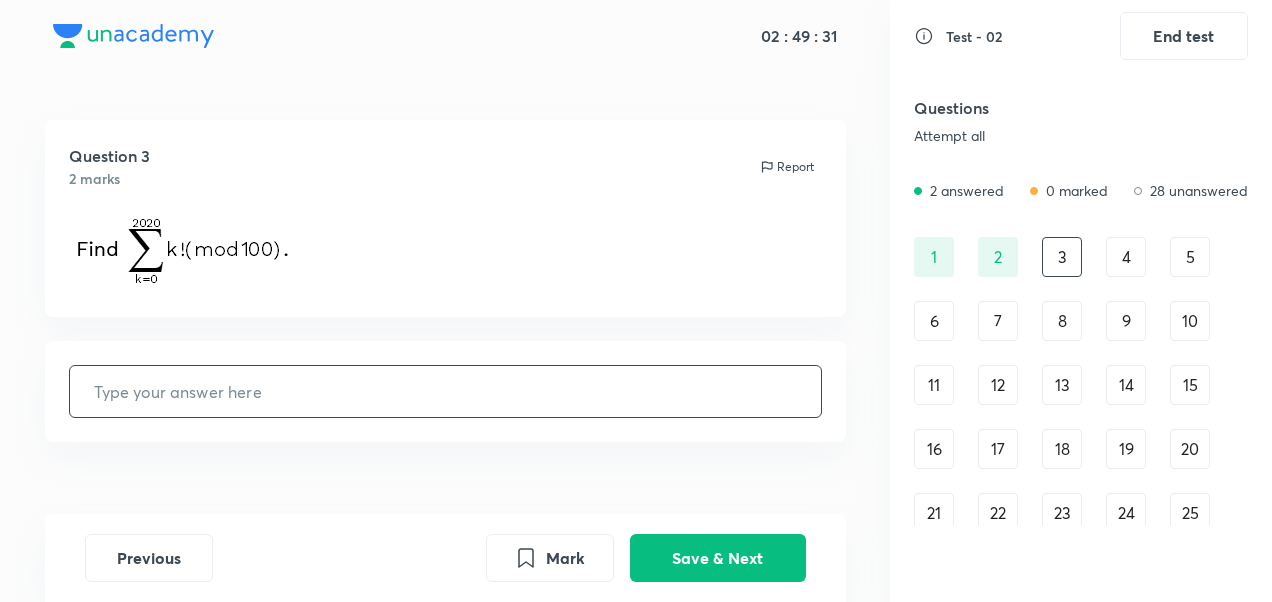 click at bounding box center (445, 391) 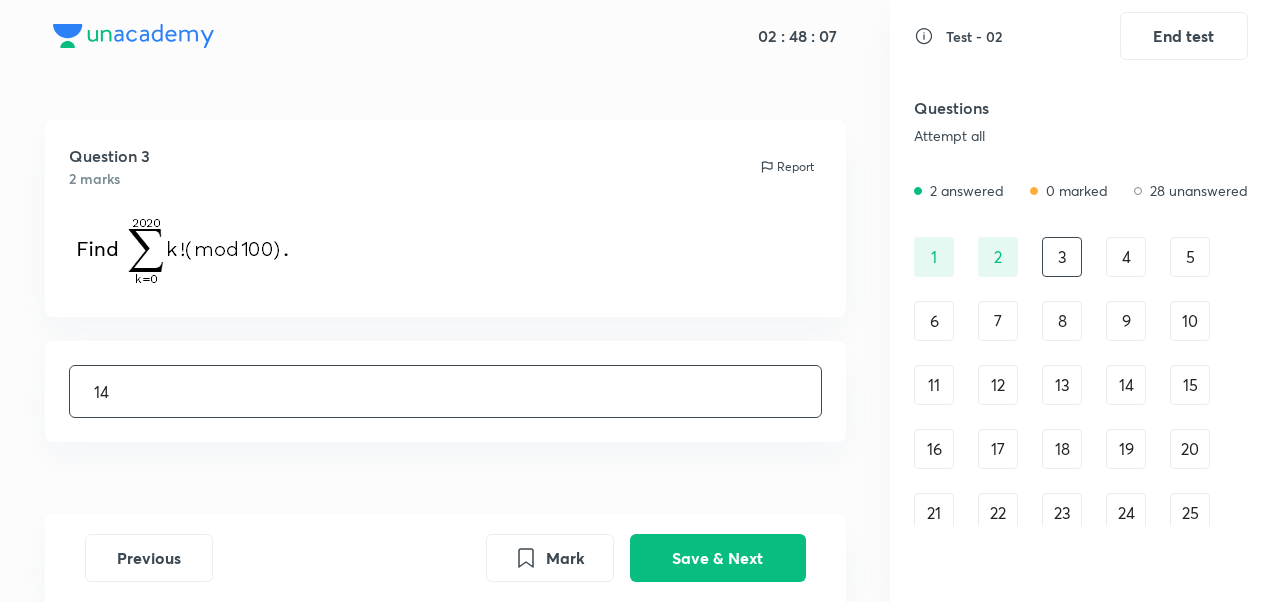type on "14" 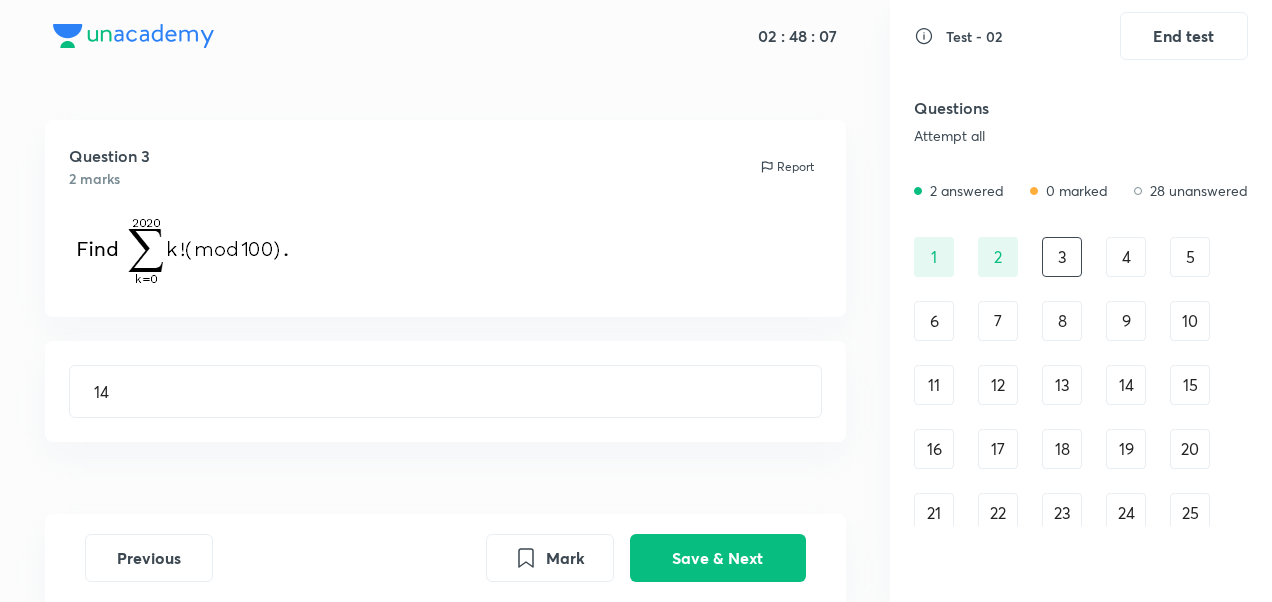 click on "Previous Mark Save & Next" at bounding box center (445, 558) 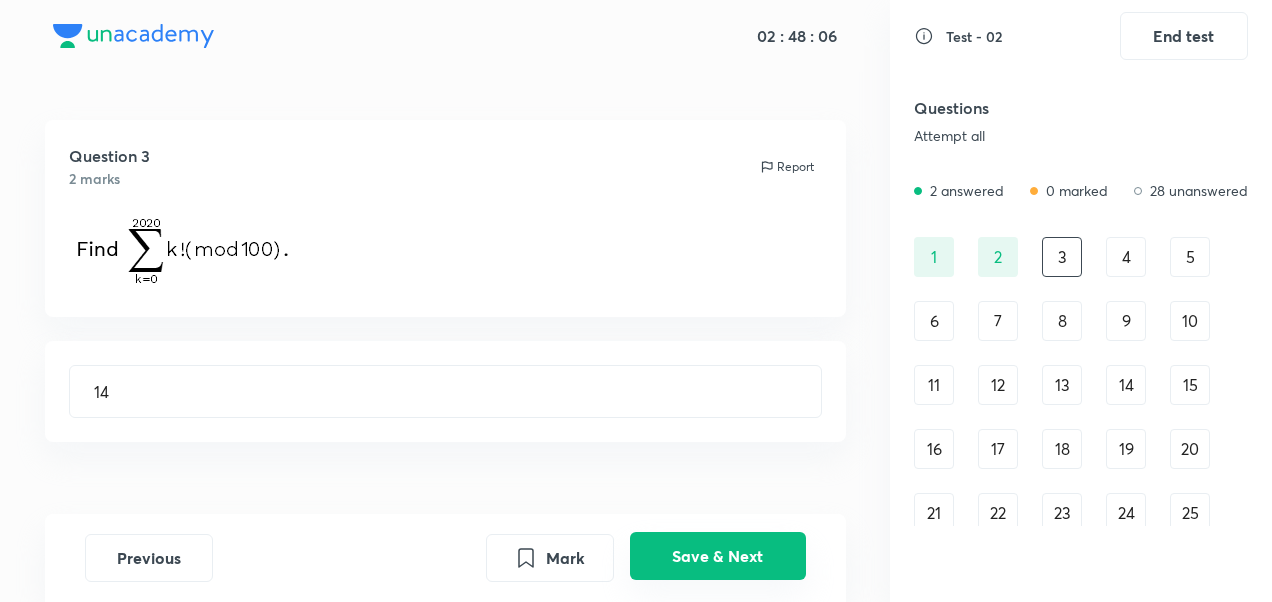 click on "Save & Next" at bounding box center (718, 556) 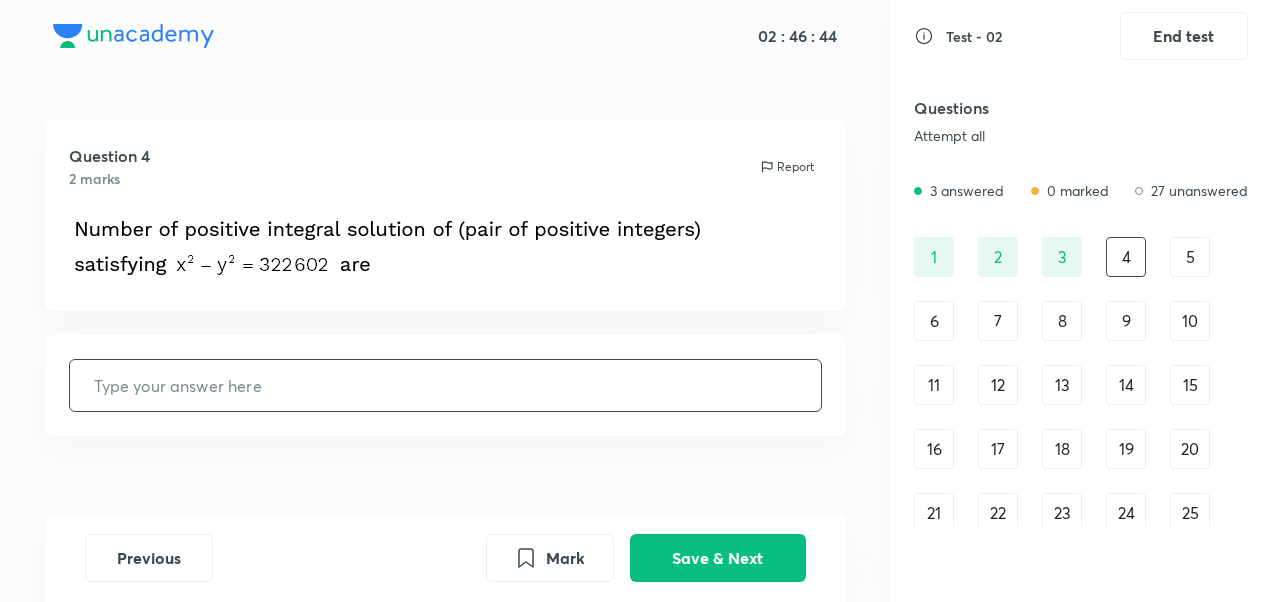 click at bounding box center (445, 385) 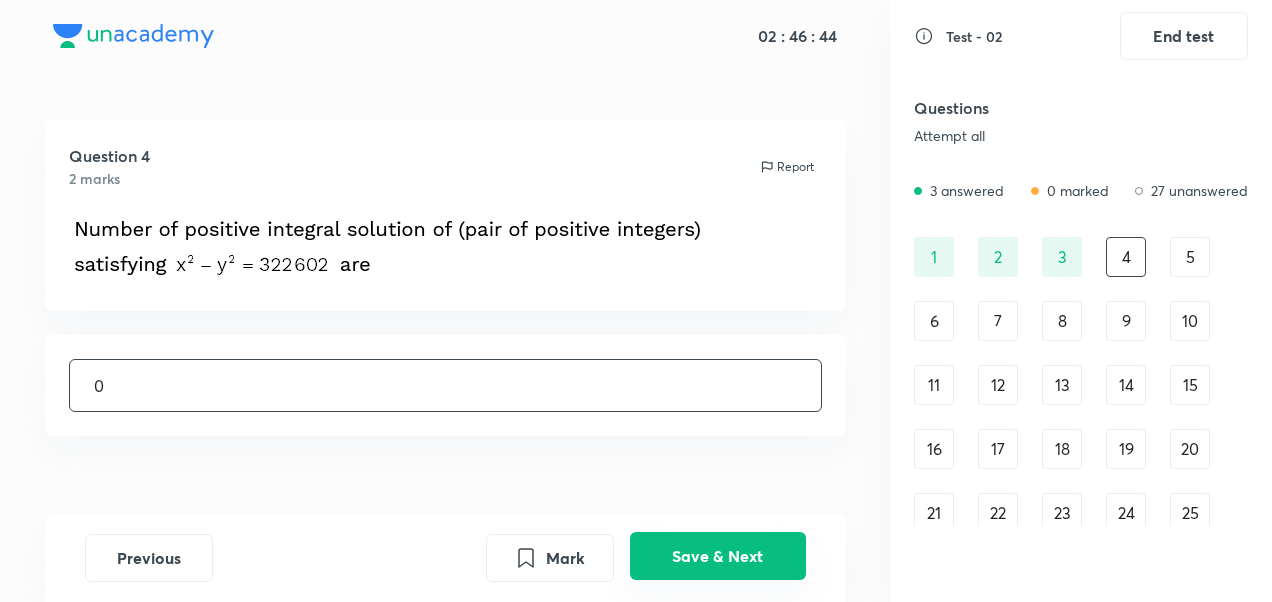 type on "0" 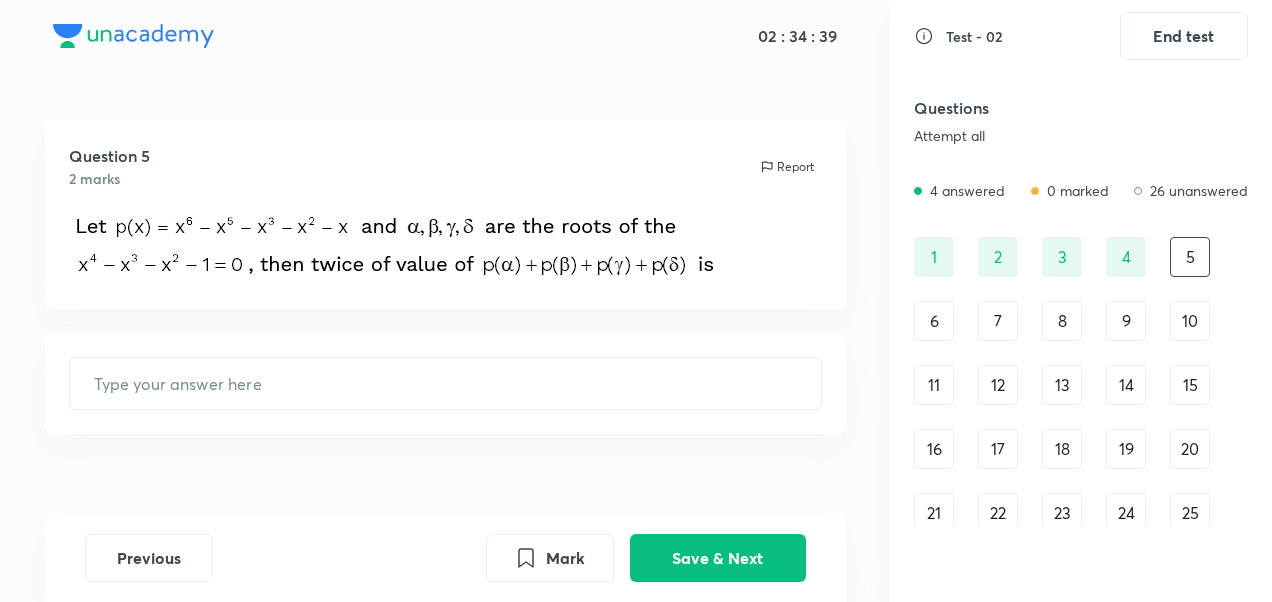 drag, startPoint x: 1066, startPoint y: 424, endPoint x: 826, endPoint y: 396, distance: 241.6278 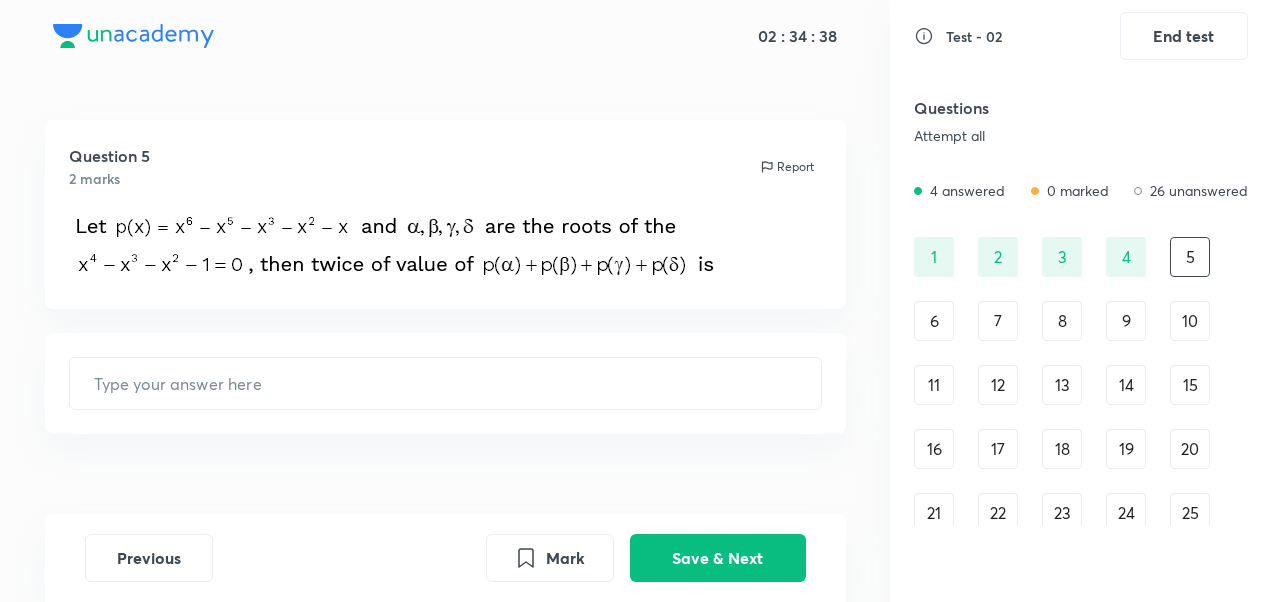drag, startPoint x: 1271, startPoint y: 420, endPoint x: 1256, endPoint y: 434, distance: 20.518284 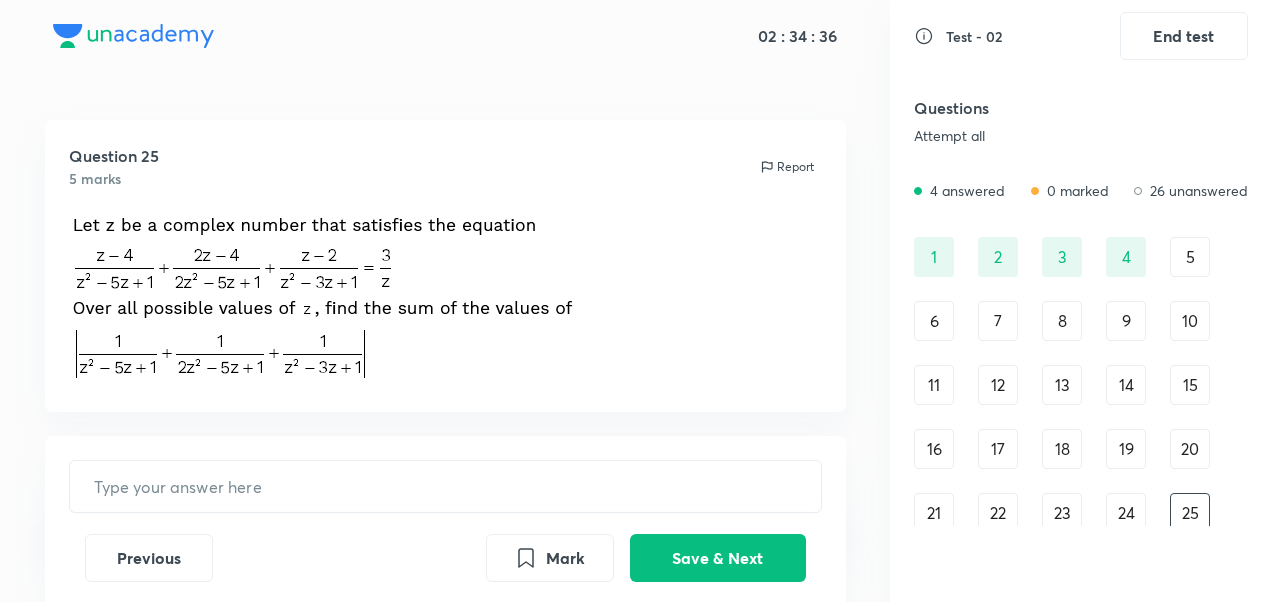 scroll, scrollTop: 0, scrollLeft: 0, axis: both 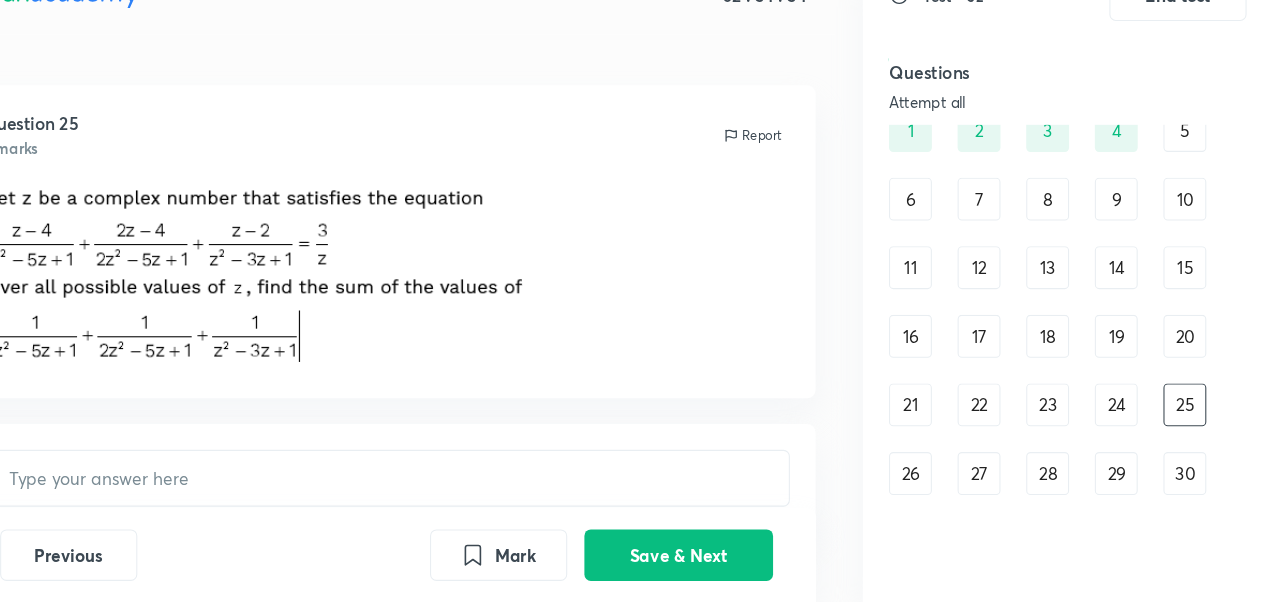 click on "30" at bounding box center [1190, 482] 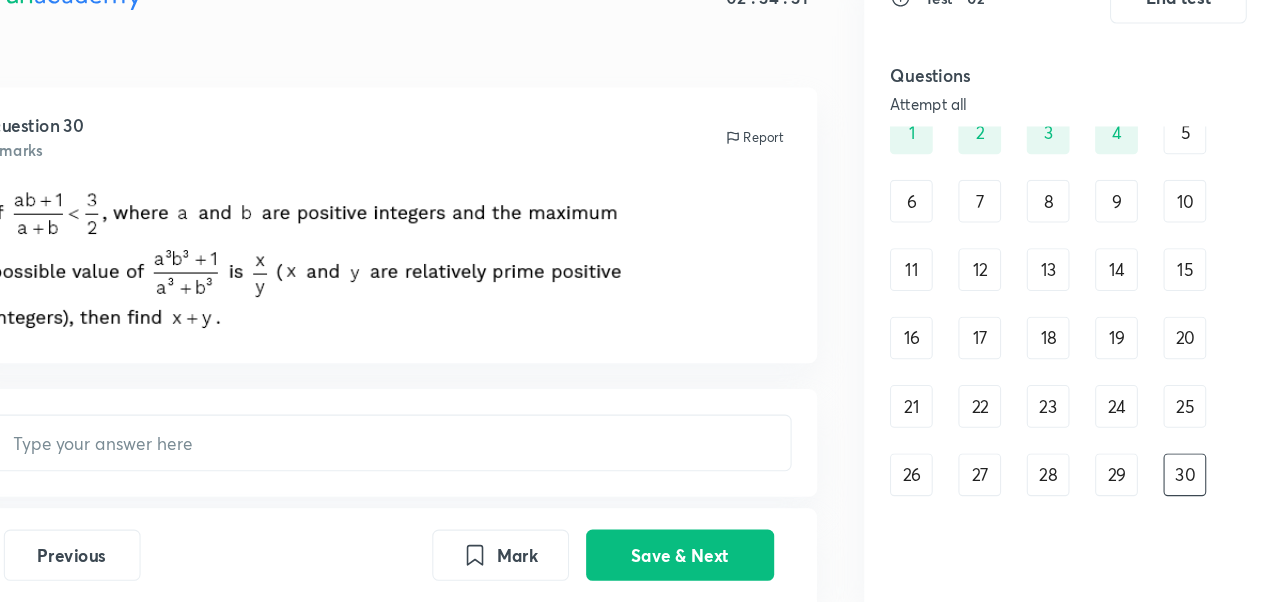 scroll, scrollTop: 0, scrollLeft: 0, axis: both 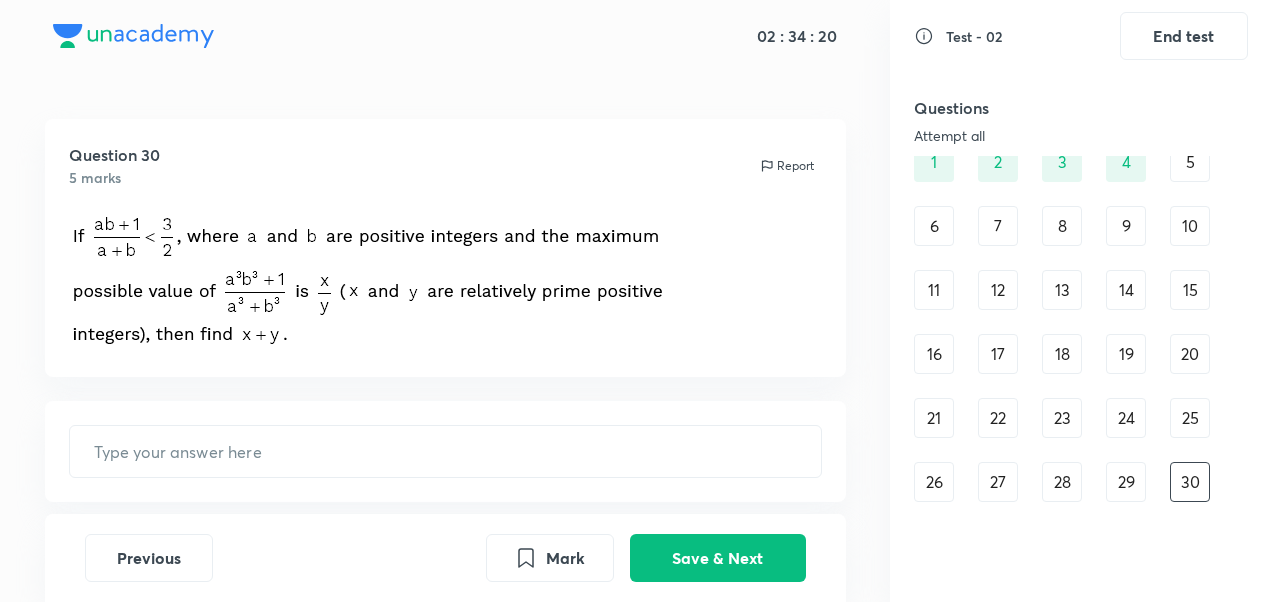 drag, startPoint x: 70, startPoint y: 233, endPoint x: 274, endPoint y: 303, distance: 215.67569 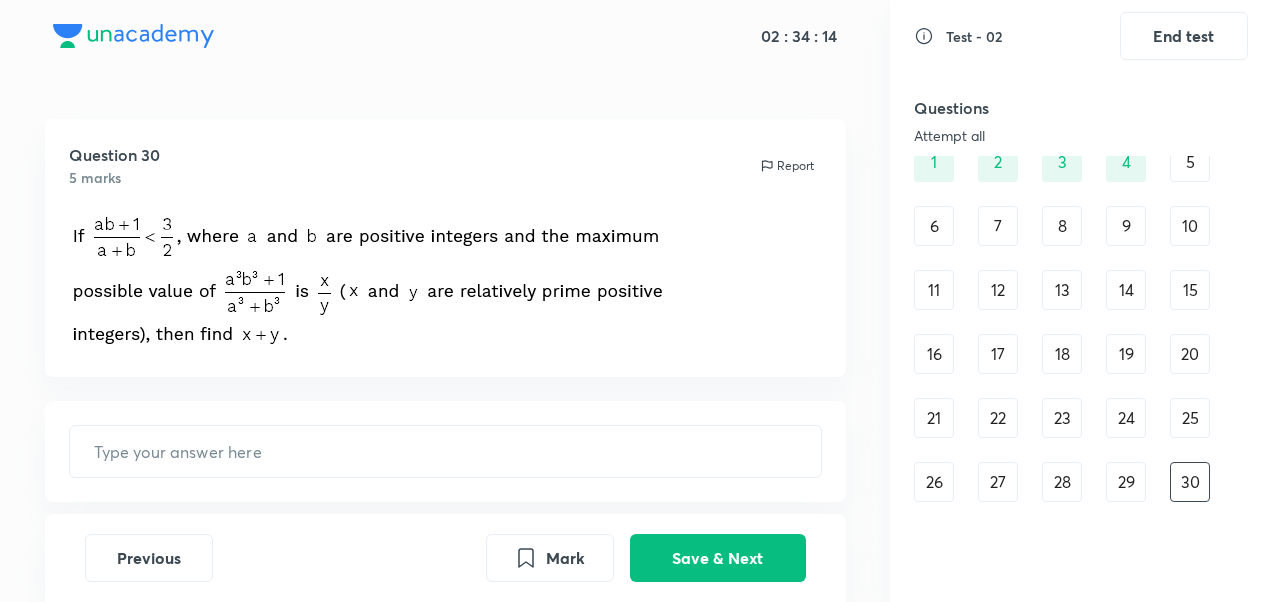 drag, startPoint x: 266, startPoint y: 266, endPoint x: 764, endPoint y: 411, distance: 518.68005 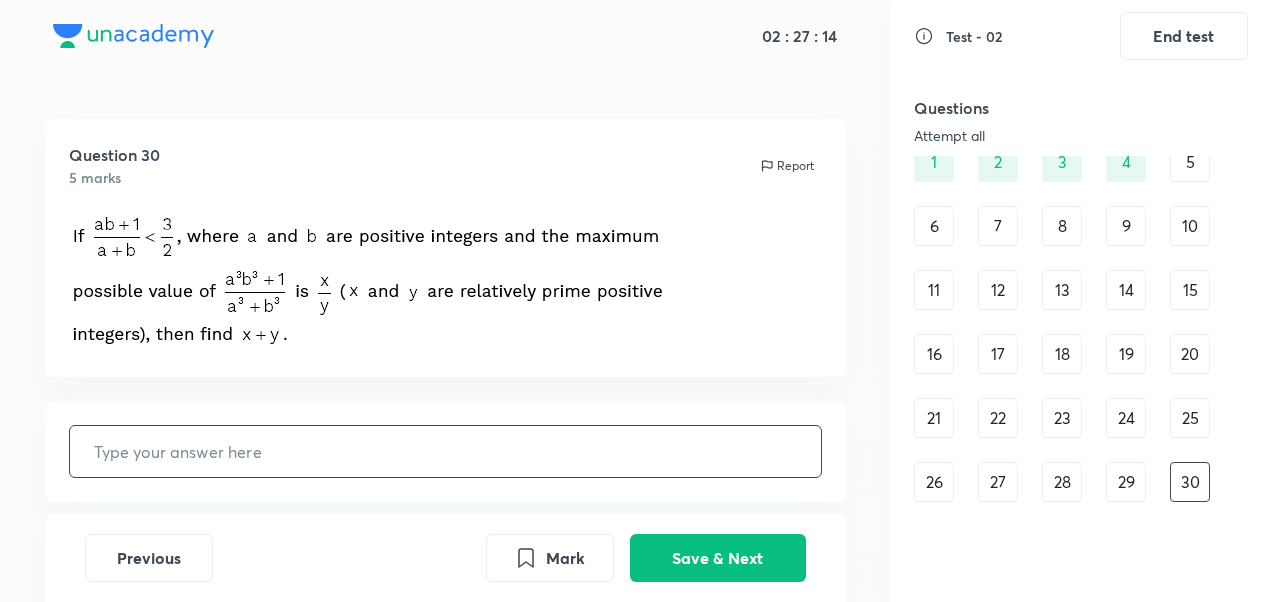 click at bounding box center (445, 451) 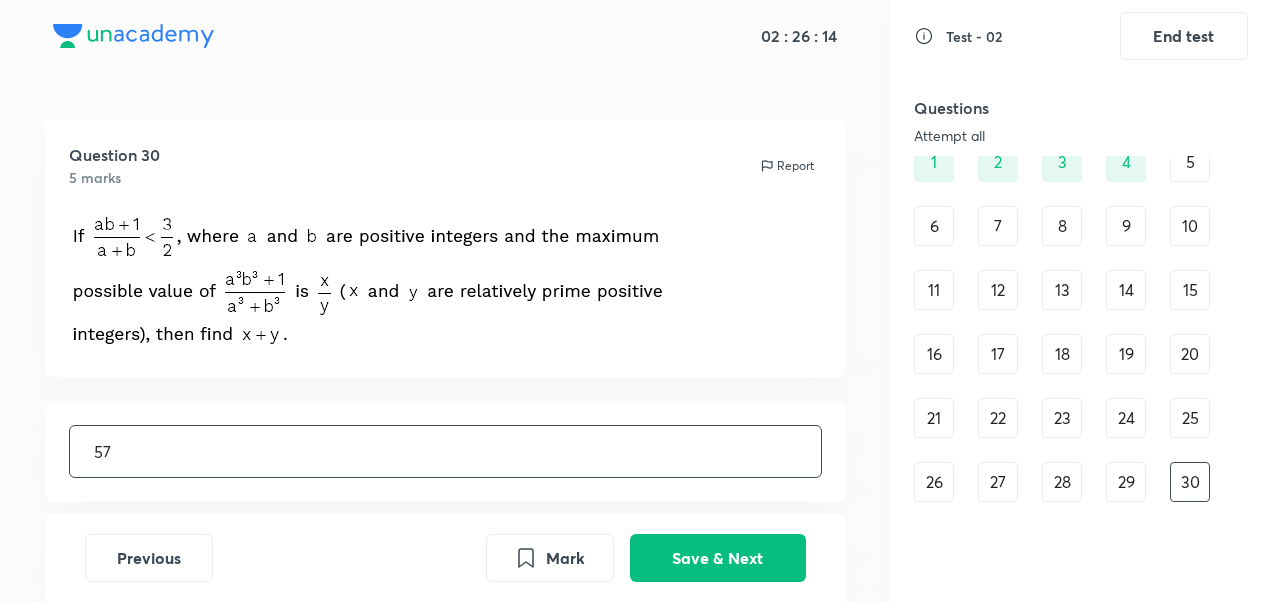 type on "57" 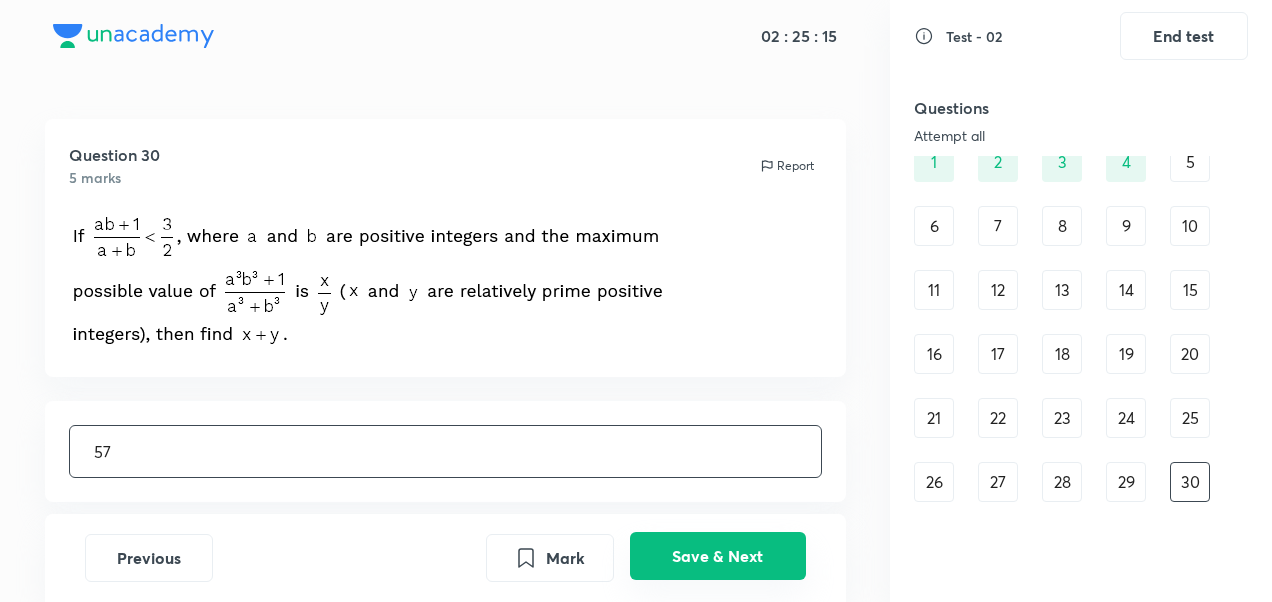 click on "Save & Next" at bounding box center (718, 556) 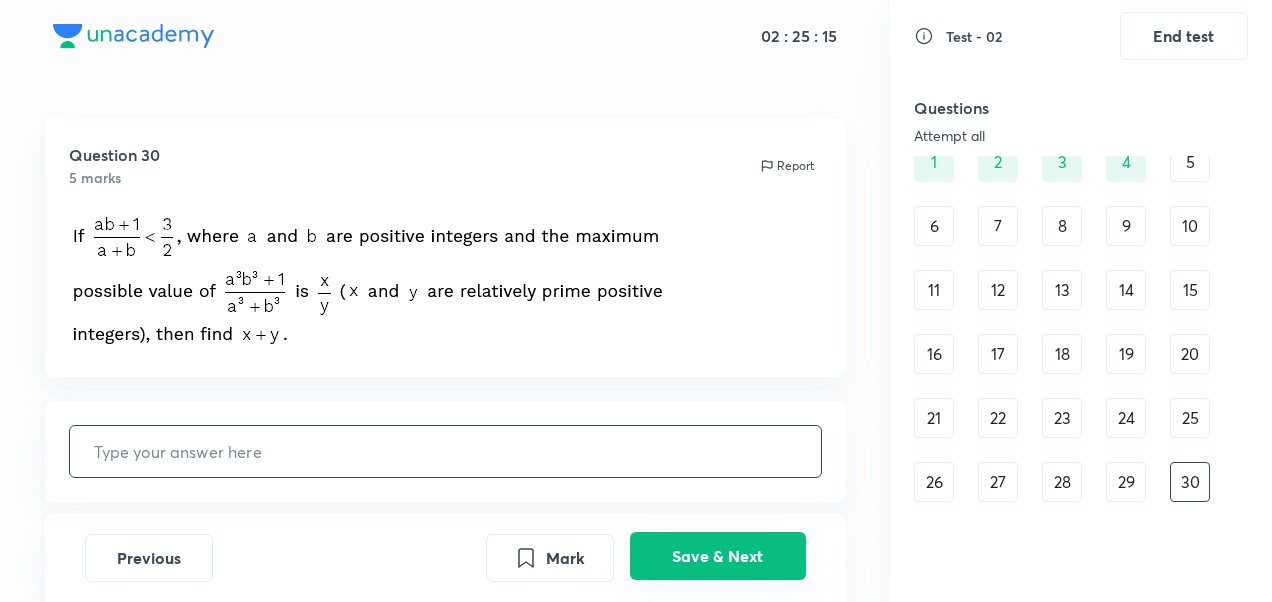 type on "2" 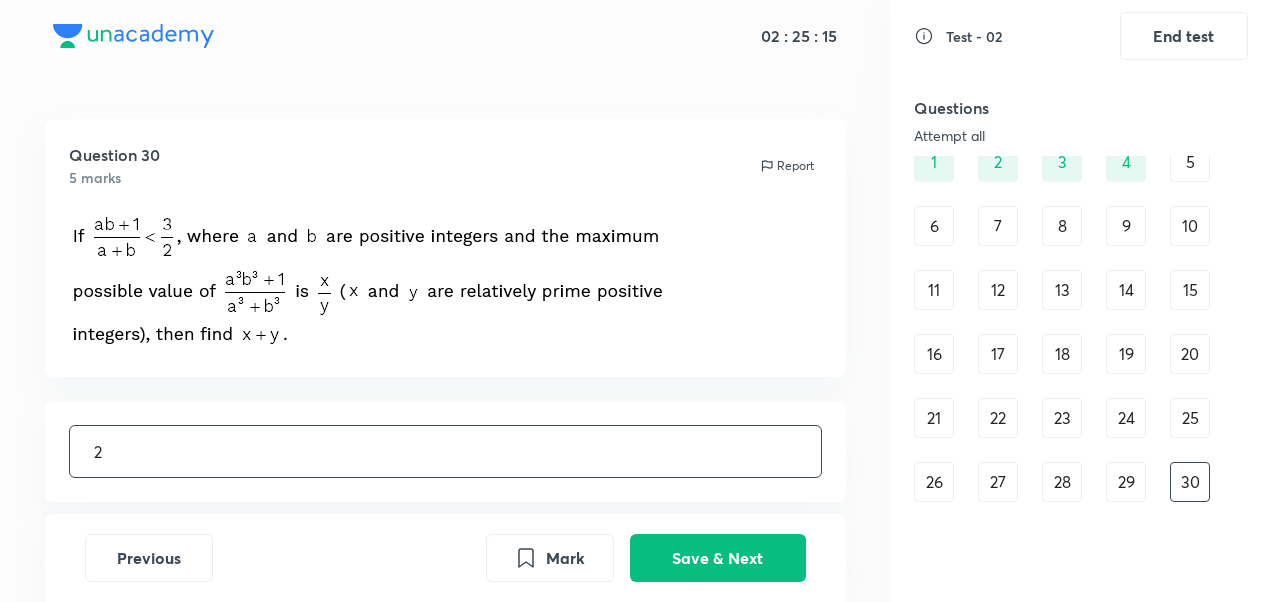 scroll, scrollTop: 0, scrollLeft: 0, axis: both 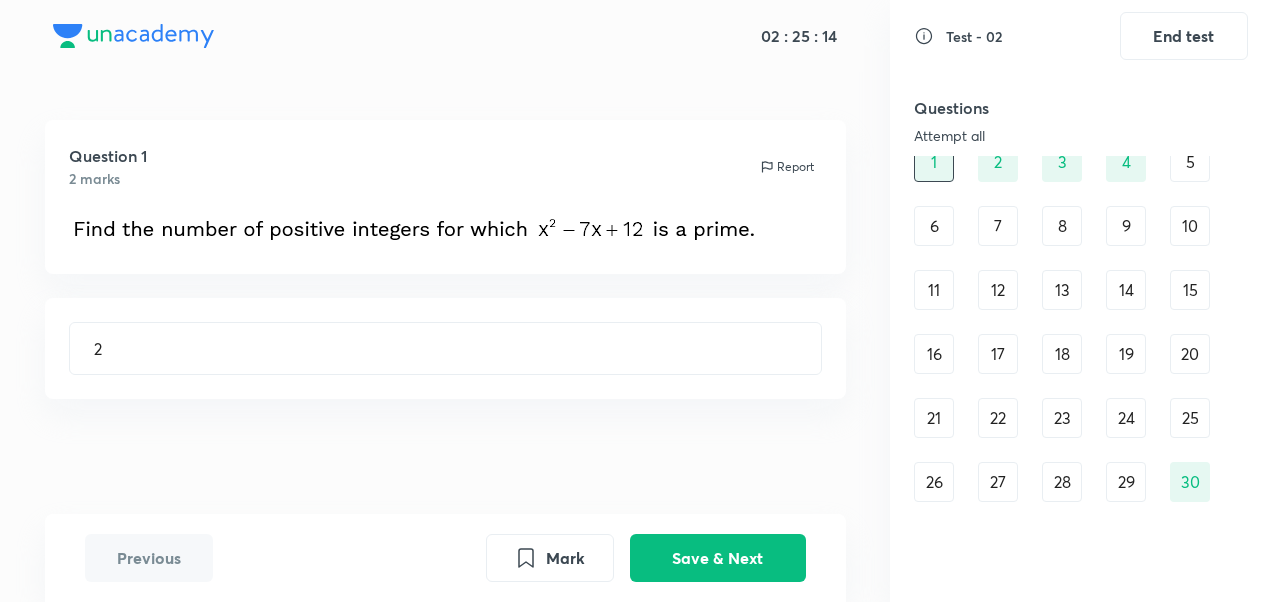 click on "29" at bounding box center [1126, 482] 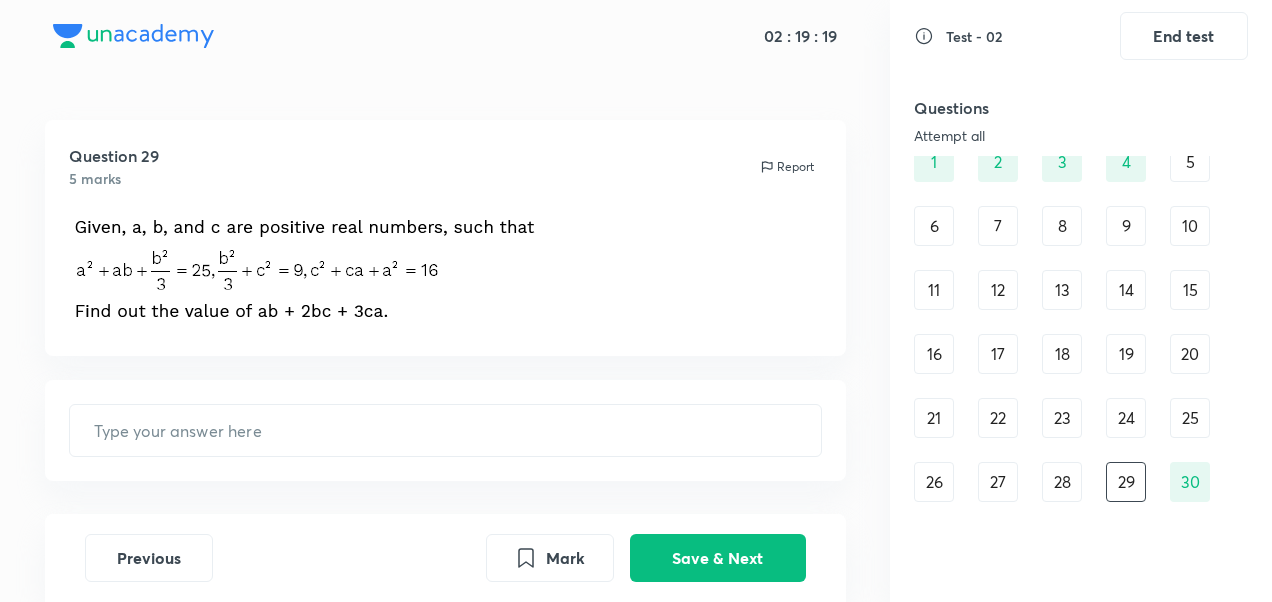 click on "21" at bounding box center (934, 418) 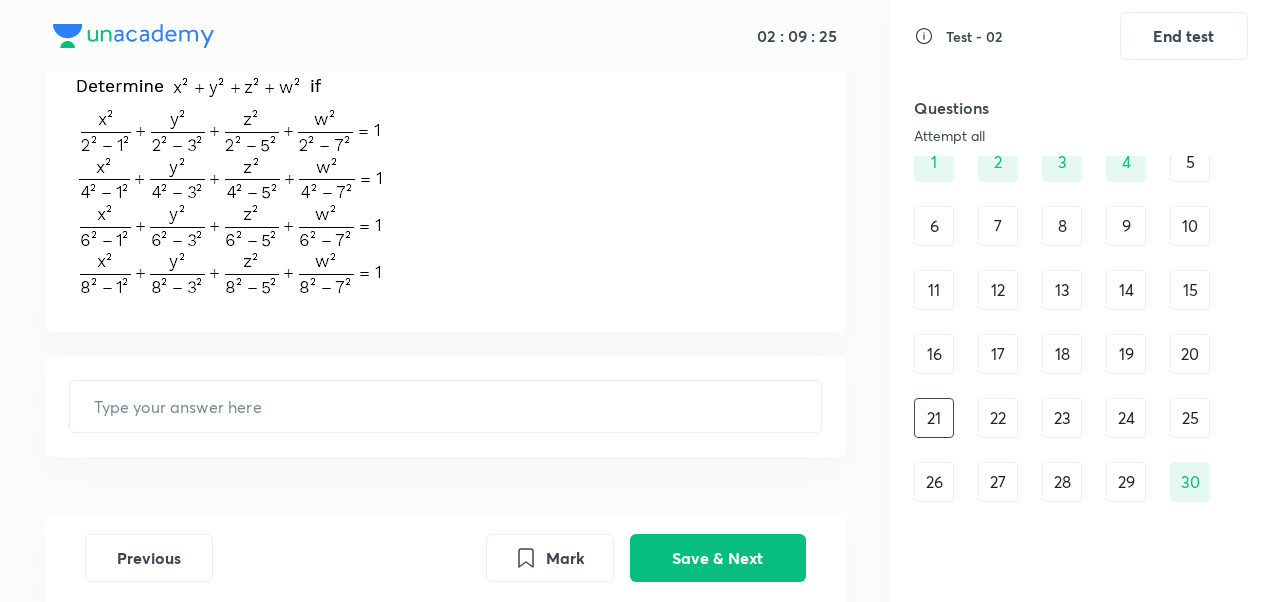 scroll, scrollTop: 174, scrollLeft: 0, axis: vertical 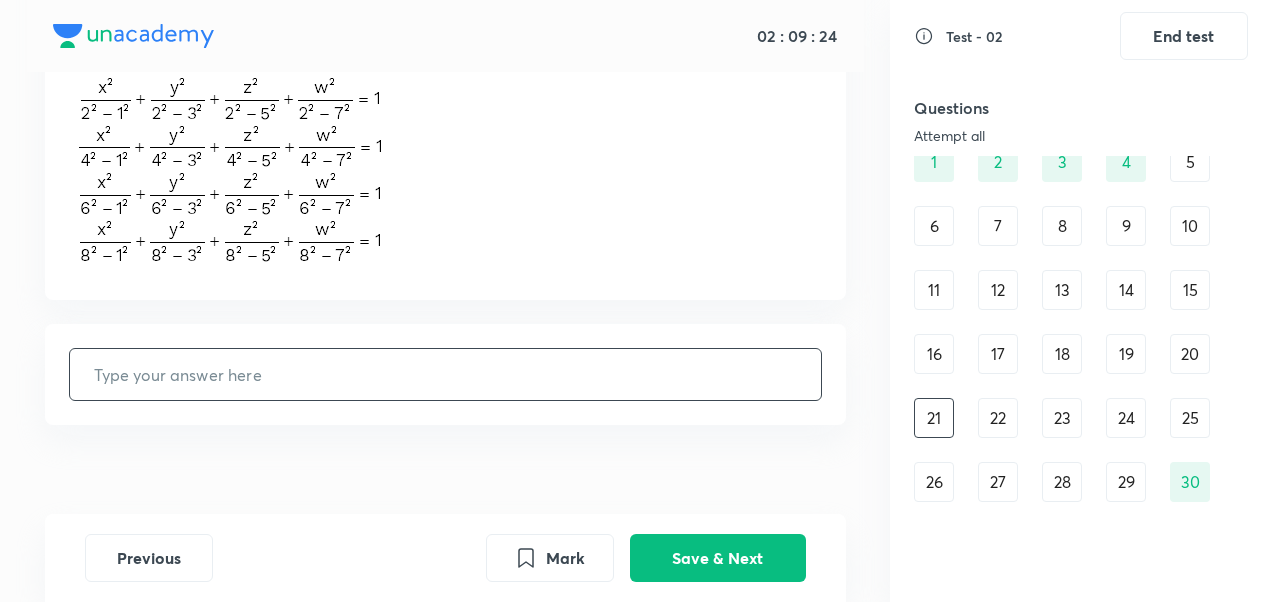 click at bounding box center (445, 374) 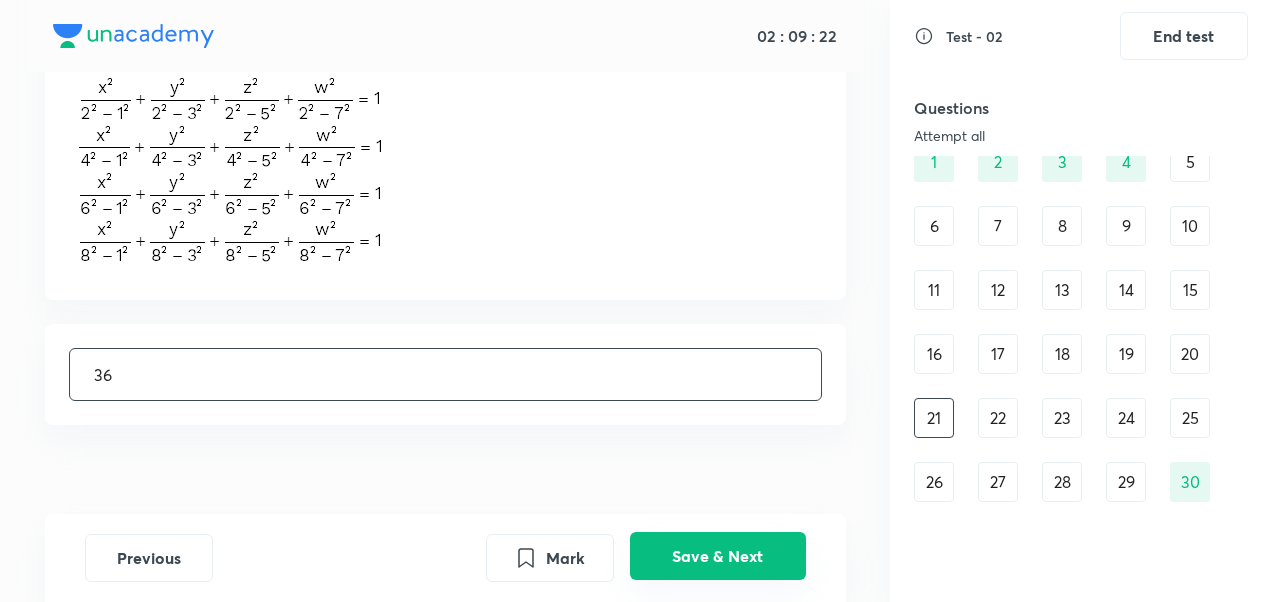 type on "36" 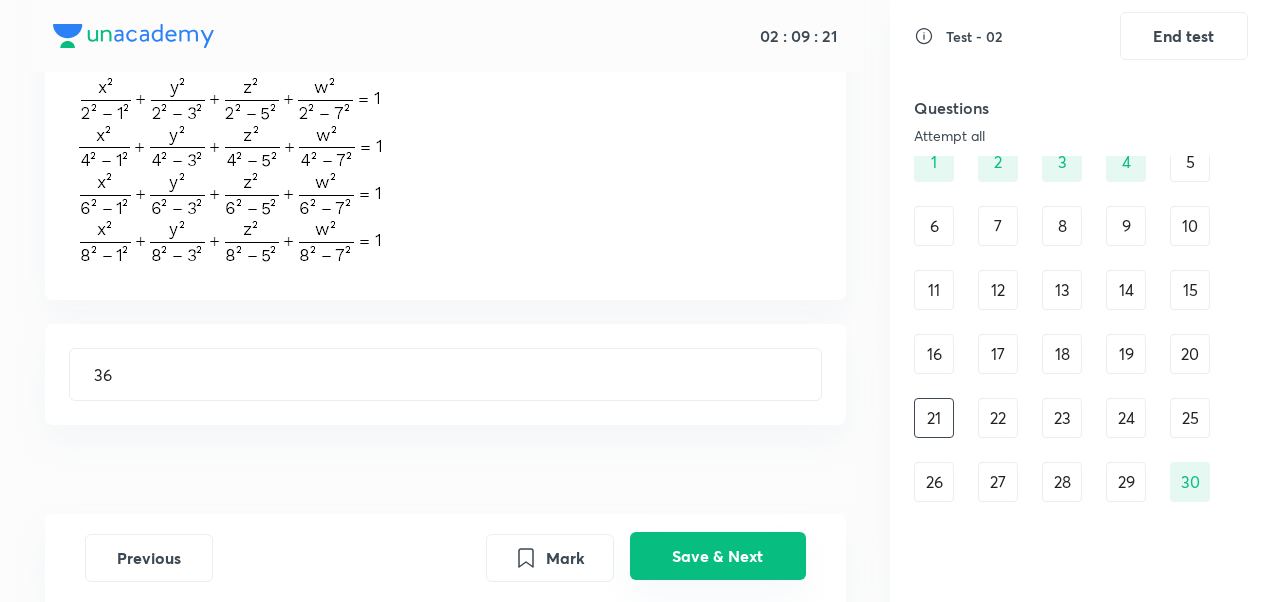 click on "Save & Next" at bounding box center [718, 556] 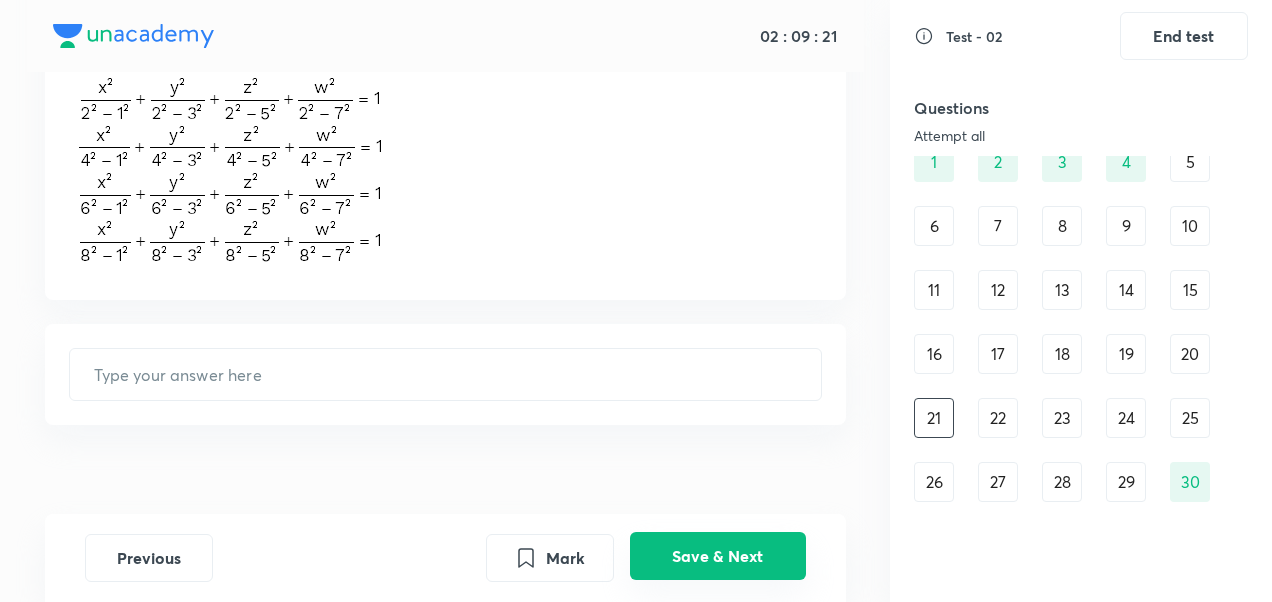 scroll, scrollTop: 0, scrollLeft: 0, axis: both 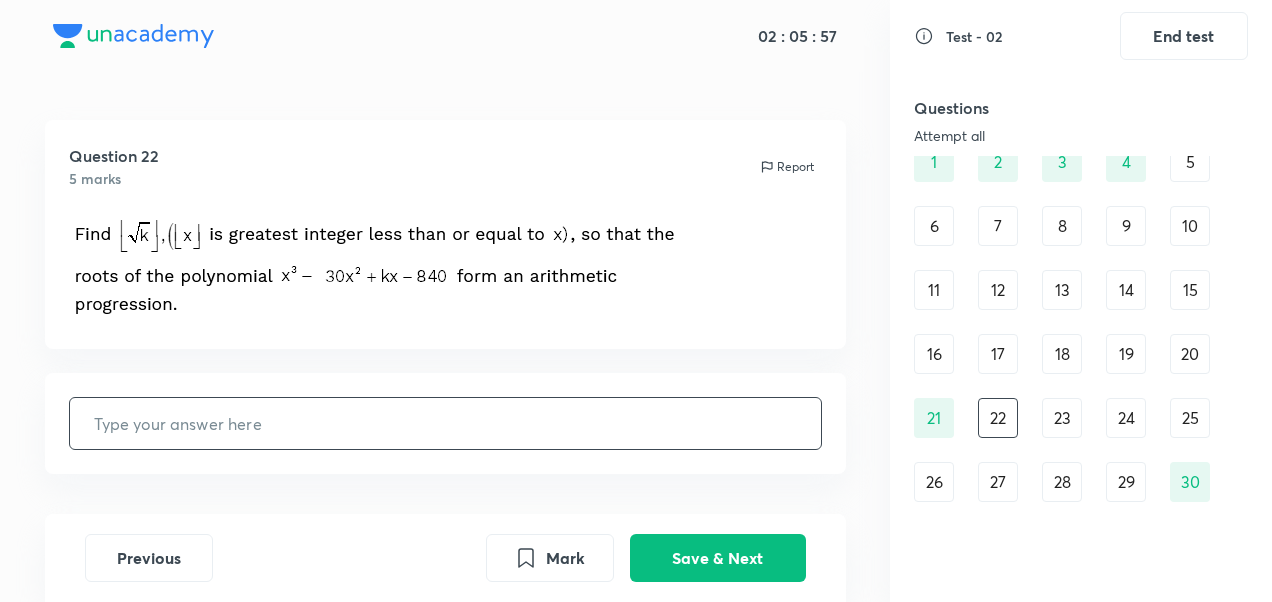click on "​" at bounding box center [445, 423] 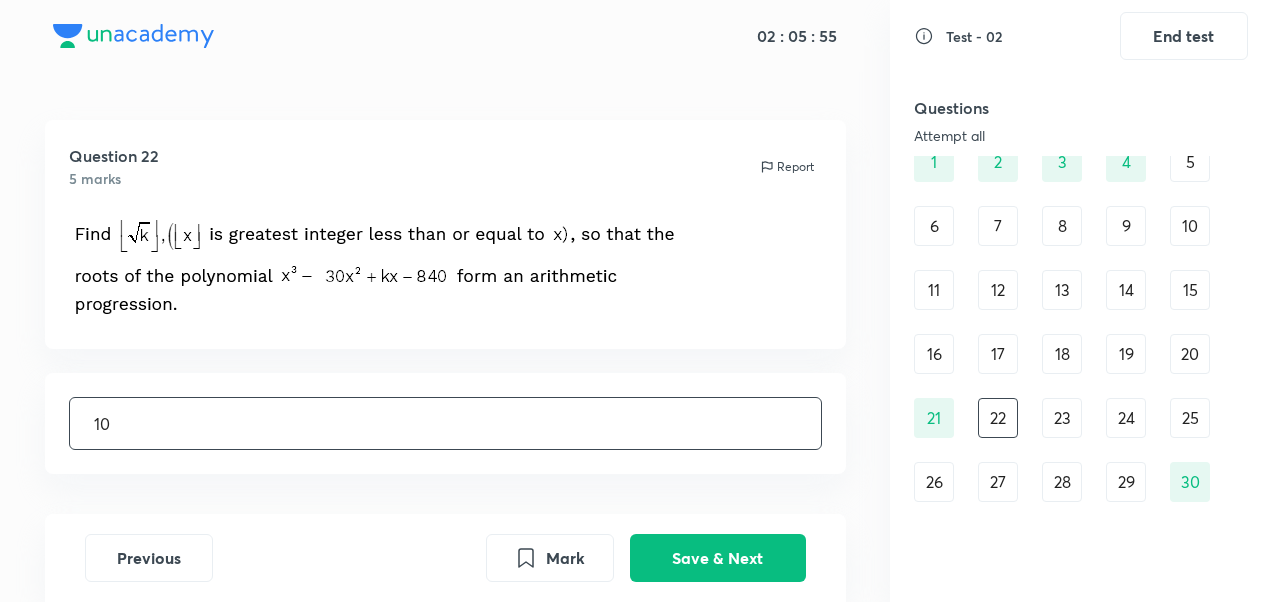 type on "10" 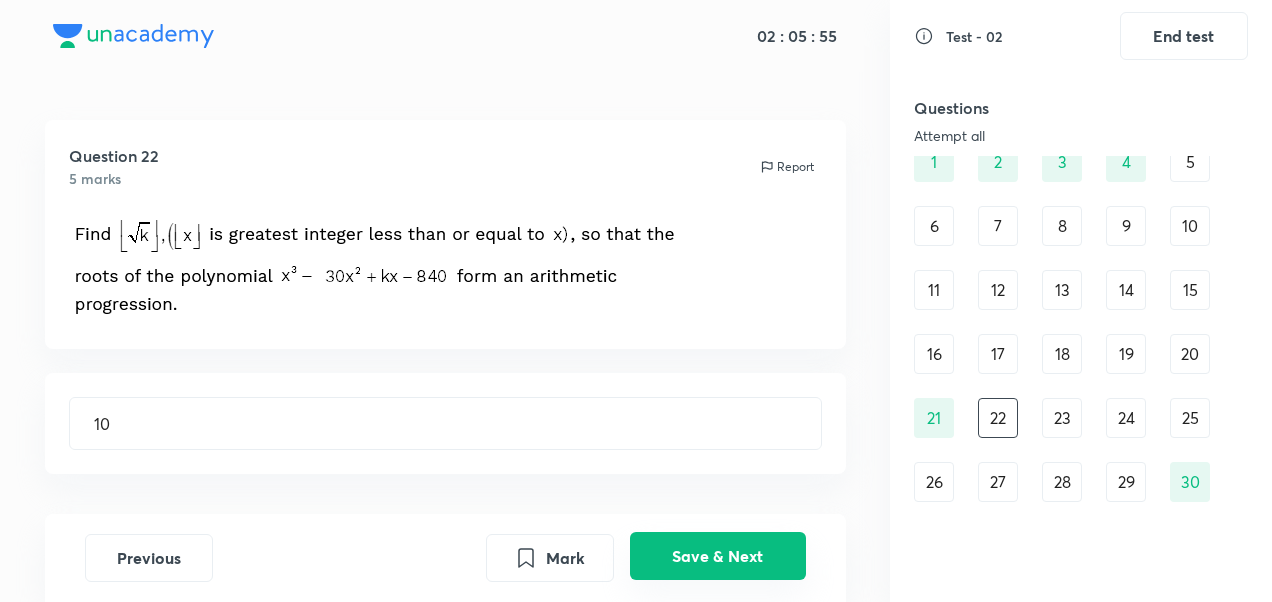 click on "Save & Next" at bounding box center (718, 556) 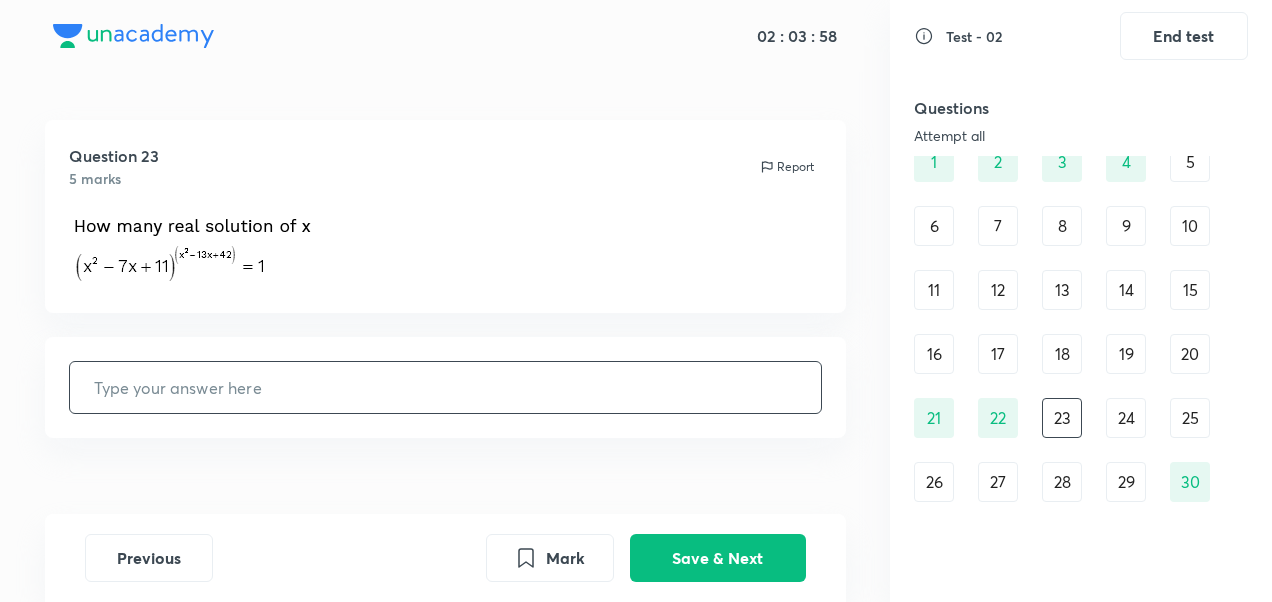 click at bounding box center (445, 387) 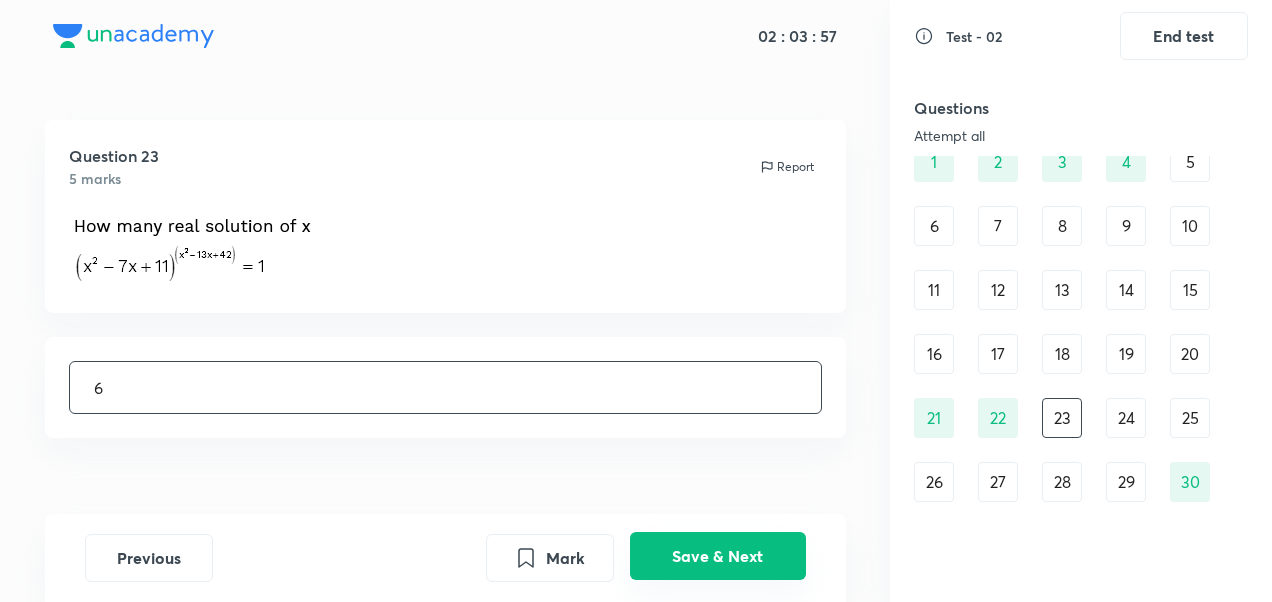 type on "6" 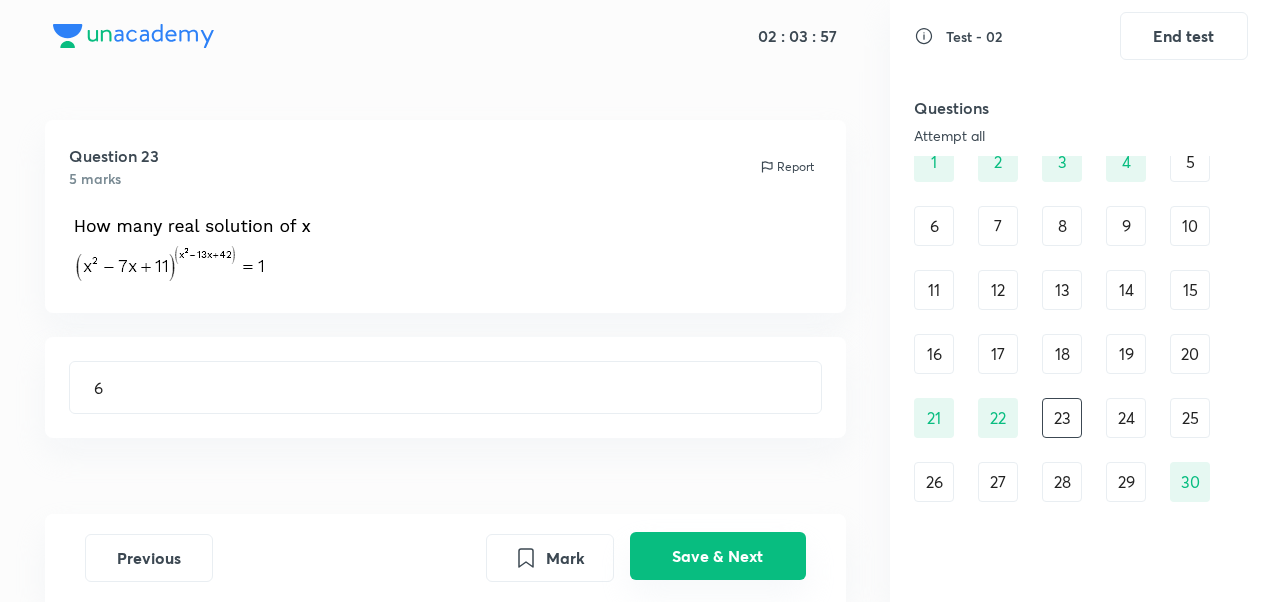click on "Save & Next" at bounding box center (718, 556) 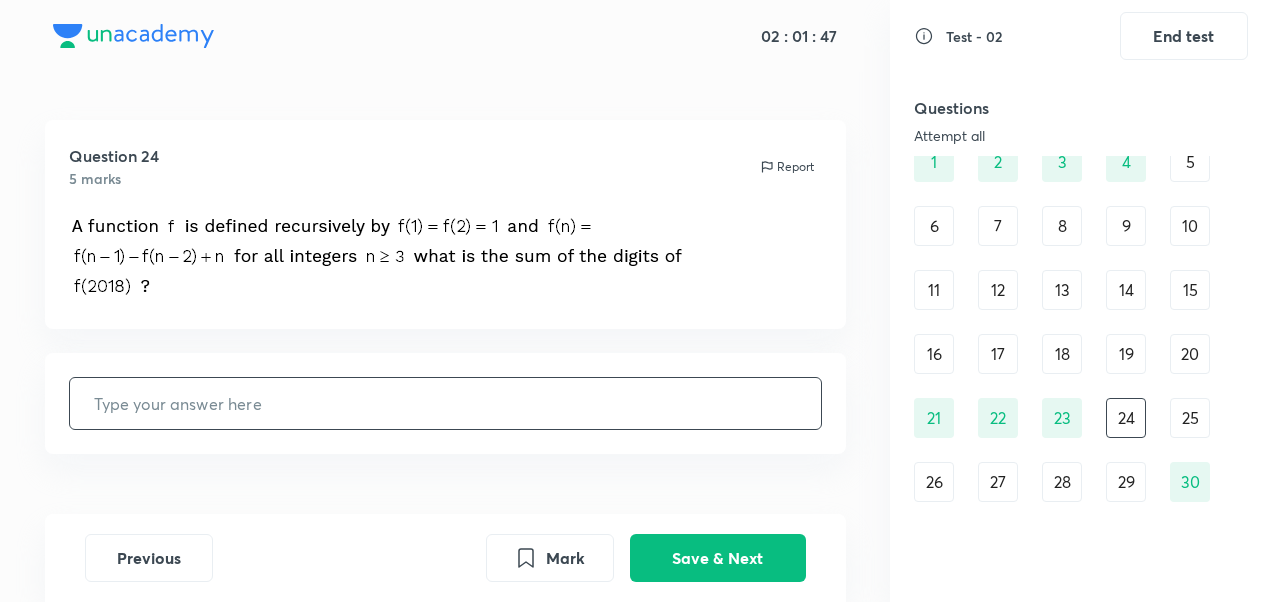 click at bounding box center (445, 403) 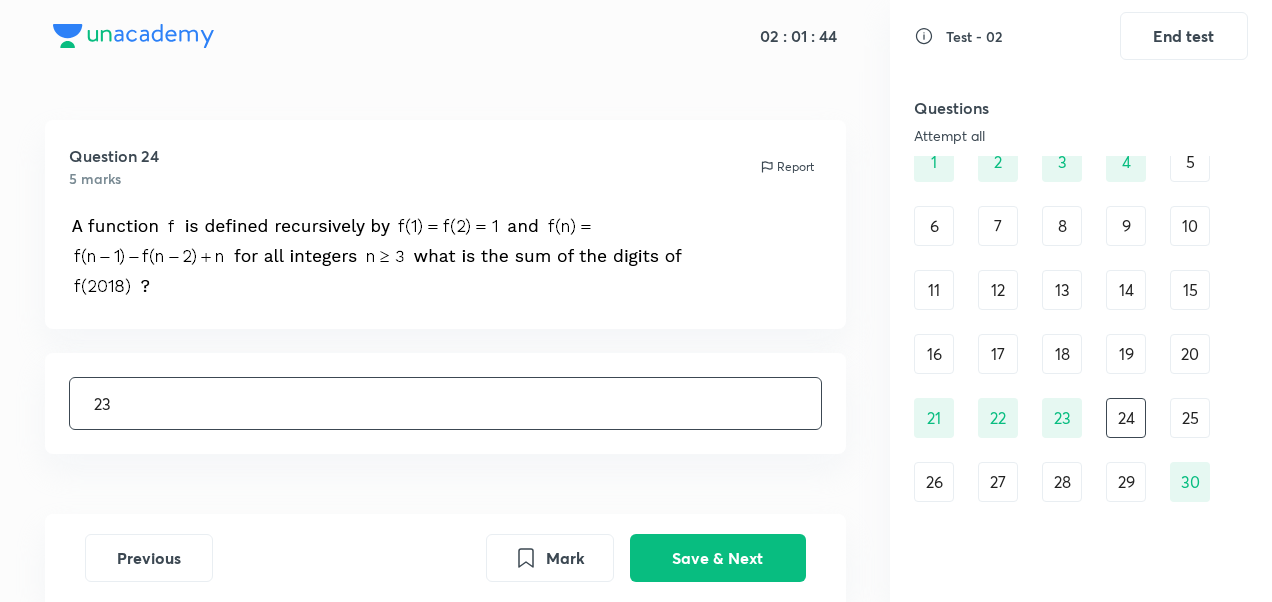 type on "23" 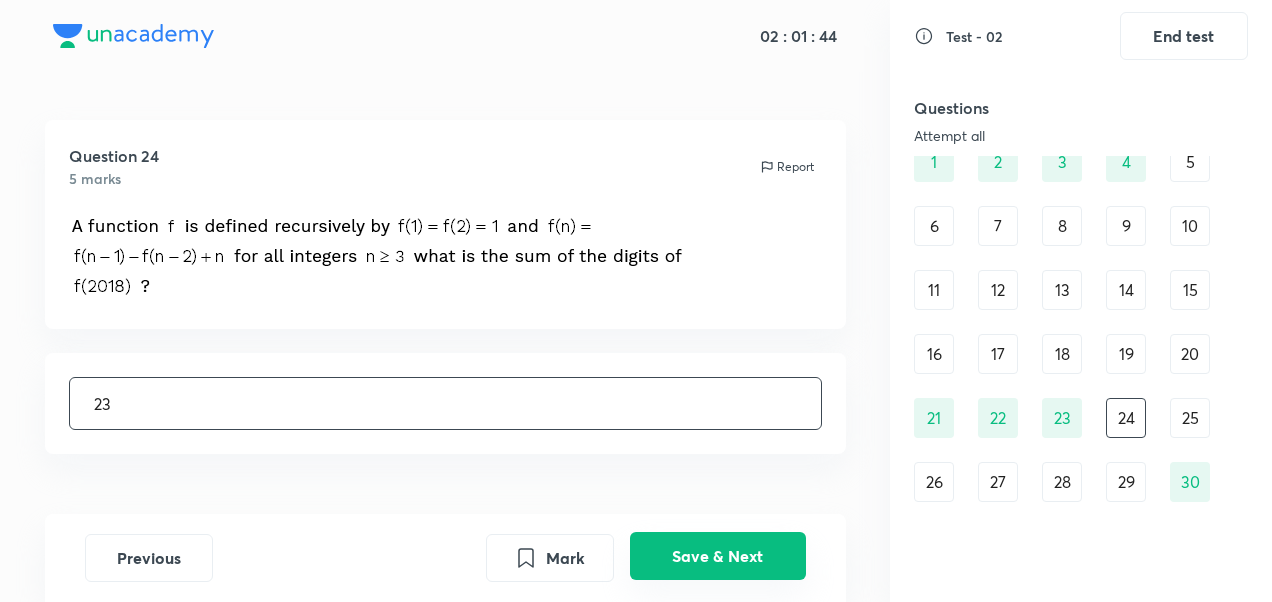 click on "Save & Next" at bounding box center (718, 556) 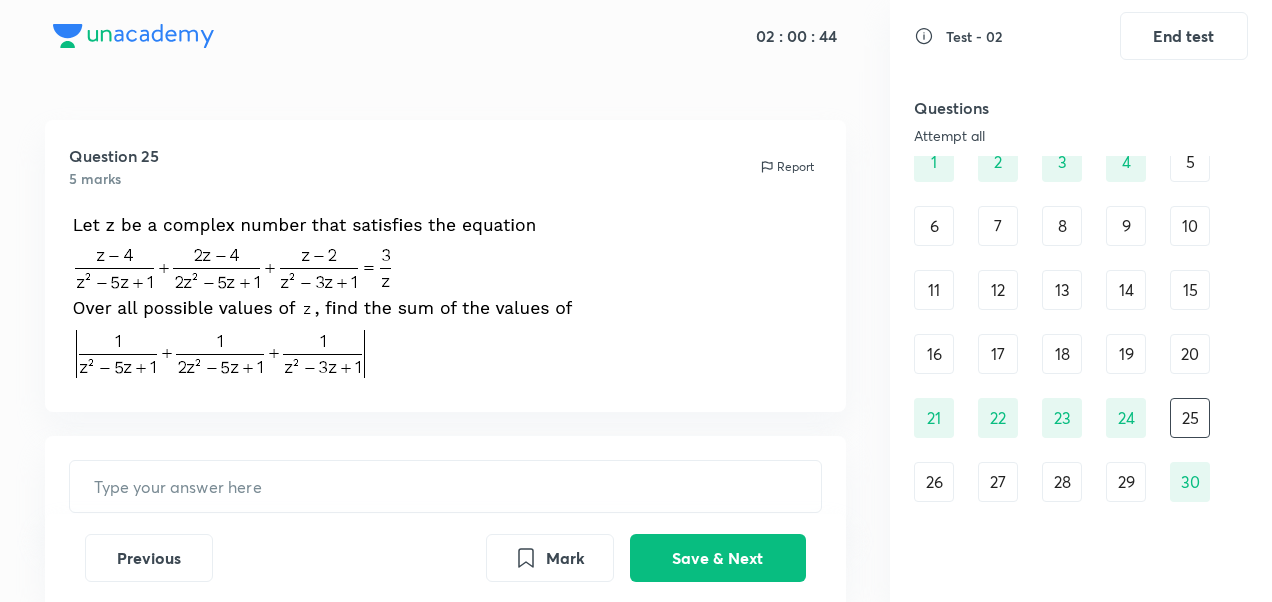 click on "1 2 3 4 5 6 7 8 9 10 11 12 13 14 15 16 17 18 19 20 21 22 23 24 25 26 27 28 29 30" at bounding box center (1081, 322) 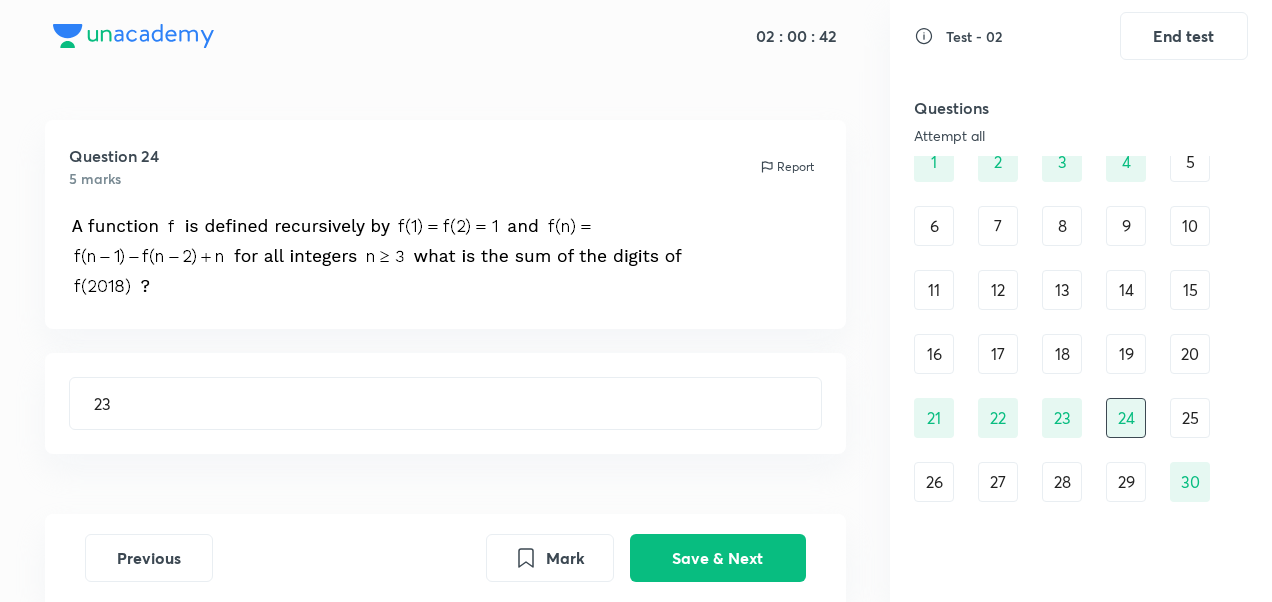 click on "23" at bounding box center [1062, 418] 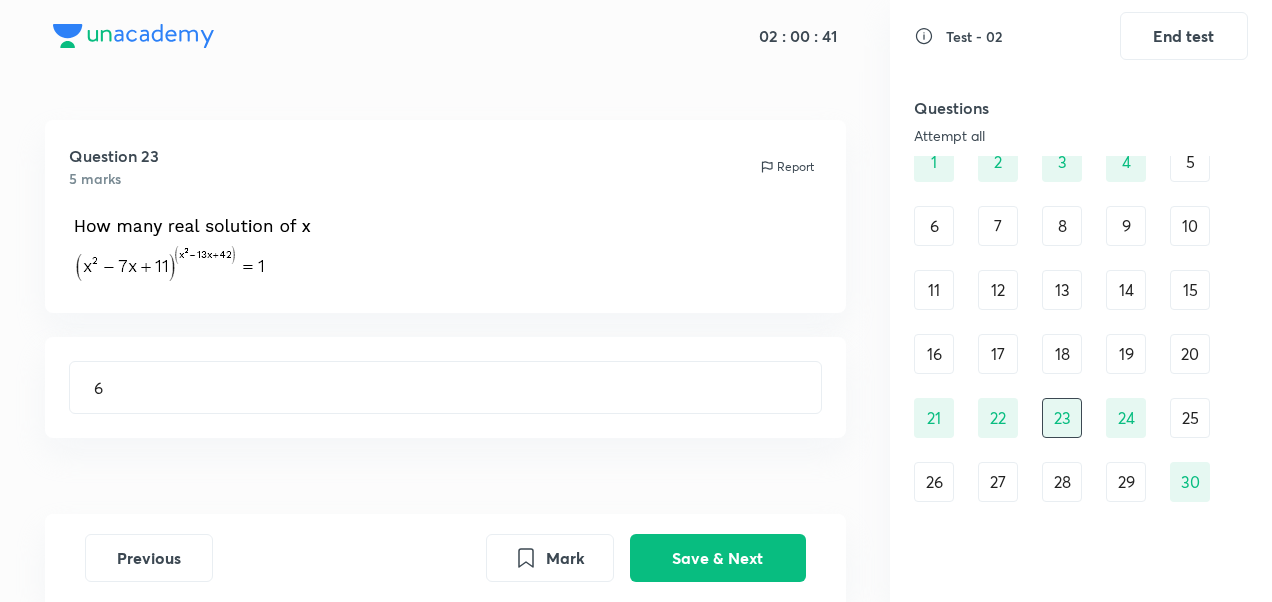 click on "24" at bounding box center (1126, 418) 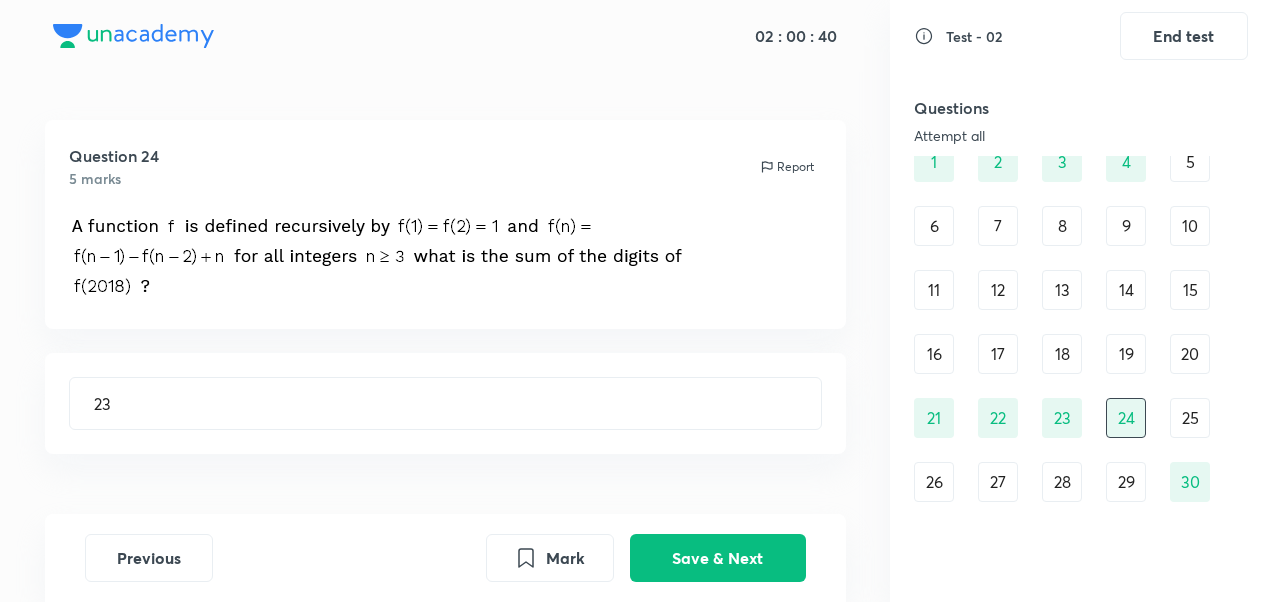 click on "1 2 3 4 5 6 7 8 9 10 11 12 13 14 15 16 17 18 19 20 21 22 23 24 25 26 27 28 29 30" at bounding box center (1081, 322) 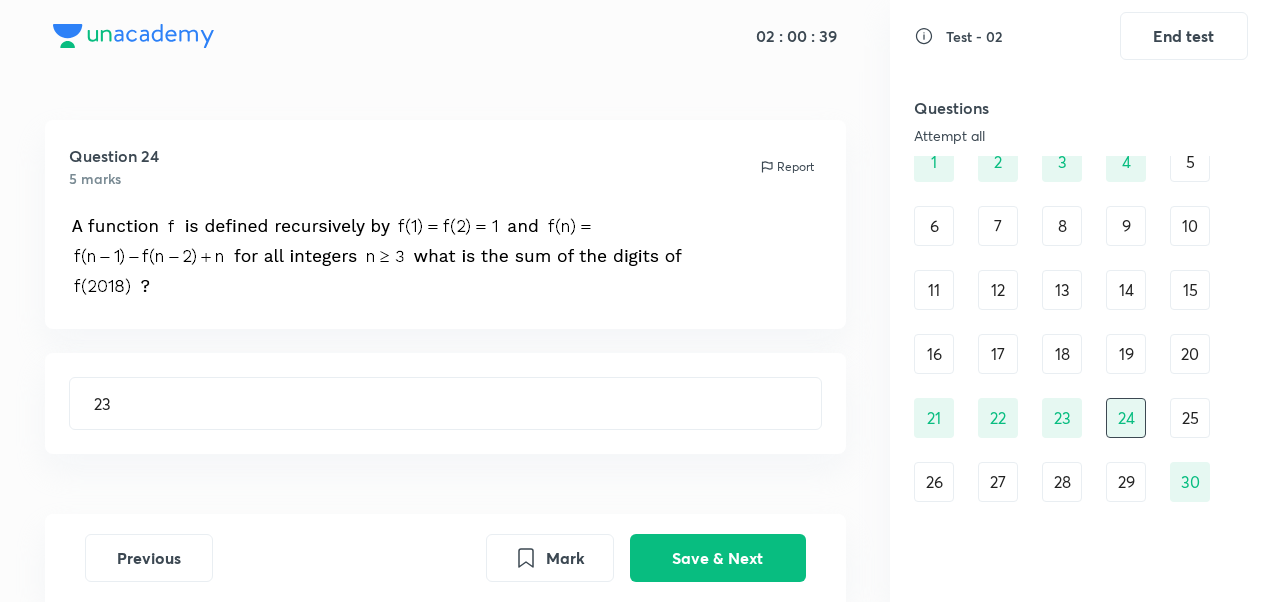 click on "23" at bounding box center [1062, 418] 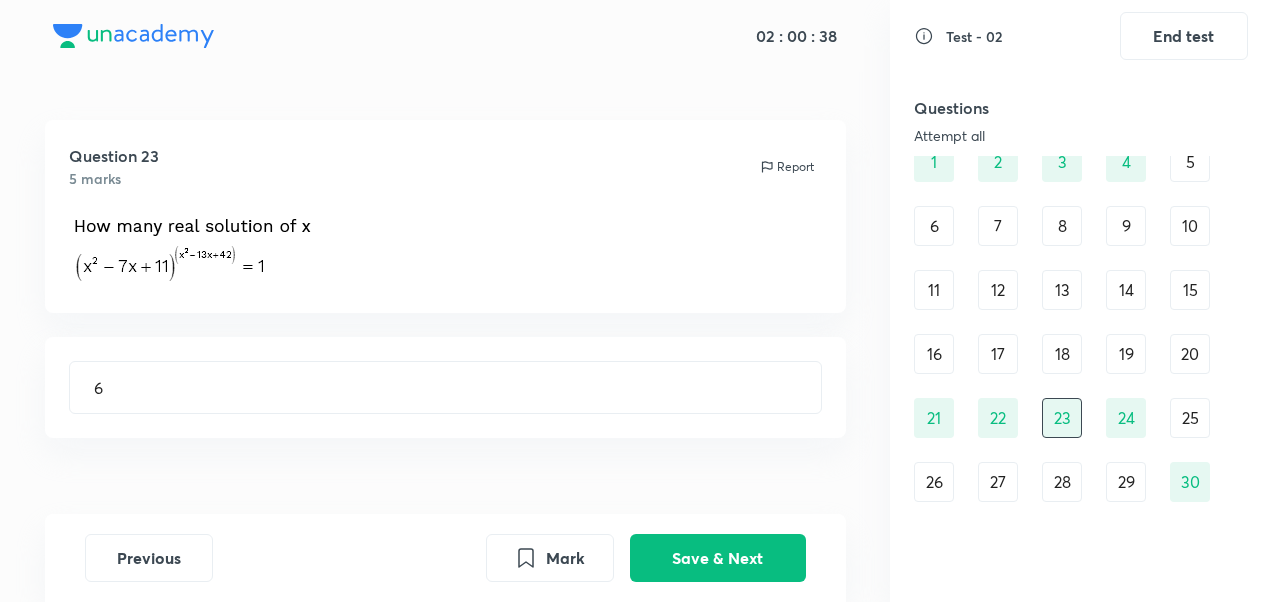 click on "22" at bounding box center (998, 418) 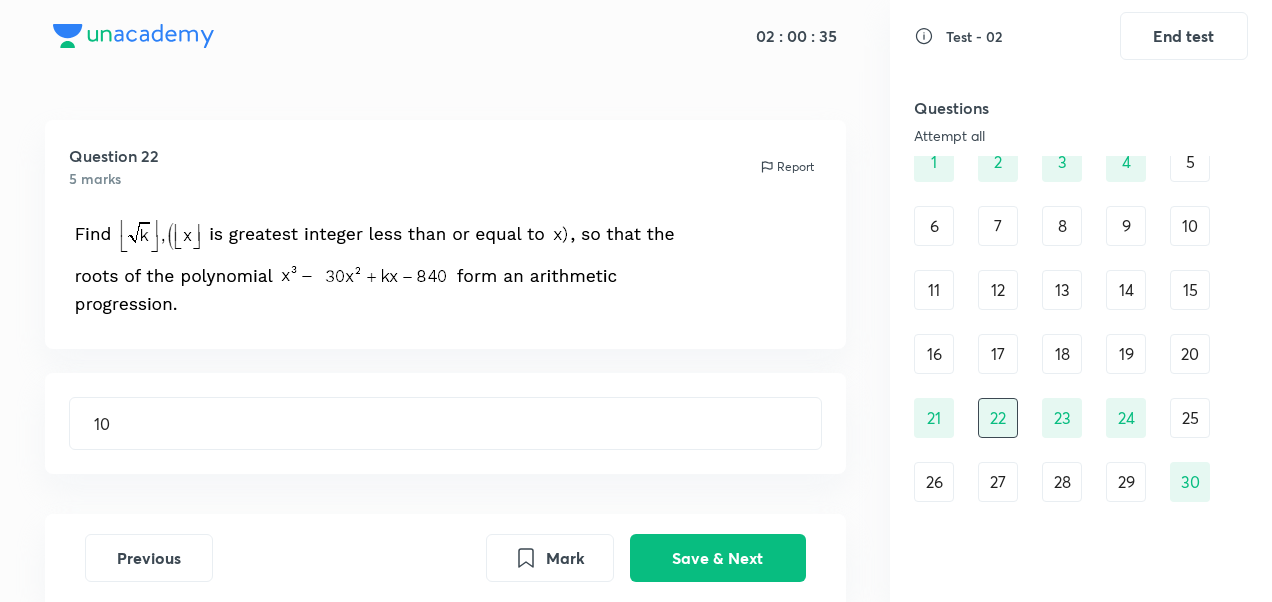 click on "21" at bounding box center (934, 418) 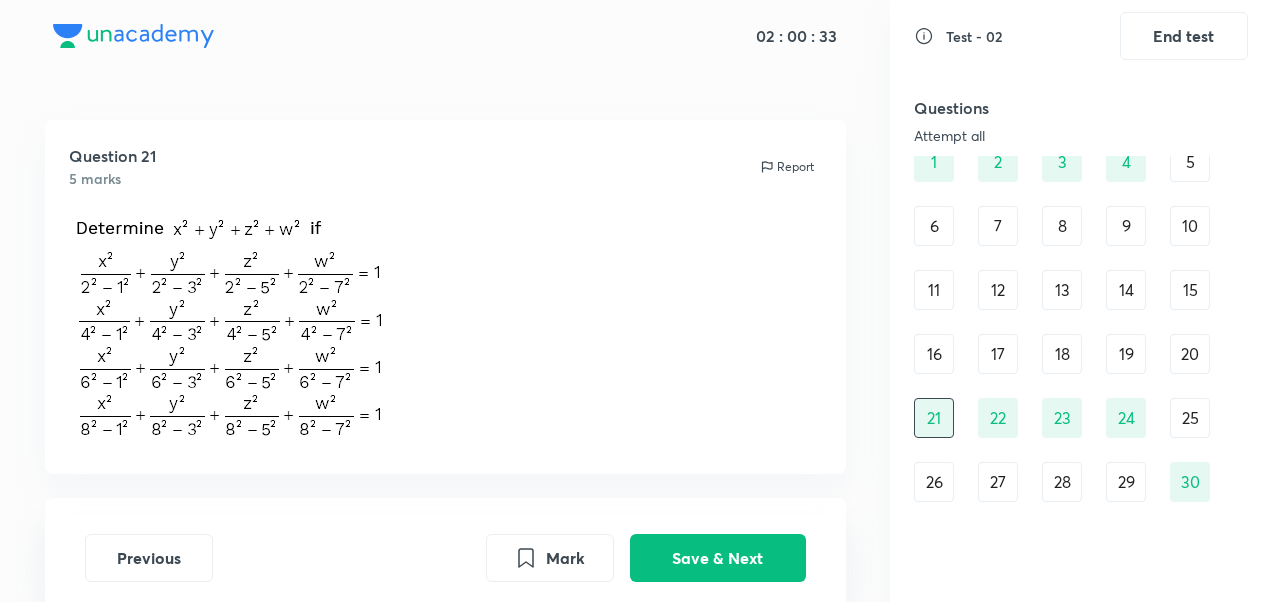 click on "30" at bounding box center (1190, 482) 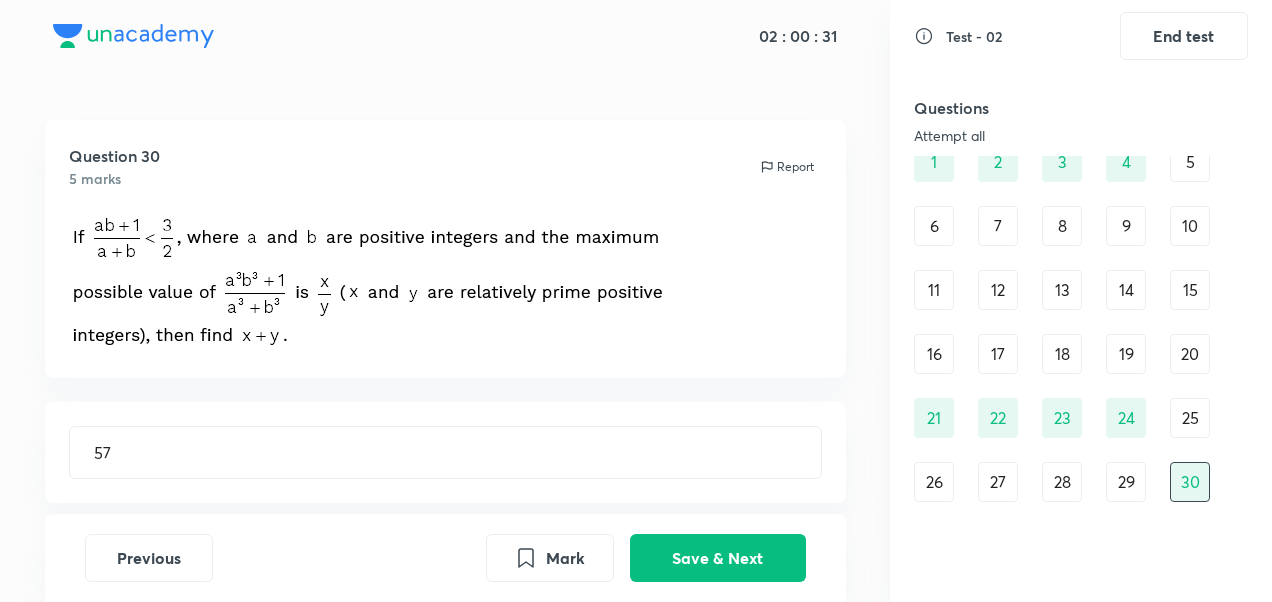 click on "4" at bounding box center (1126, 162) 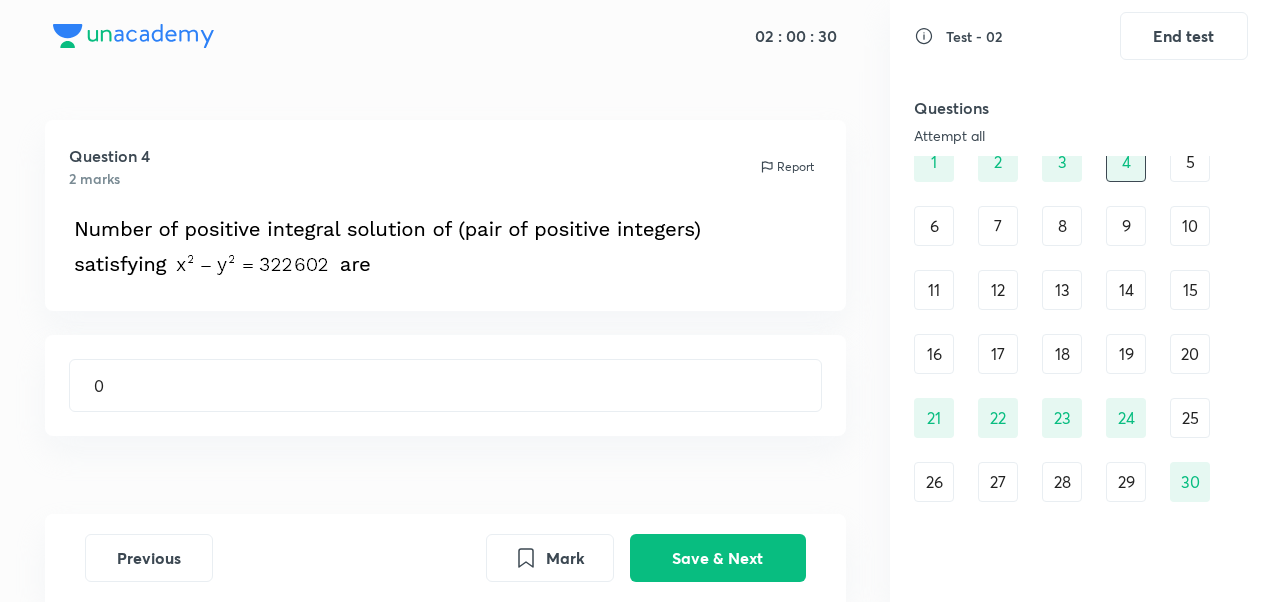click on "1 2 3 4 5 6 7 8 9 10 11 12 13 14 15 16 17 18 19 20 21 22 23 24 25 26 27 28 29 30" at bounding box center [1081, 322] 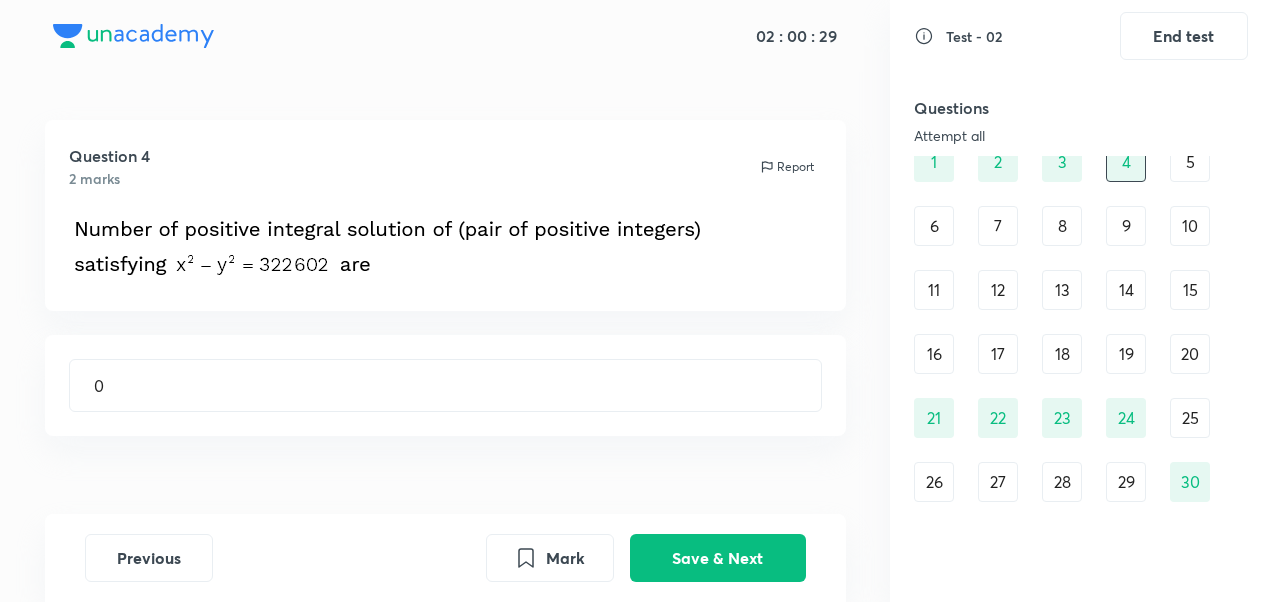 click on "1 2 3 4 5 6 7 8 9 10 11 12 13 14 15 16 17 18 19 20 21 22 23 24 25 26 27 28 29 30" at bounding box center [1081, 322] 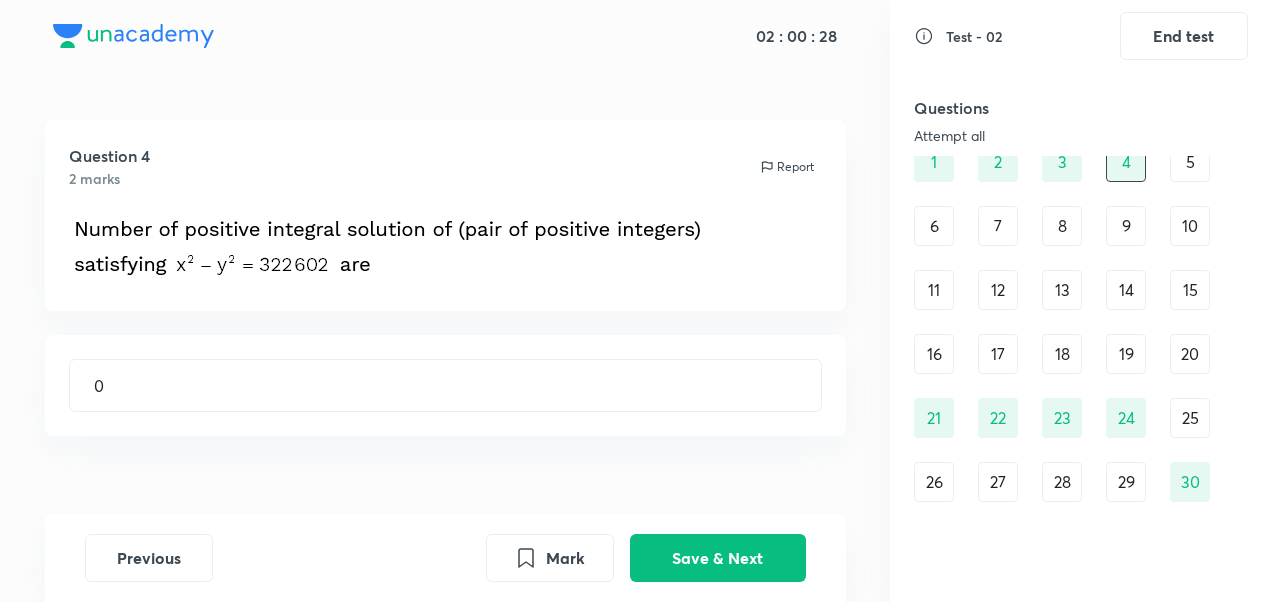 click on "5" at bounding box center [1190, 162] 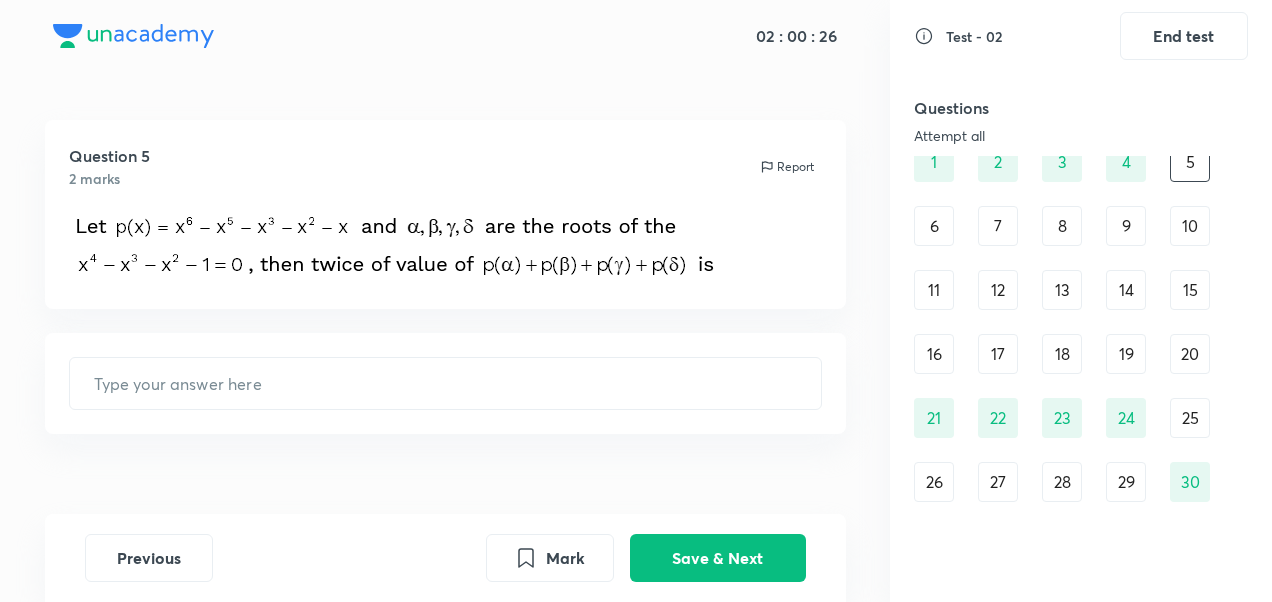 click on "24" at bounding box center (1126, 418) 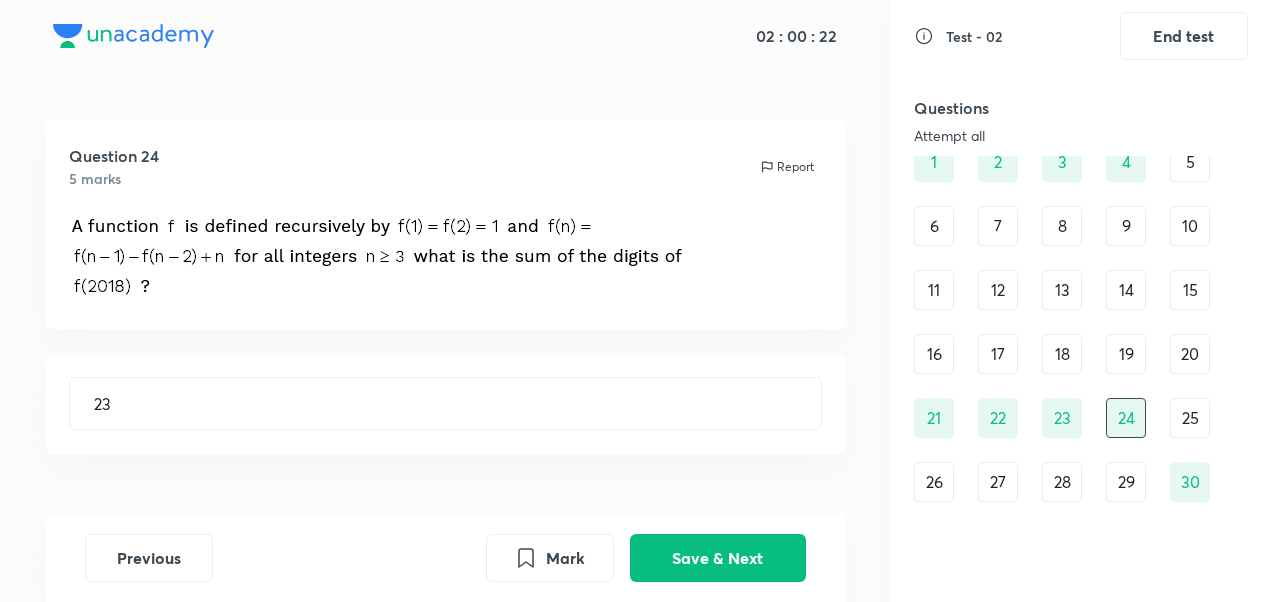 click on "25" at bounding box center [1190, 418] 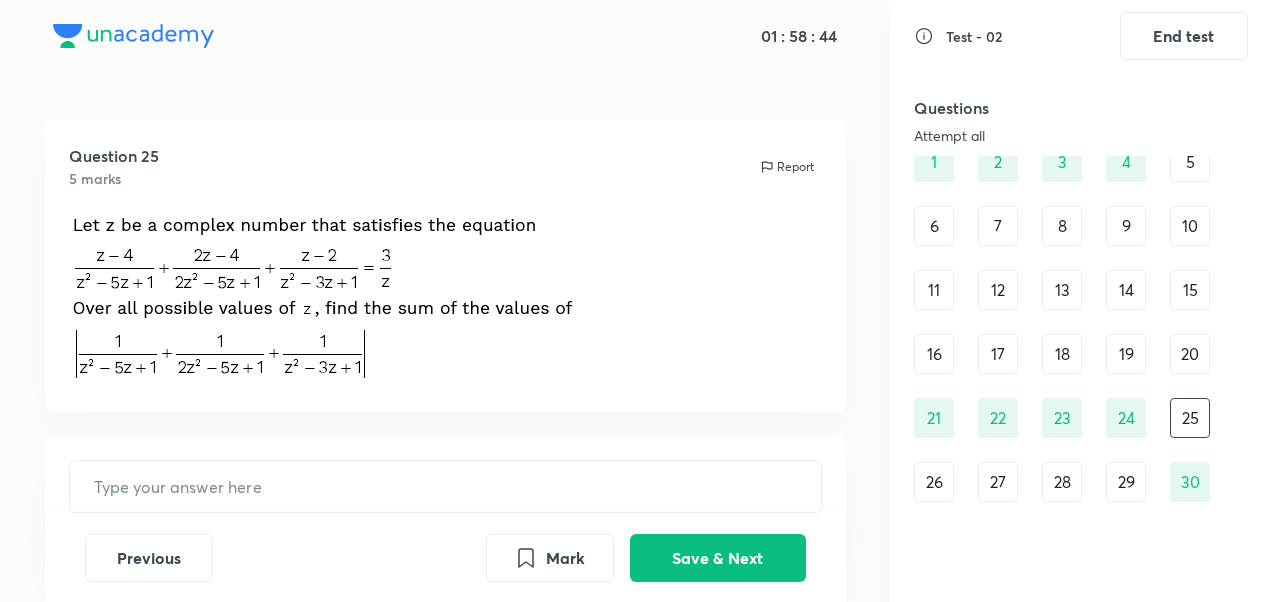 click on "1 2 3 4 5 6 7 8 9 10 11 12 13 14 15 16 17 18 19 20 21 22 23 24 25 26 27 28 29 30" at bounding box center (1081, 322) 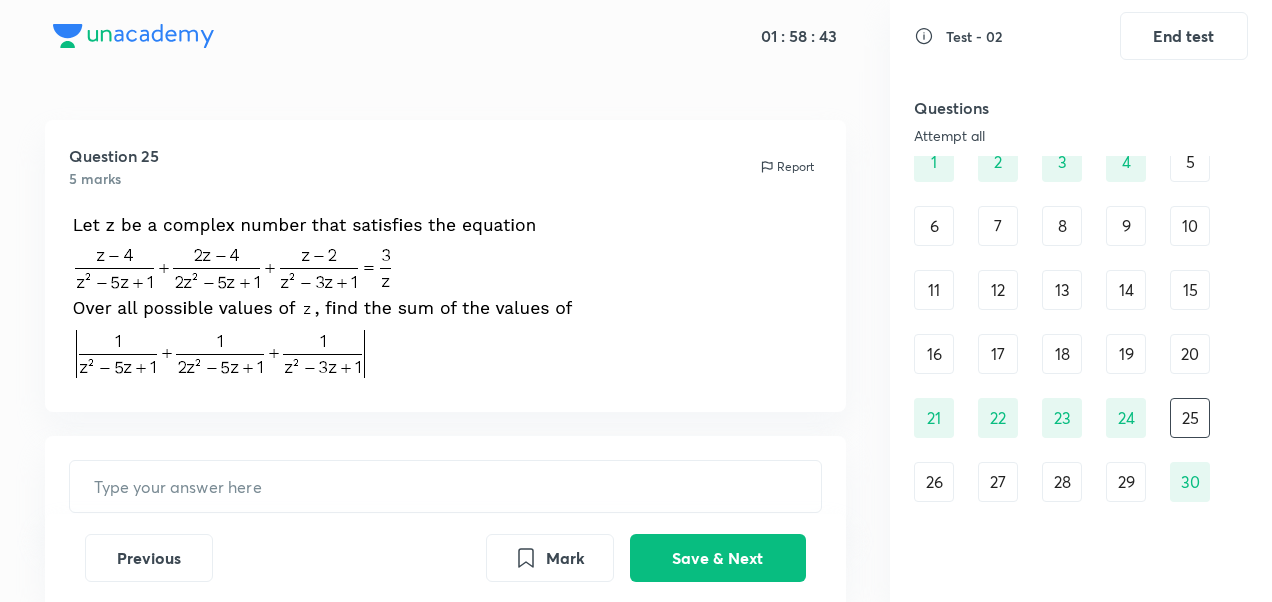 click on "1 2 3 4 5 6 7 8 9 10 11 12 13 14 15 16 17 18 19 20 21 22 23 24 25 26 27 28 29 30" at bounding box center [1081, 322] 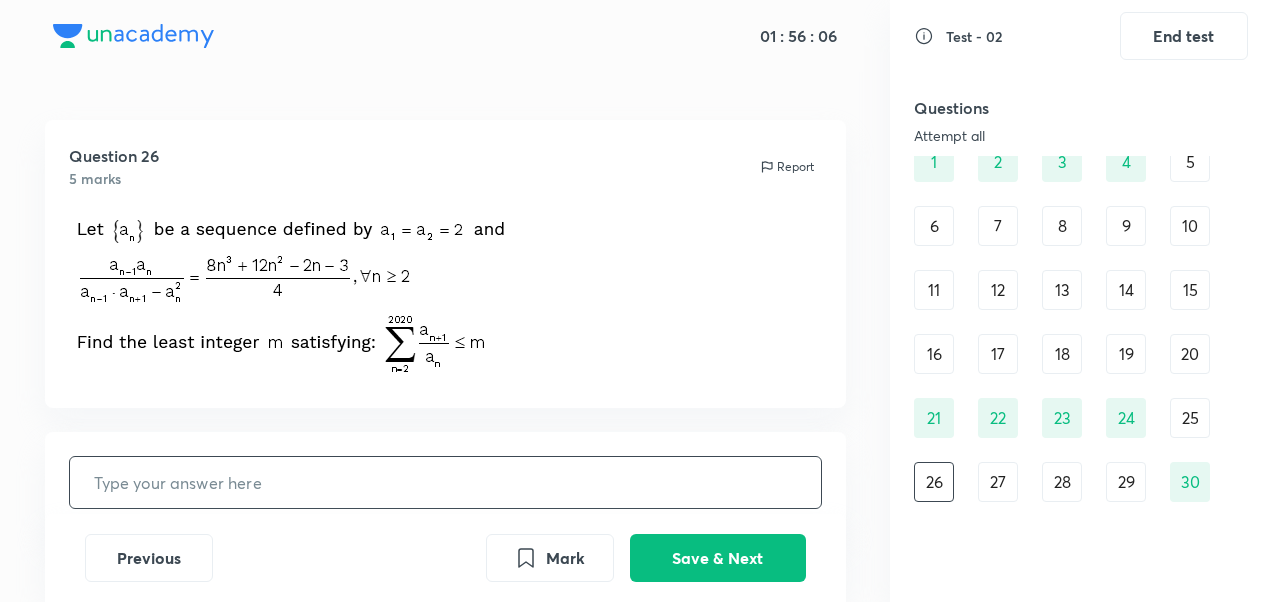 click at bounding box center [445, 482] 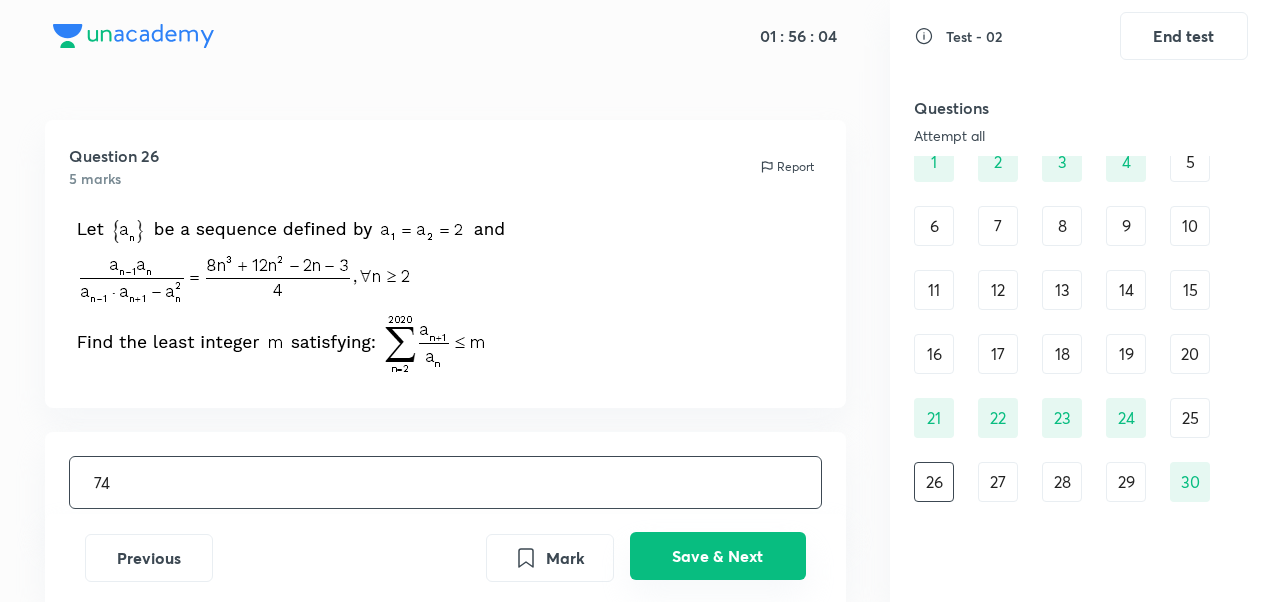 type on "74" 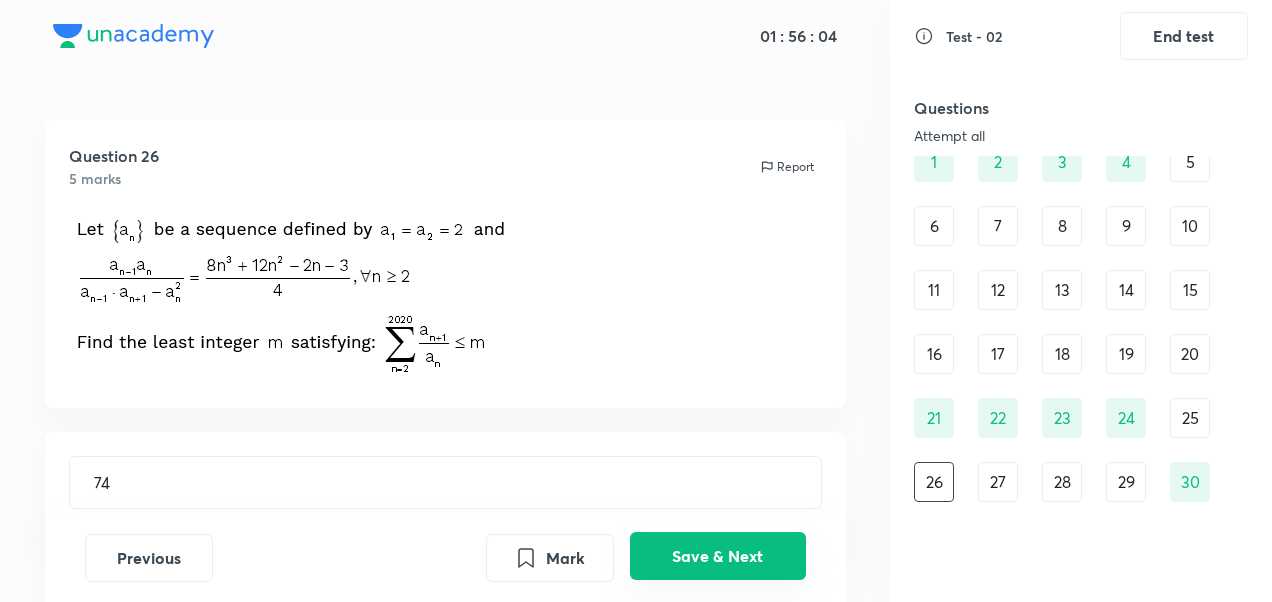 click on "Save & Next" at bounding box center [718, 556] 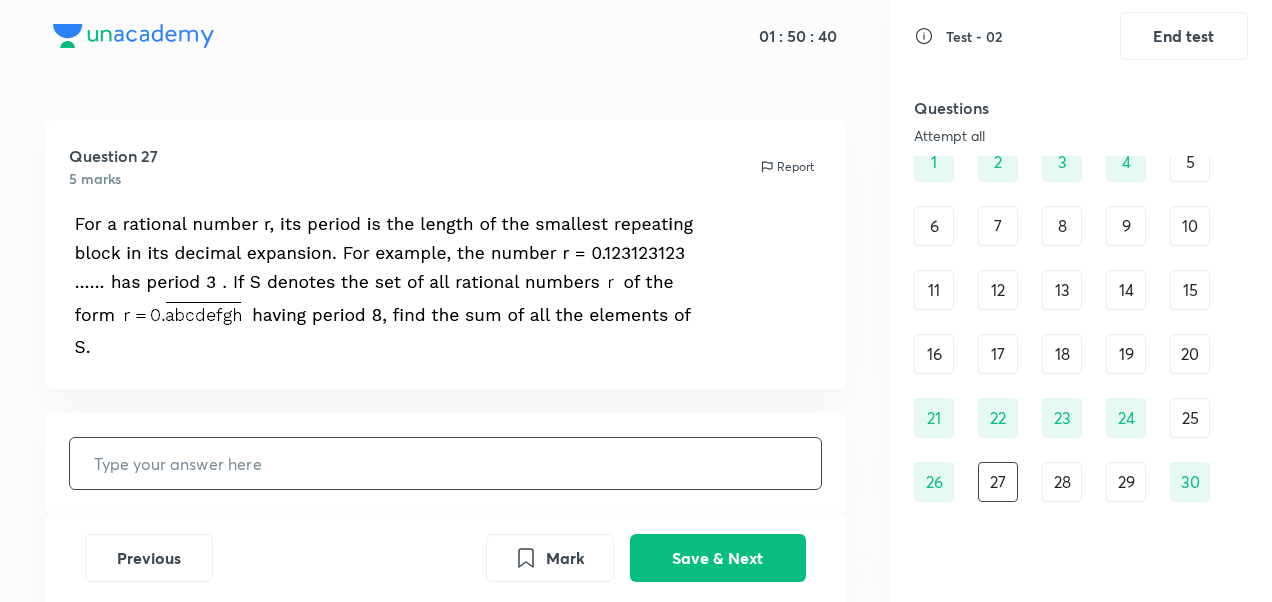 click at bounding box center (445, 463) 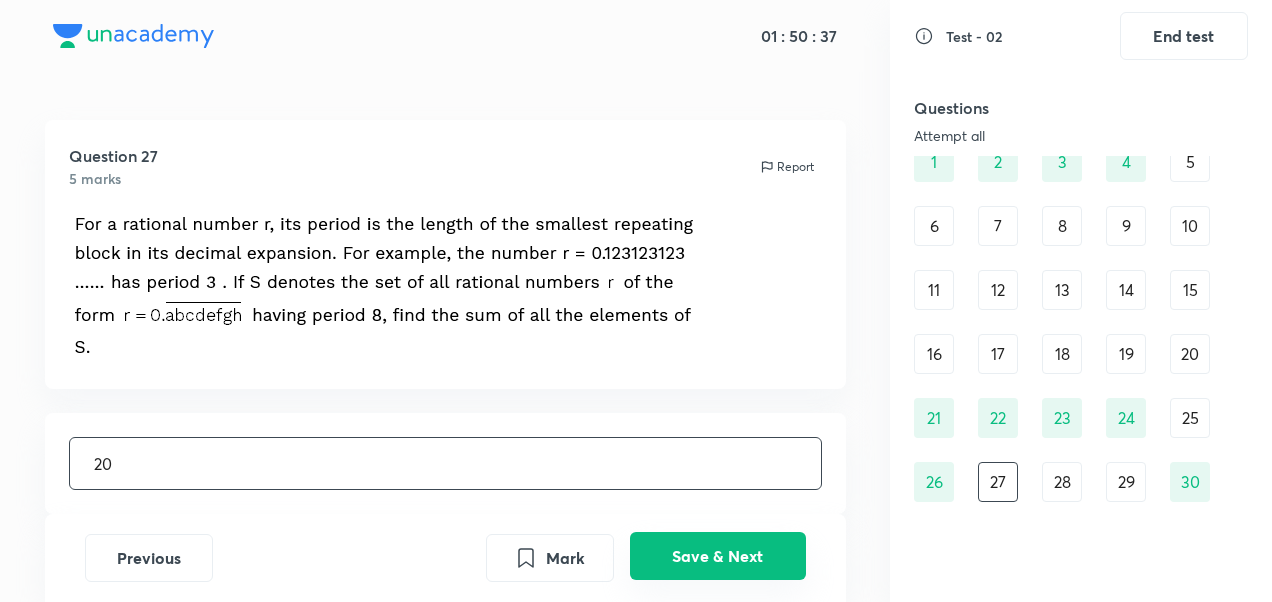 type on "20" 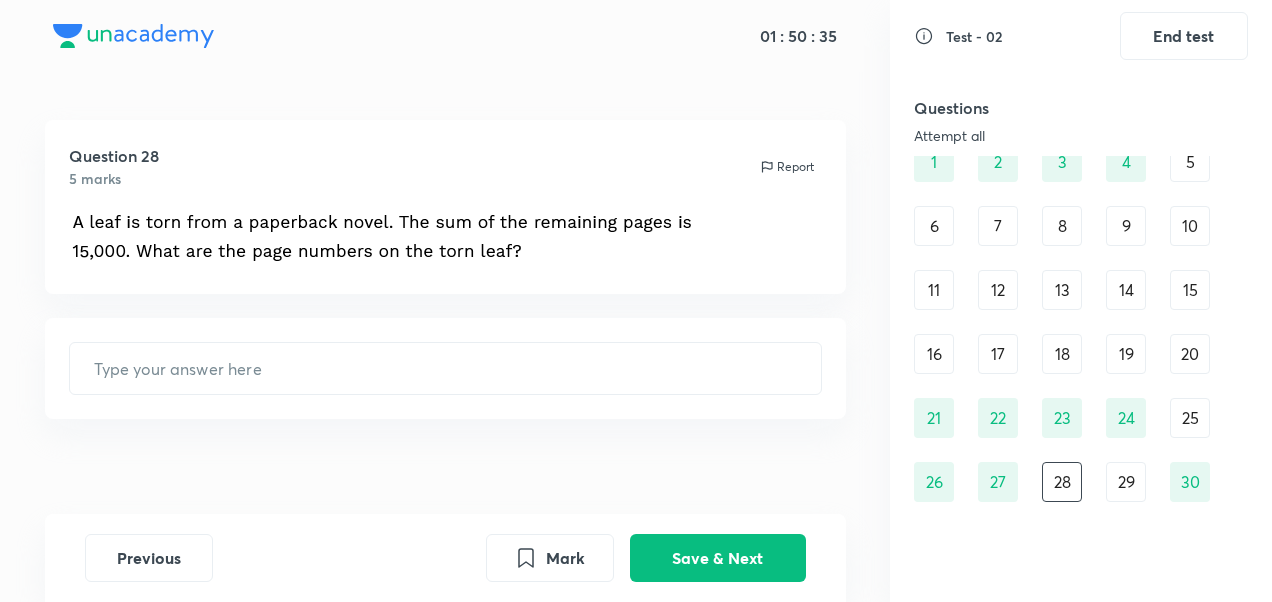drag, startPoint x: 754, startPoint y: 557, endPoint x: 796, endPoint y: 318, distance: 242.66232 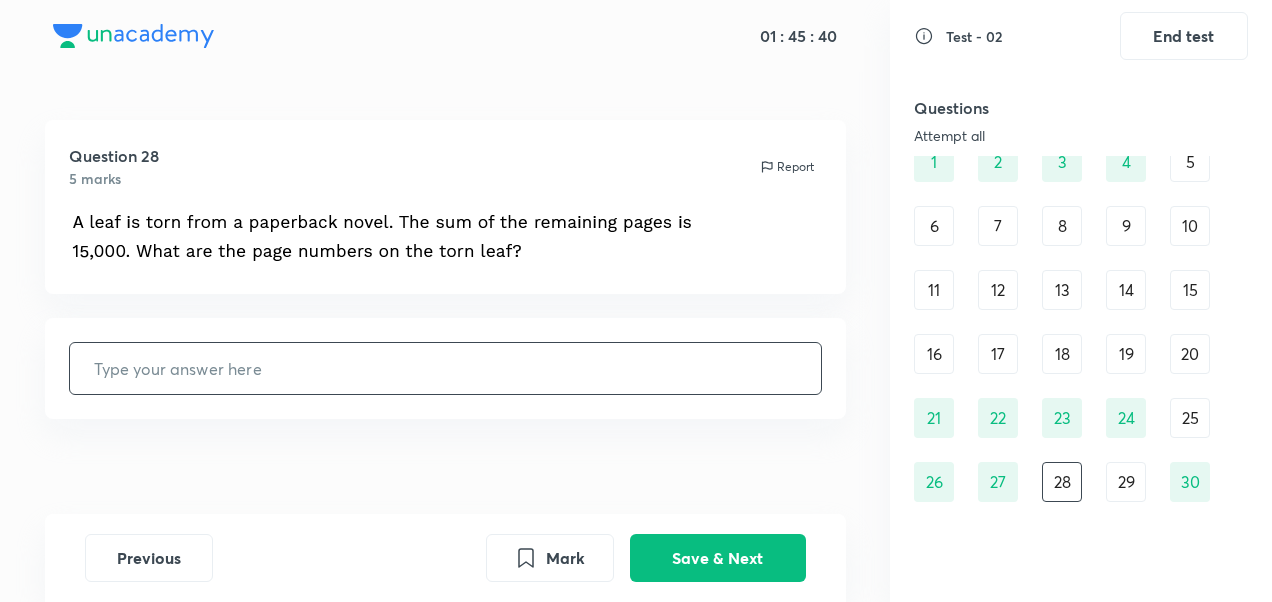 click at bounding box center (445, 368) 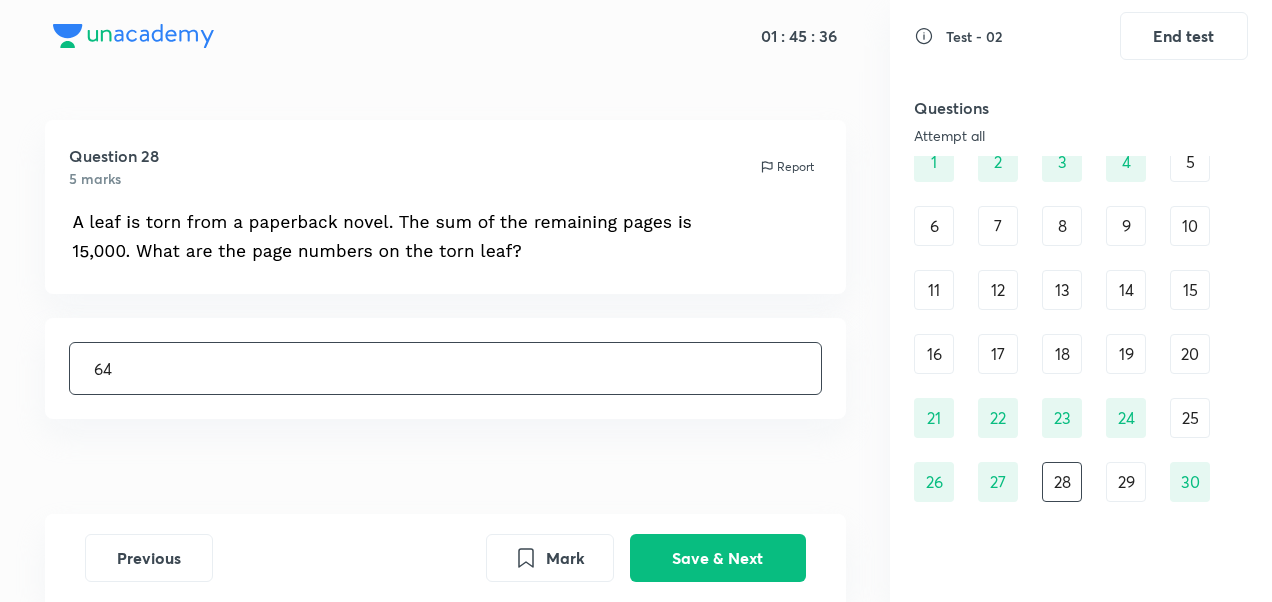 type on "64" 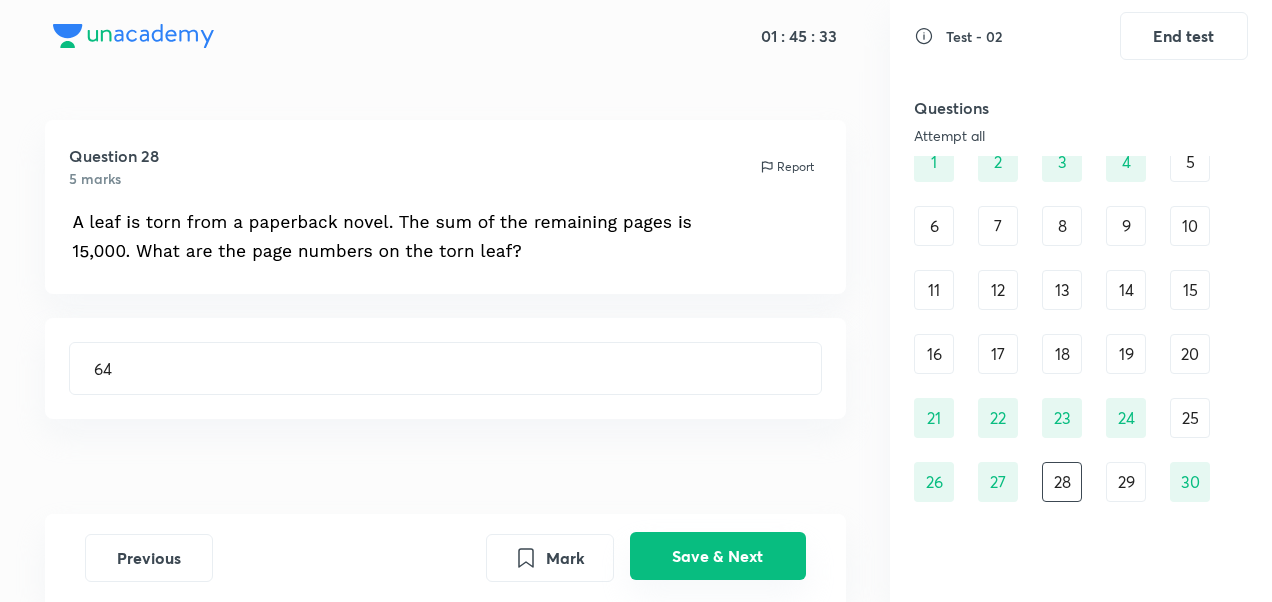 click on "Save & Next" at bounding box center [718, 556] 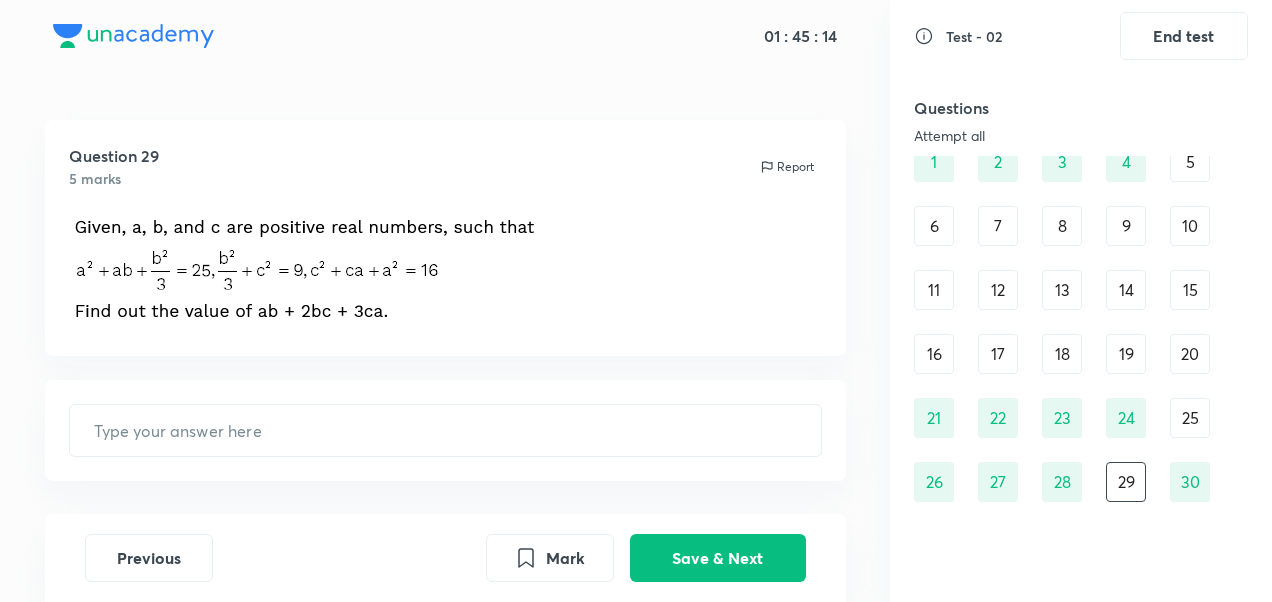 type 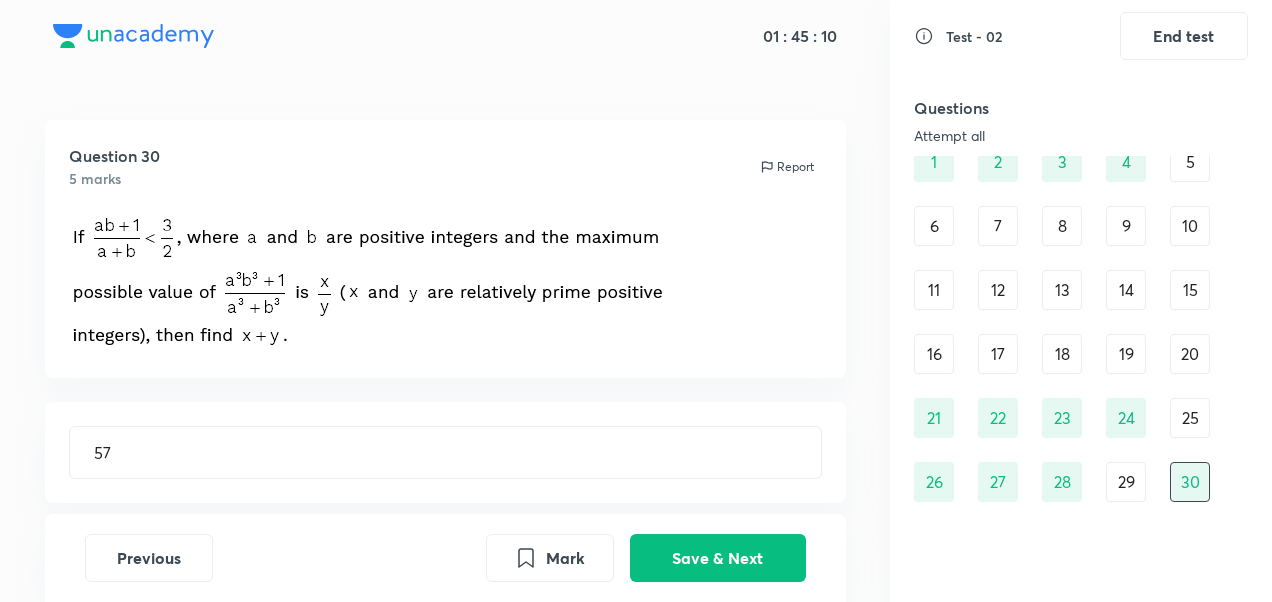 click on "29" at bounding box center (1126, 482) 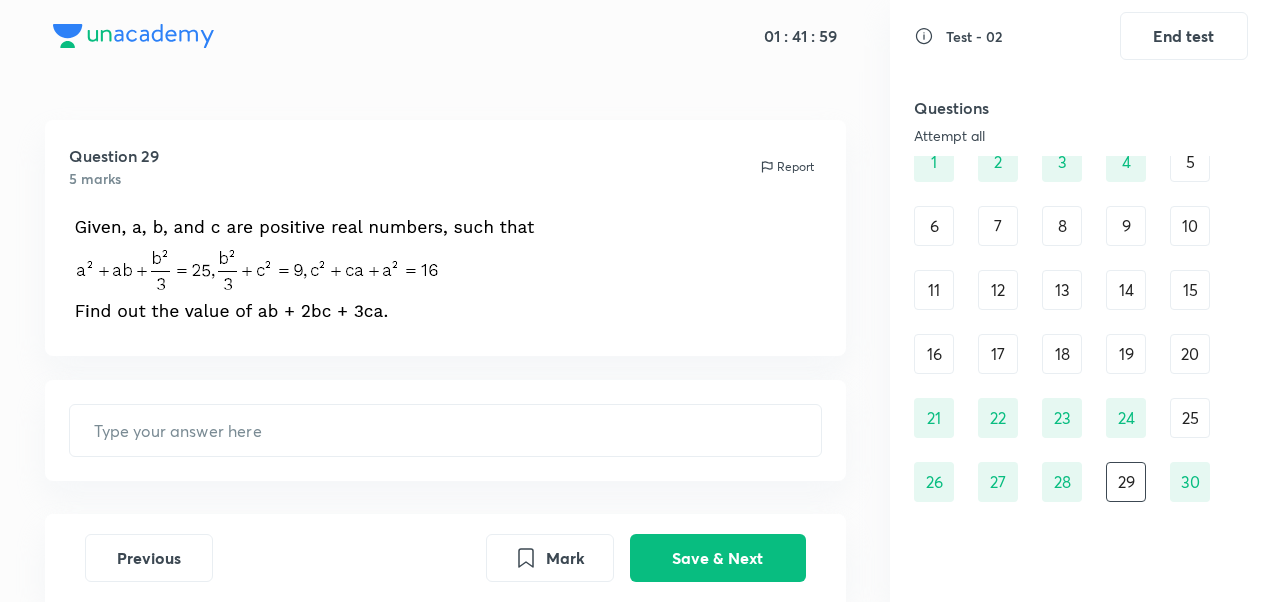 click on "1" at bounding box center [934, 162] 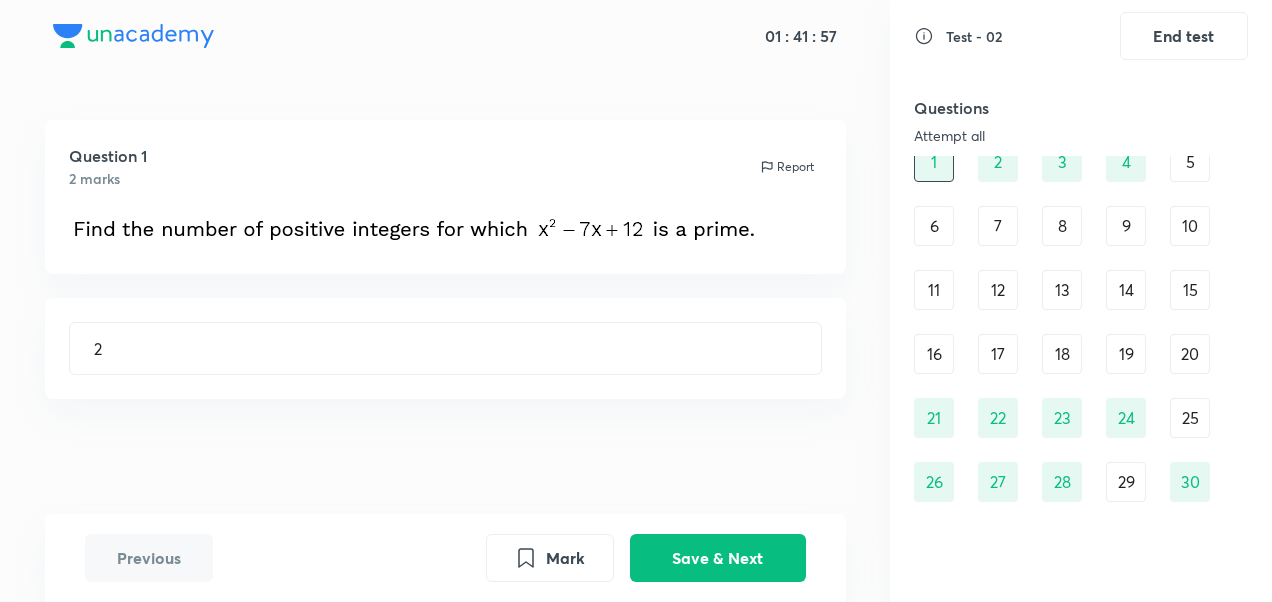 click on "2" at bounding box center (998, 162) 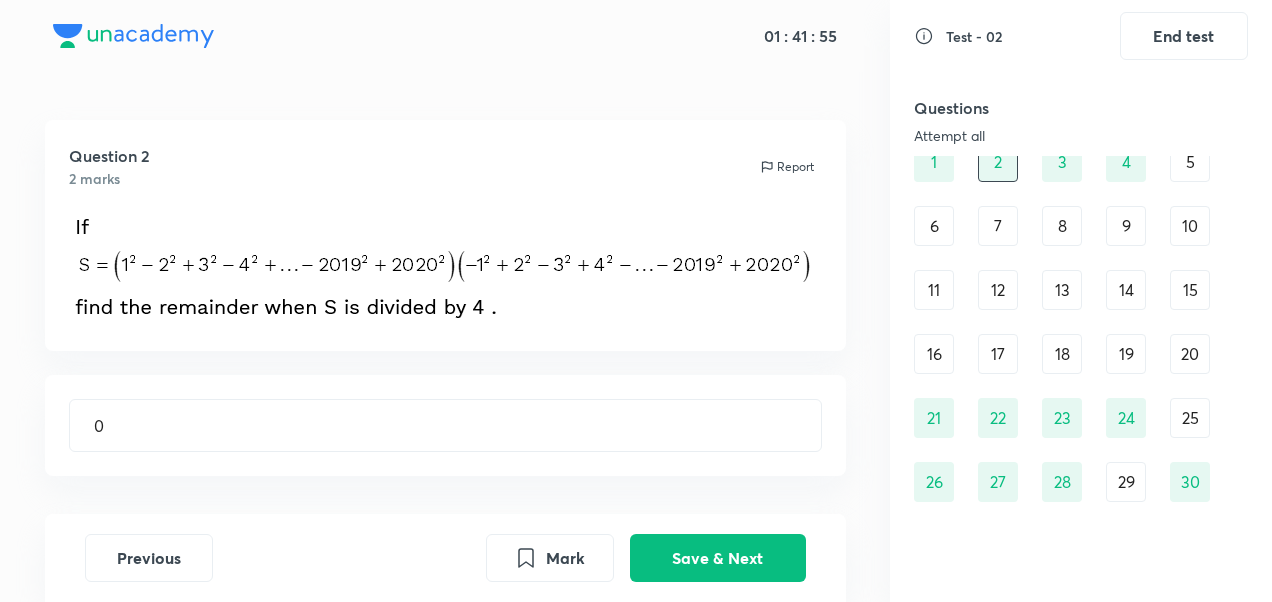 click on "3" at bounding box center [1062, 162] 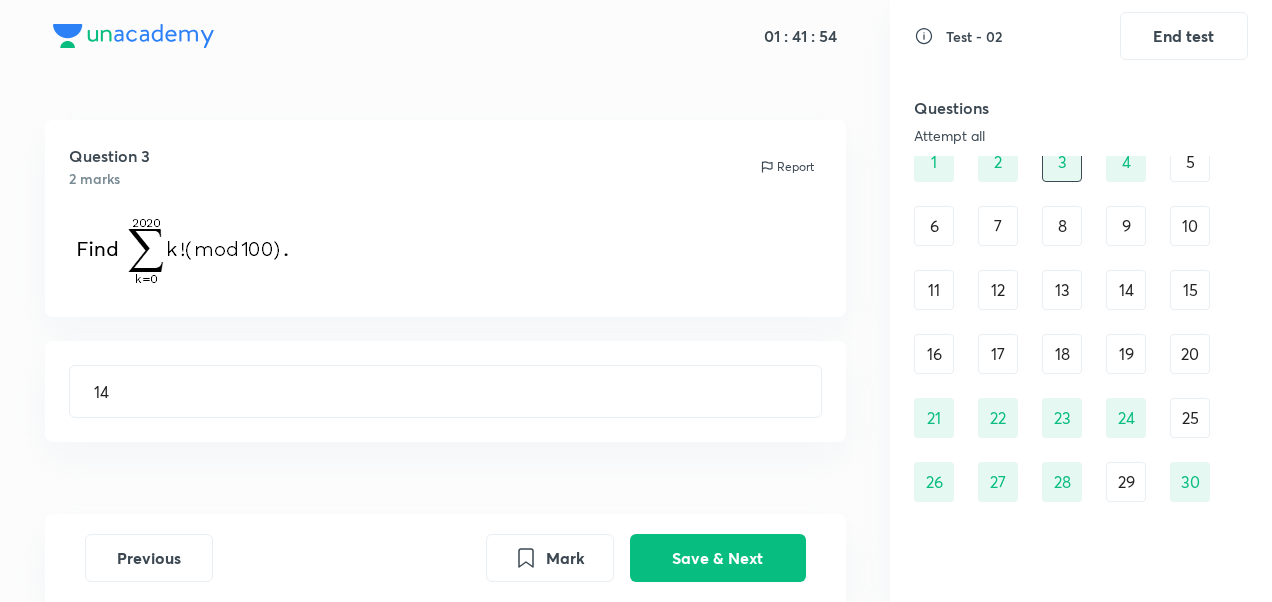 click on "4" at bounding box center [1126, 162] 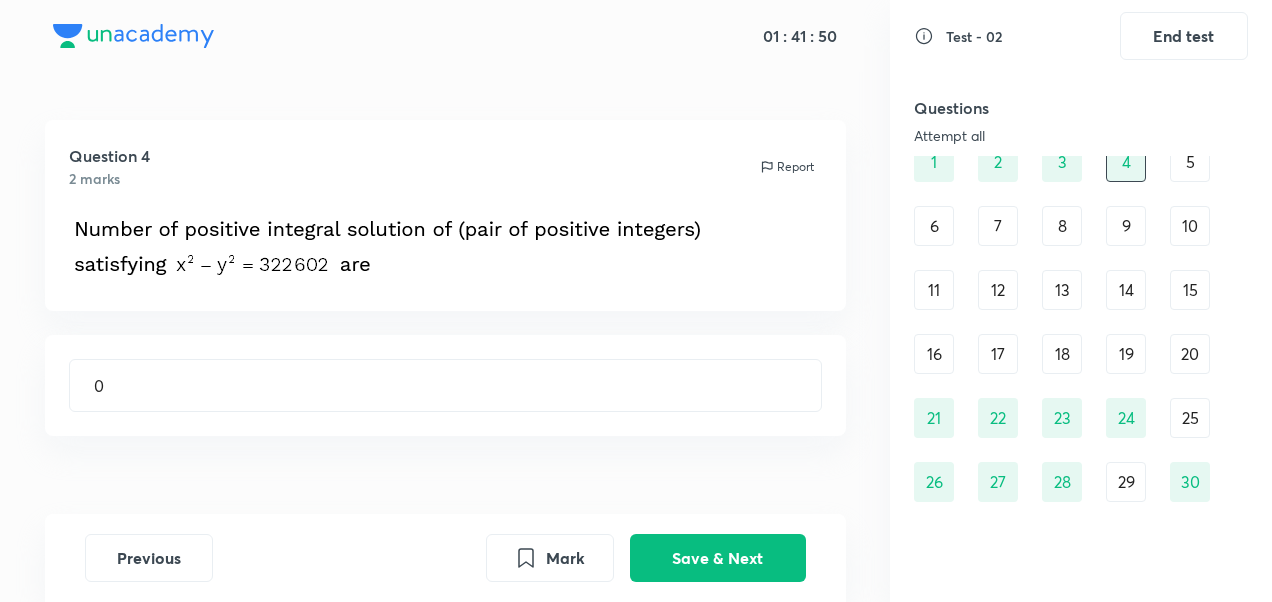 click on "5" at bounding box center [1190, 162] 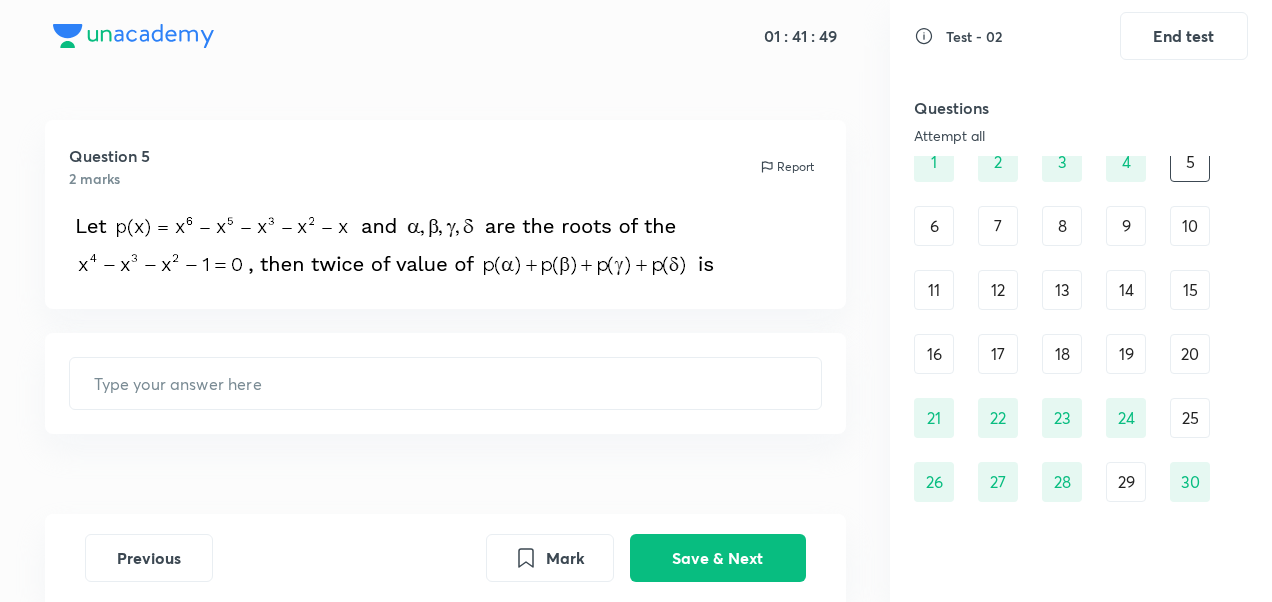 drag, startPoint x: 1198, startPoint y: 172, endPoint x: 833, endPoint y: 240, distance: 371.2802 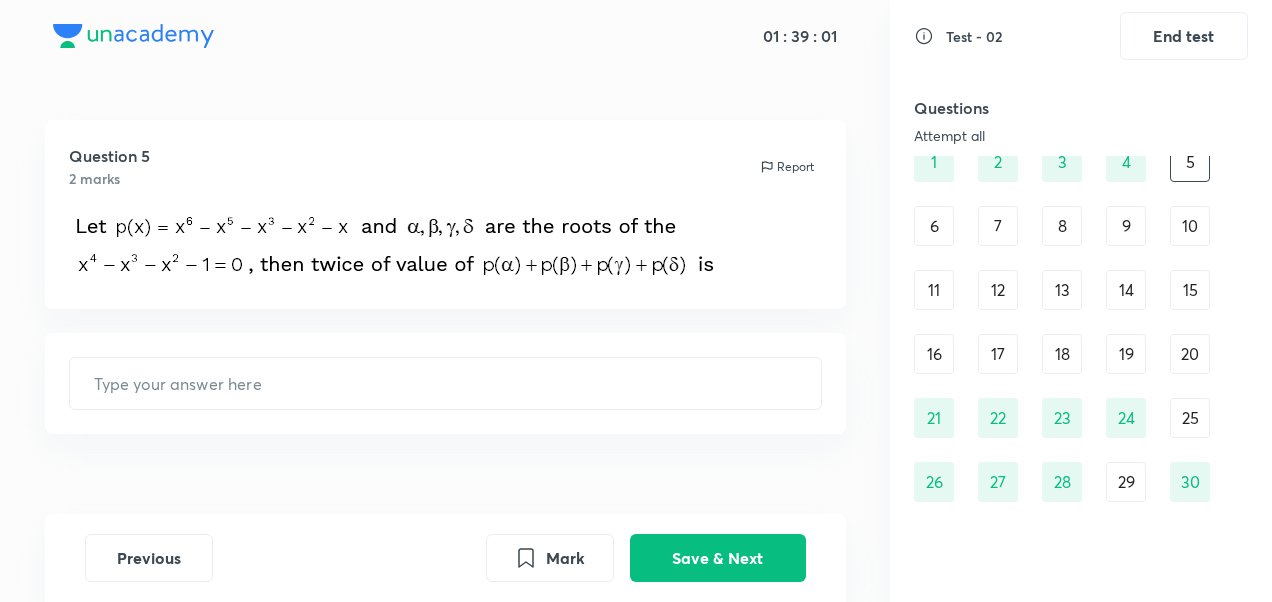 click on "6" at bounding box center [934, 226] 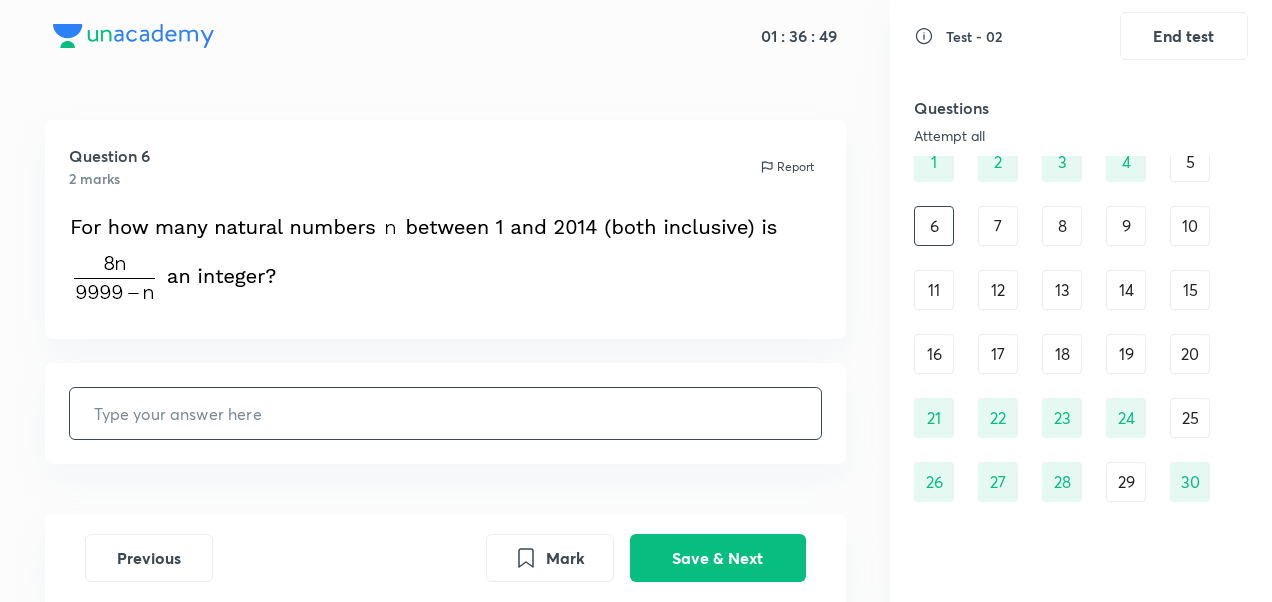 click at bounding box center (445, 413) 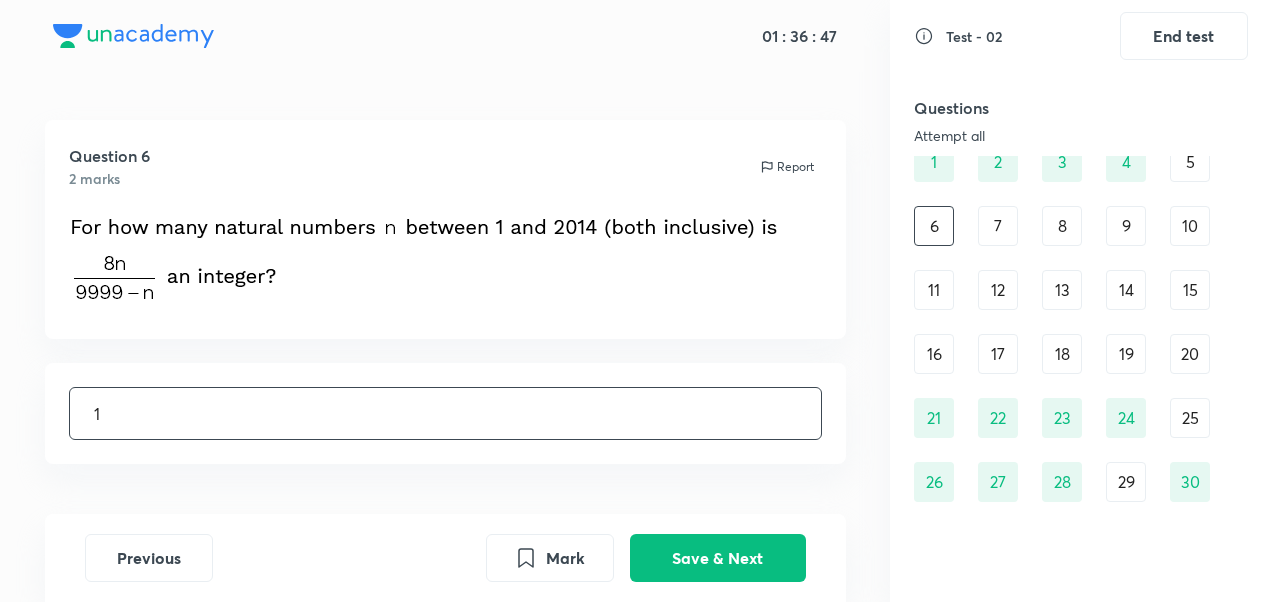 type on "1" 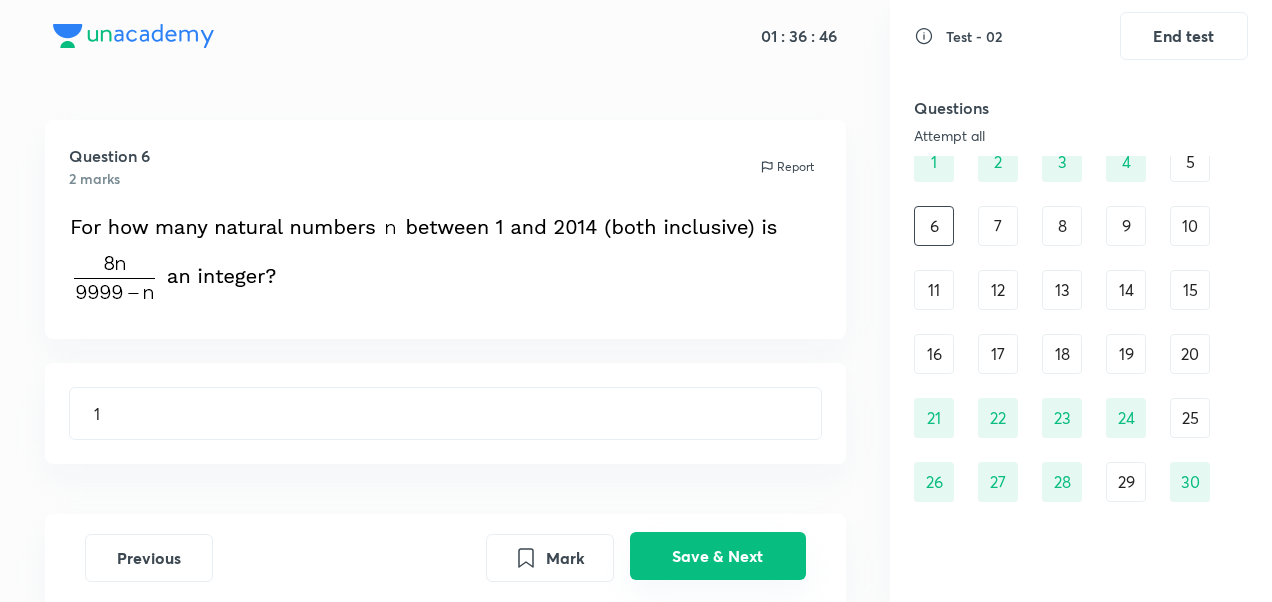 click on "Save & Next" at bounding box center [718, 556] 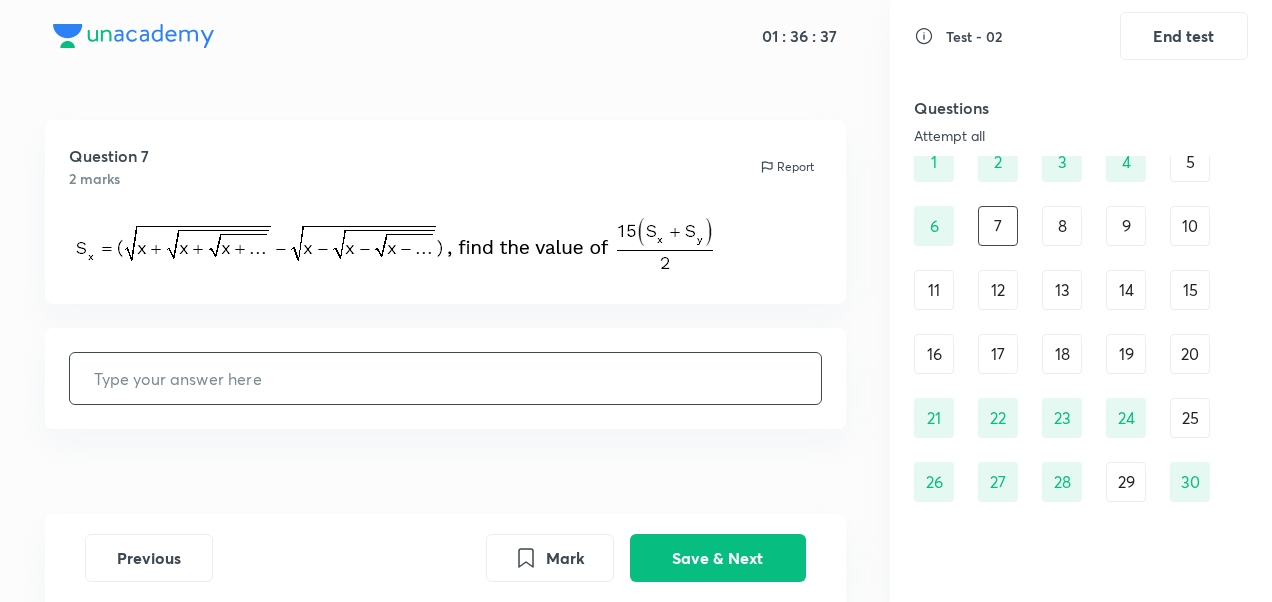 click at bounding box center [445, 378] 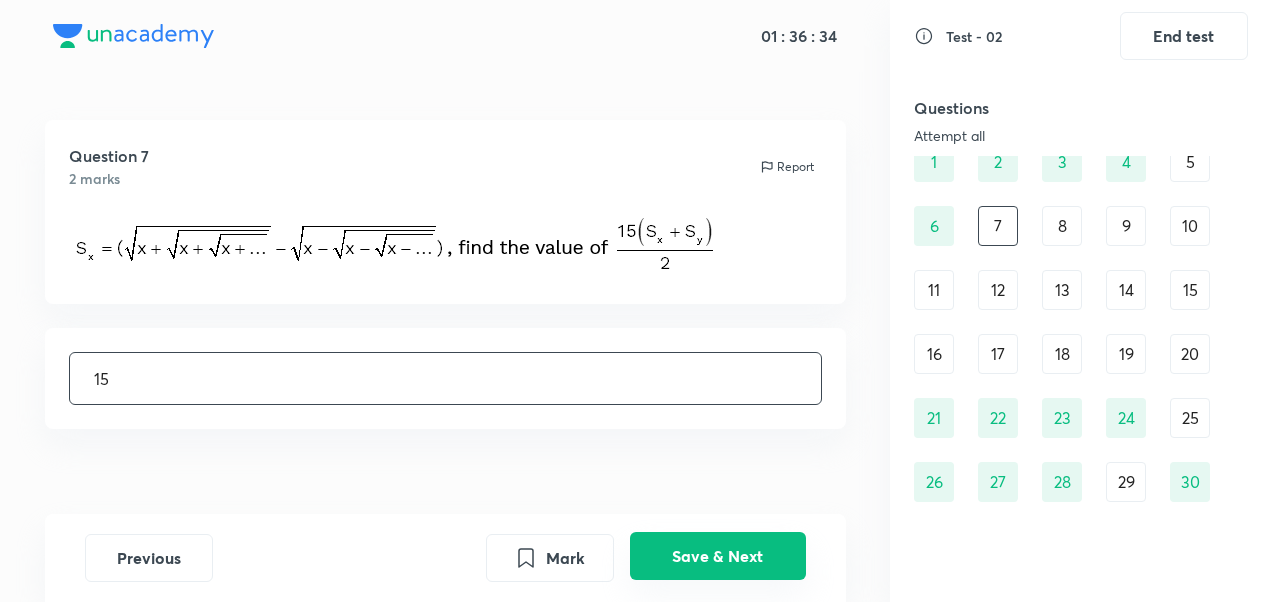 type on "15" 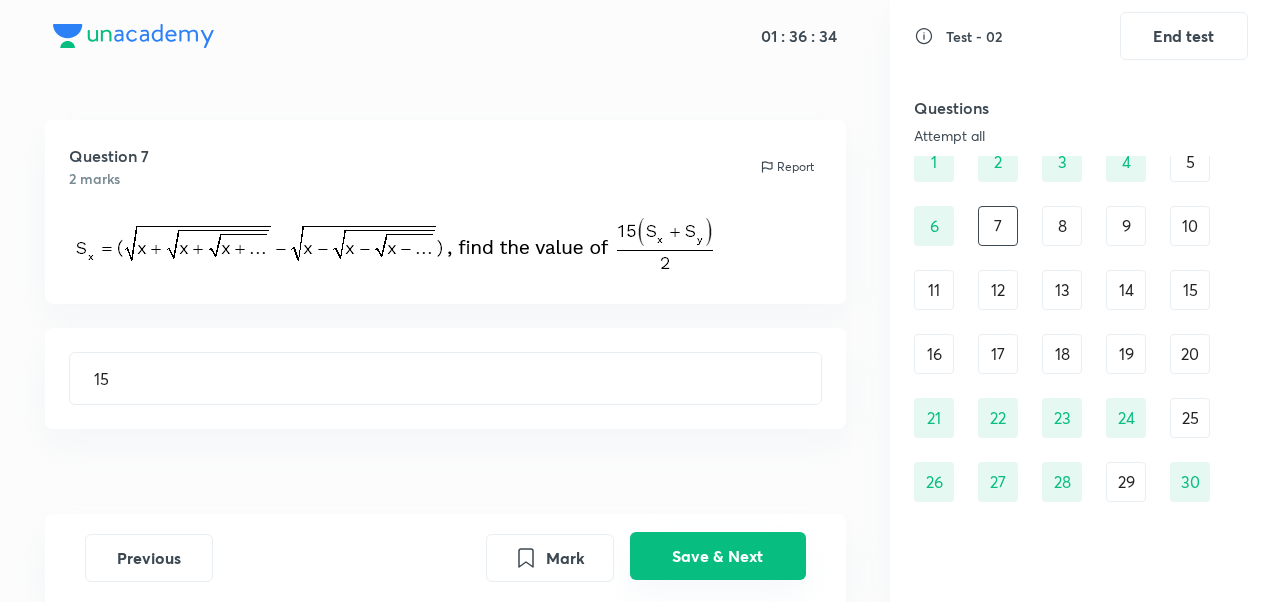 click on "Save & Next" at bounding box center (718, 556) 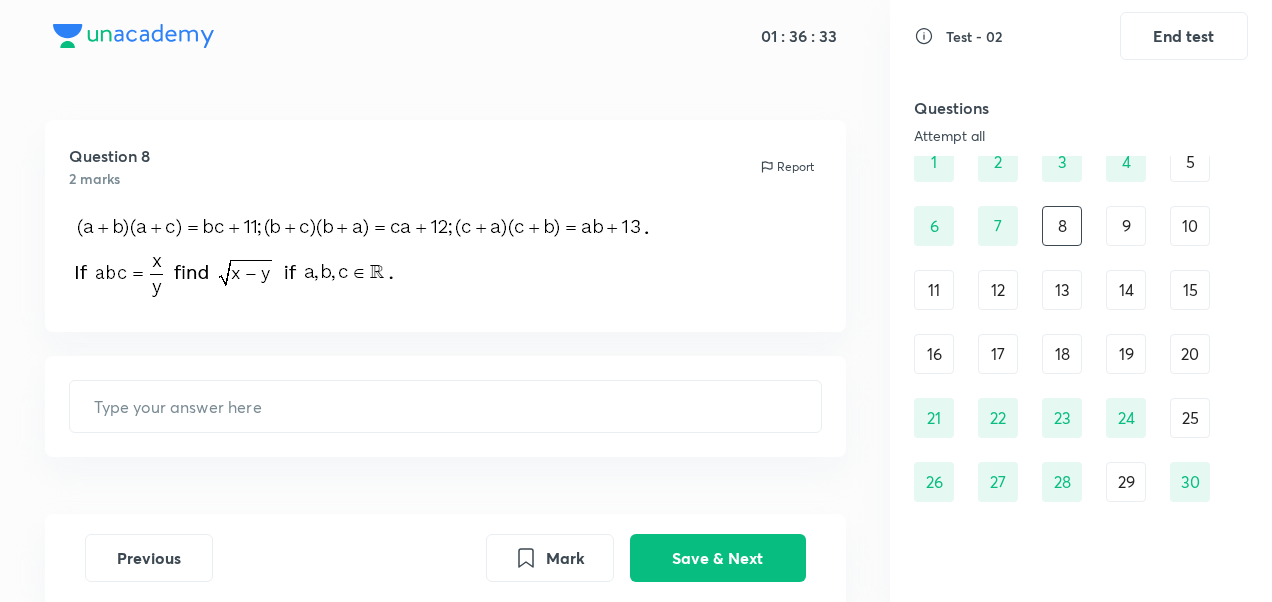 click on "7" at bounding box center [998, 226] 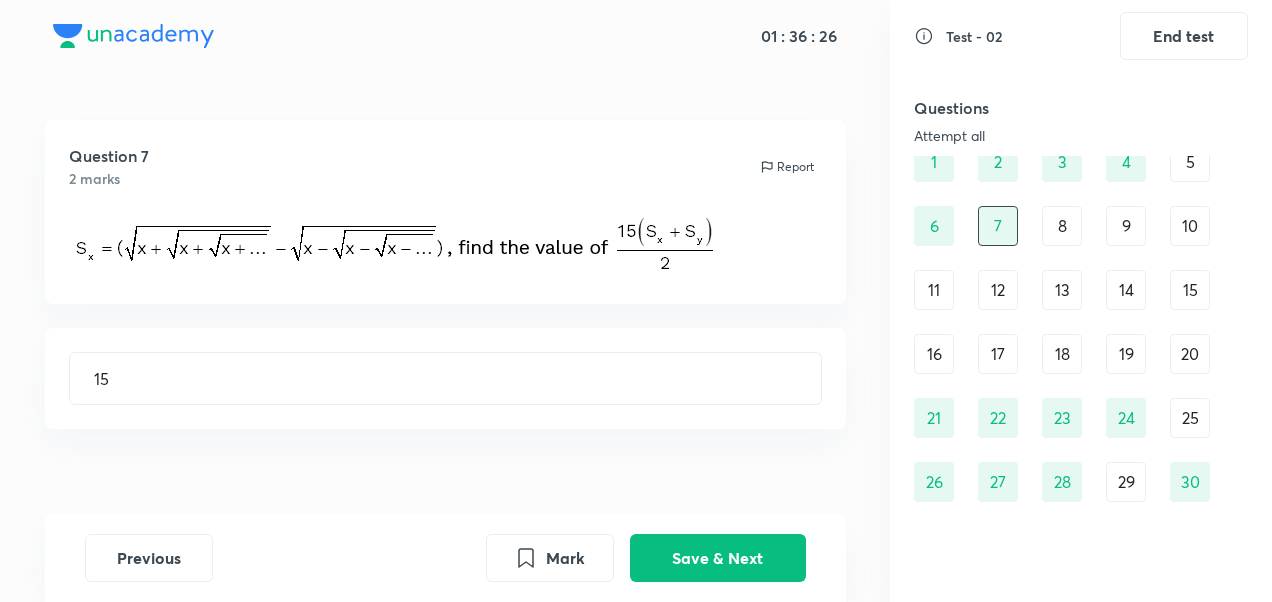 click on "8" at bounding box center [1062, 226] 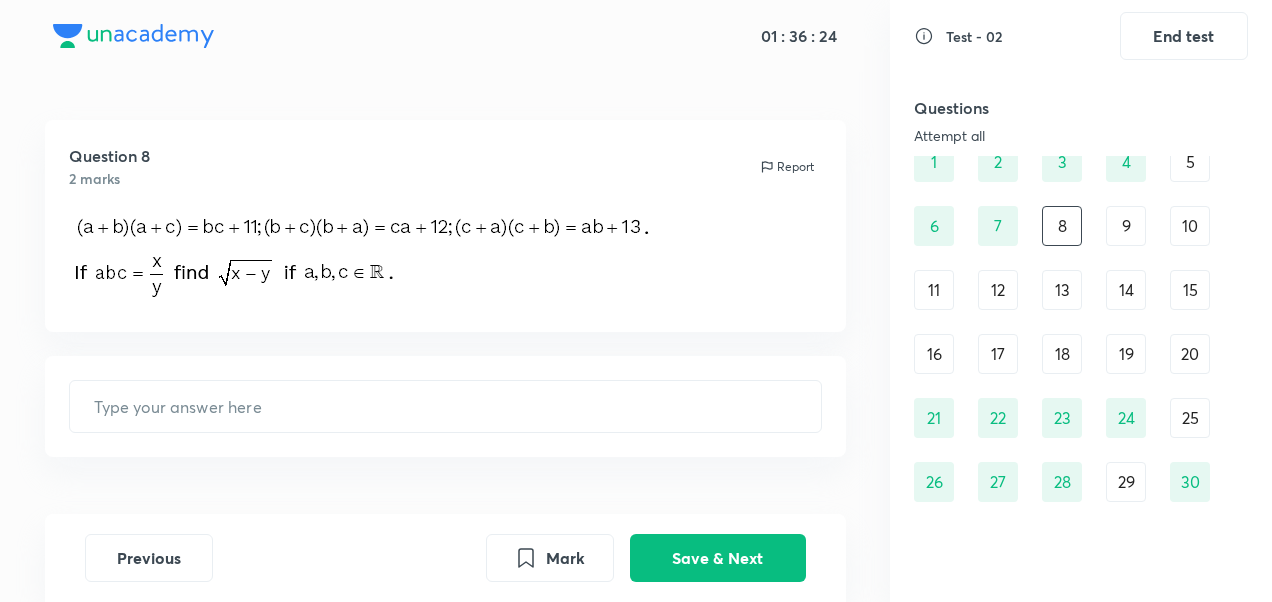 click on "7" at bounding box center (998, 226) 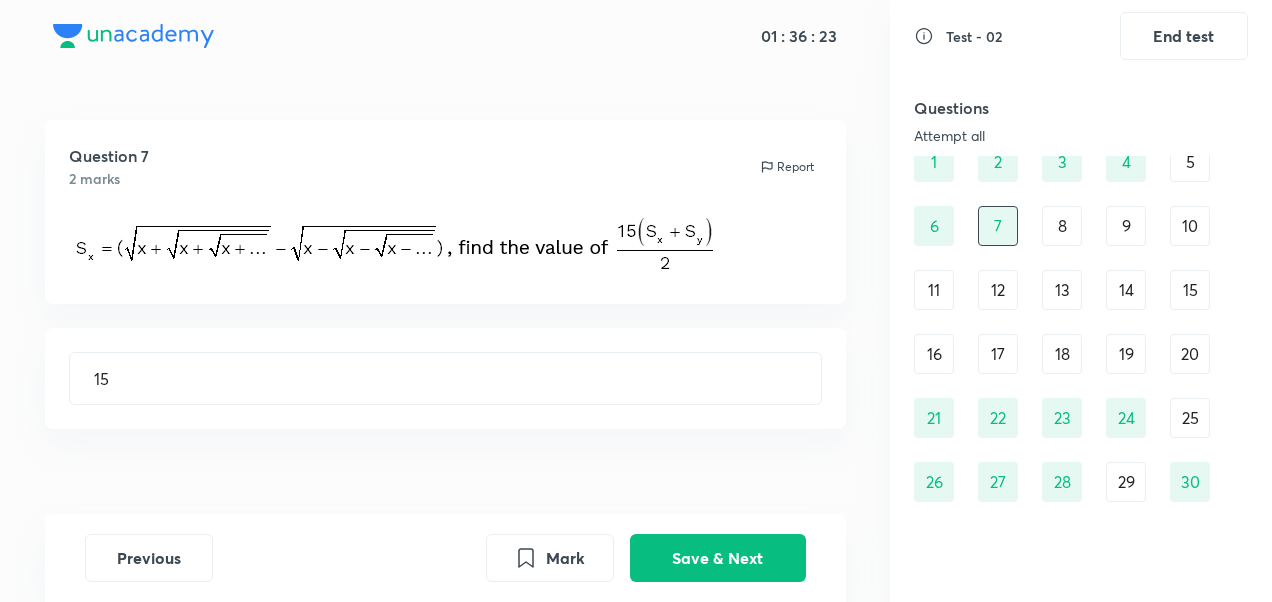click on "8" at bounding box center [1062, 226] 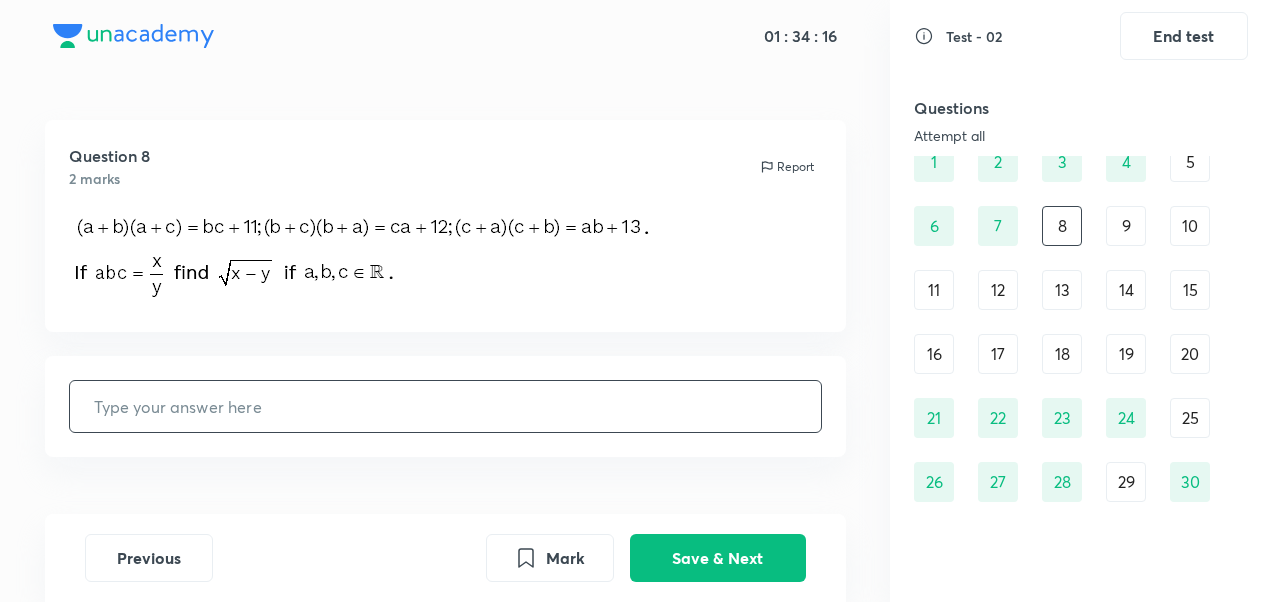 click at bounding box center [445, 406] 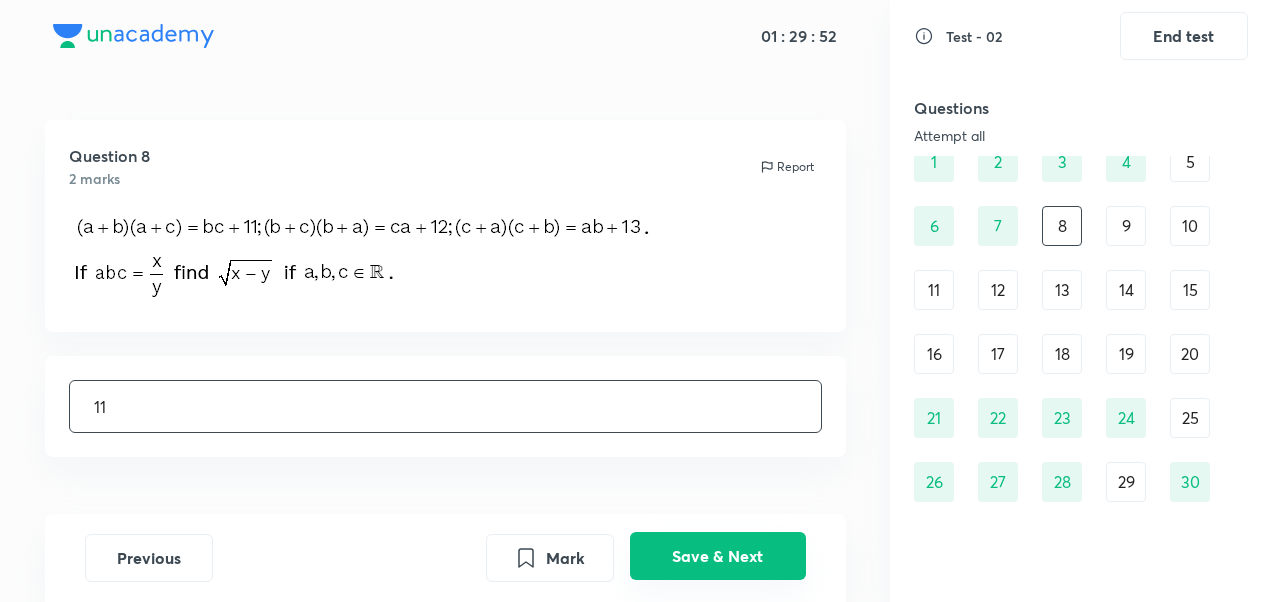 type on "11" 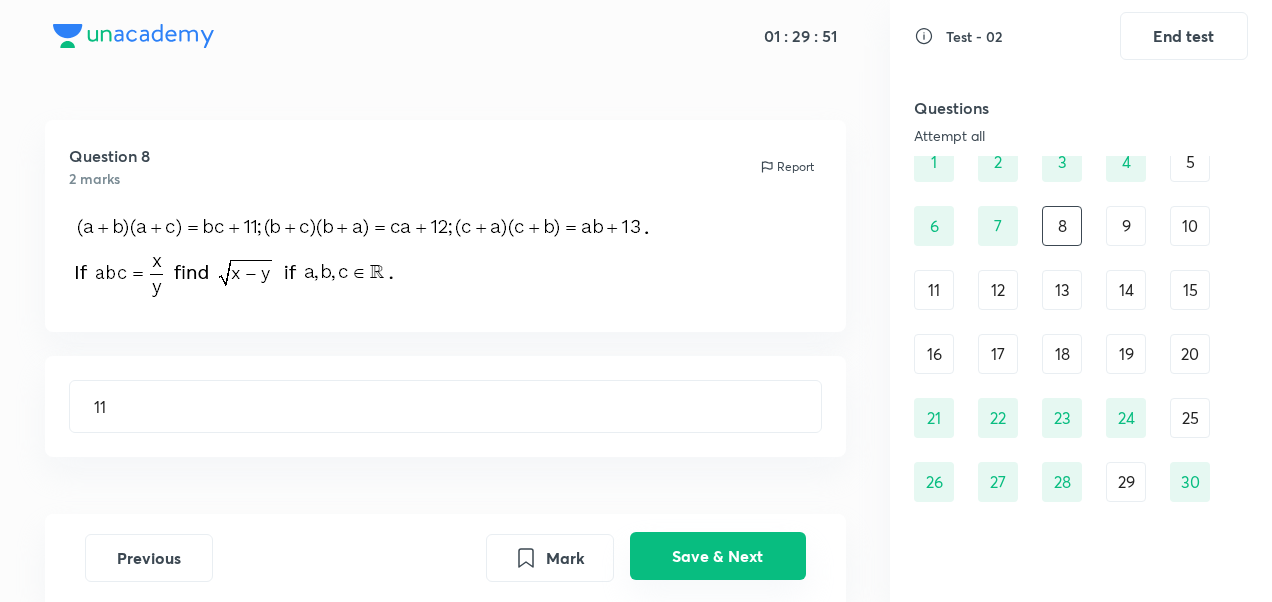 click on "Save & Next" at bounding box center [718, 556] 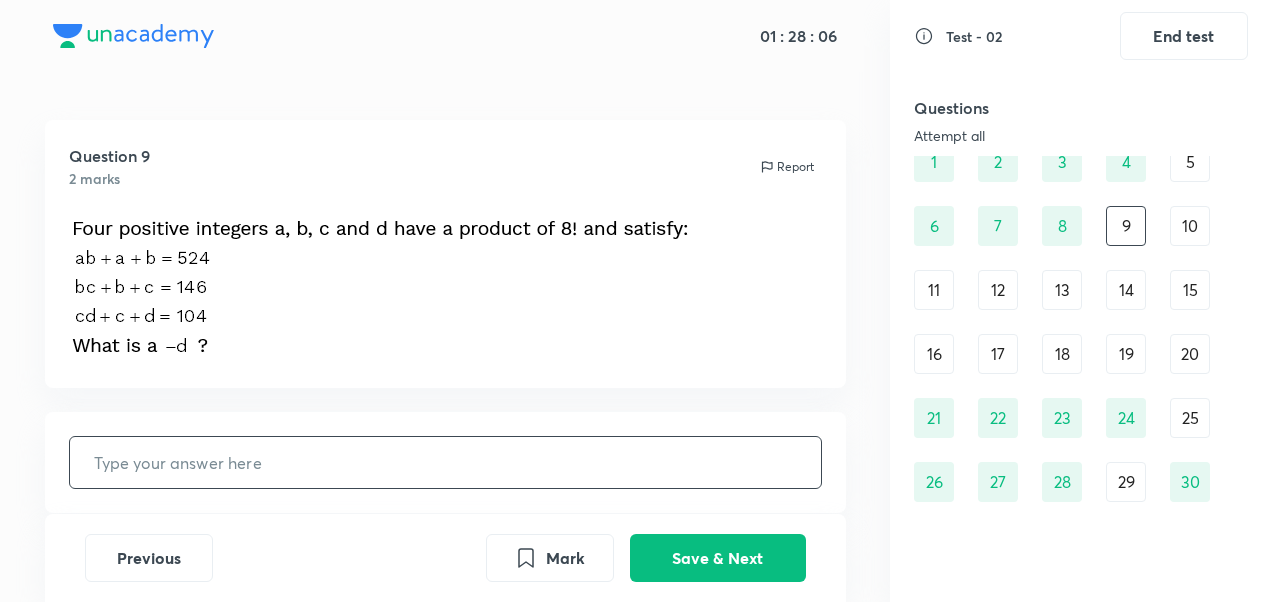 click at bounding box center [445, 462] 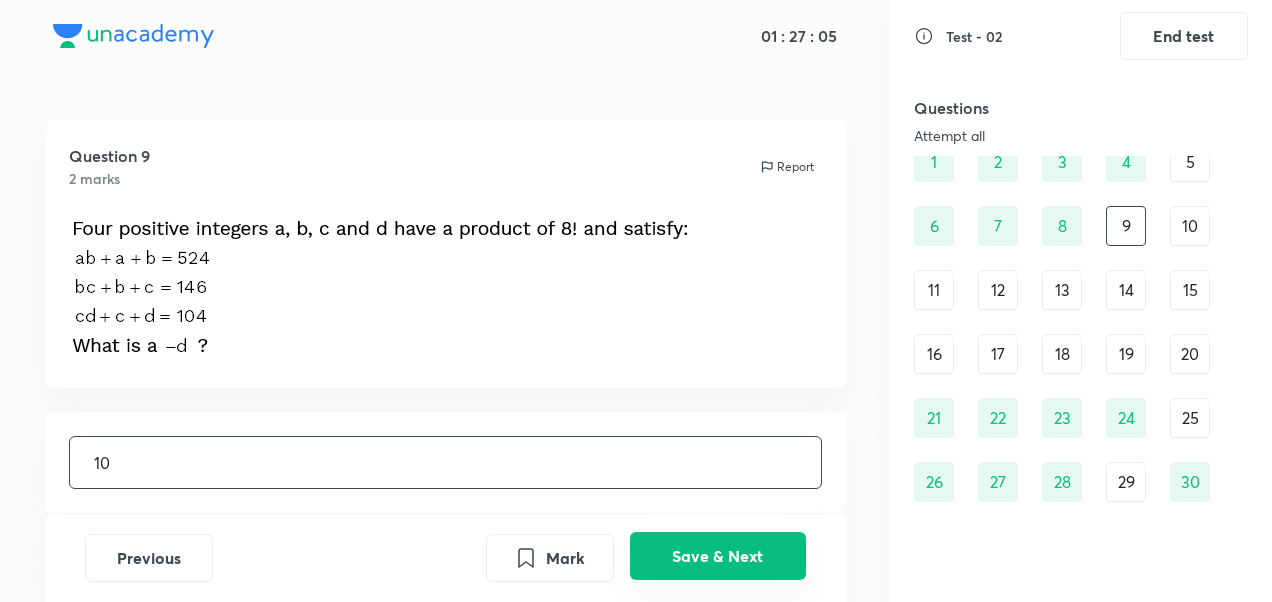 type on "10" 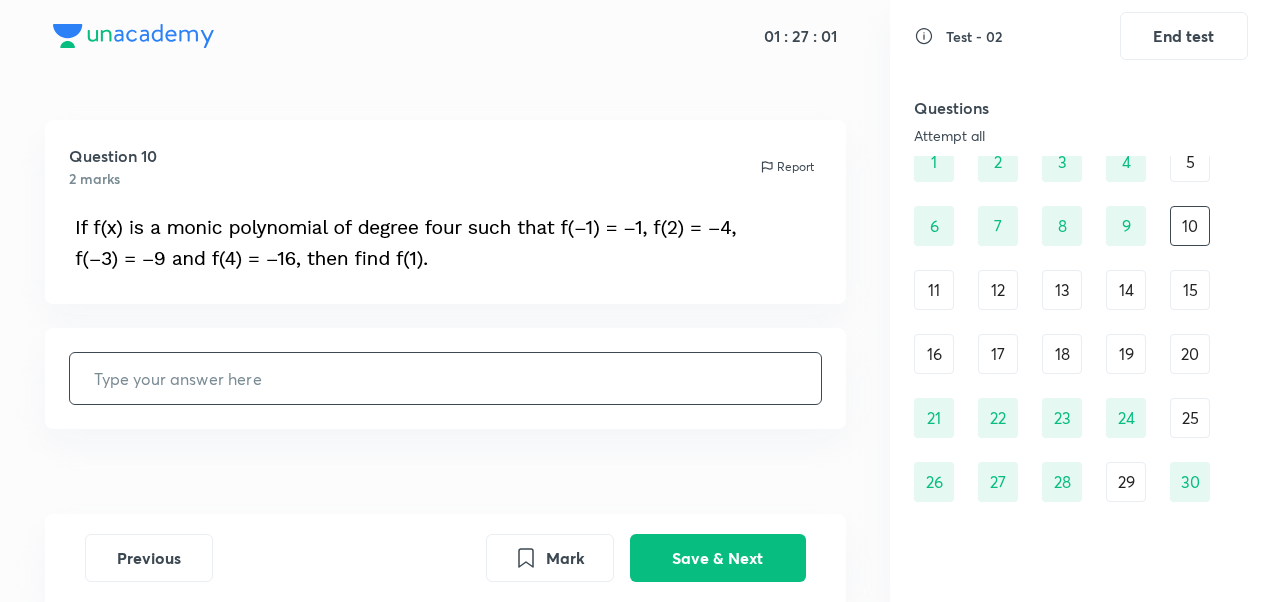 click at bounding box center [445, 378] 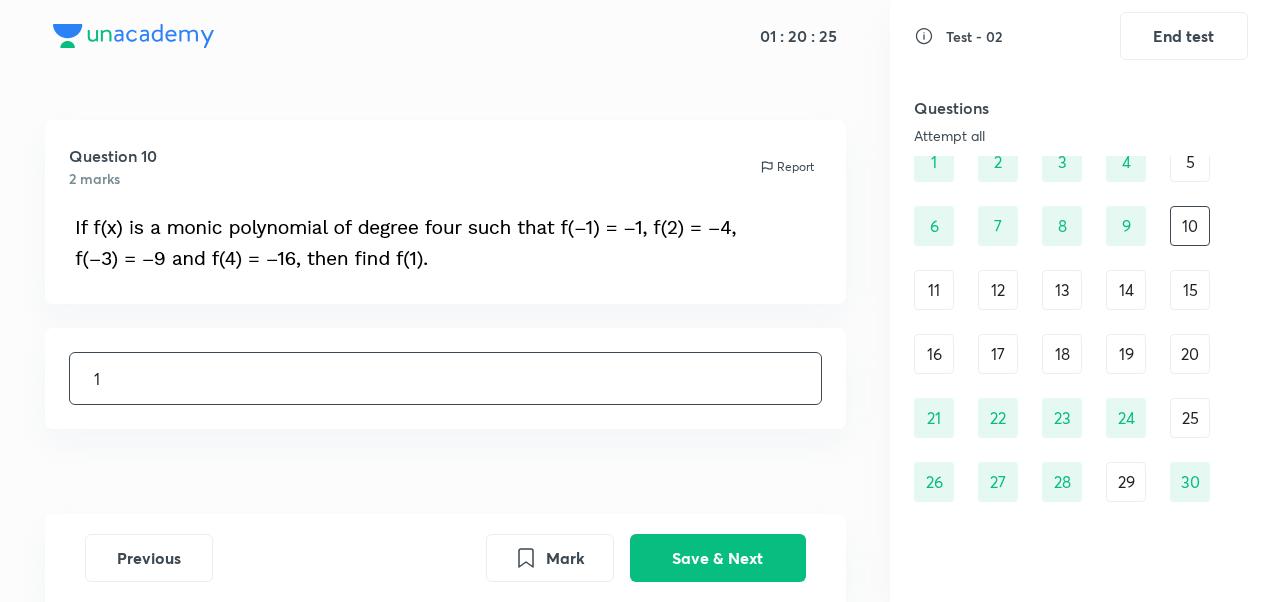 type on "1" 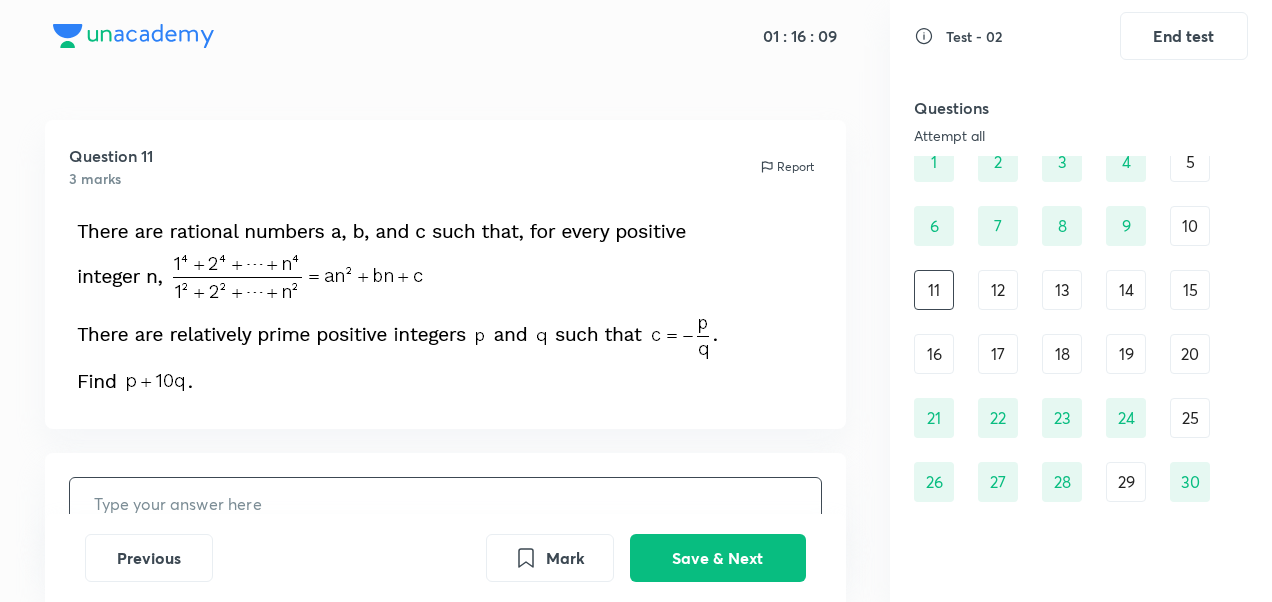 click at bounding box center (445, 503) 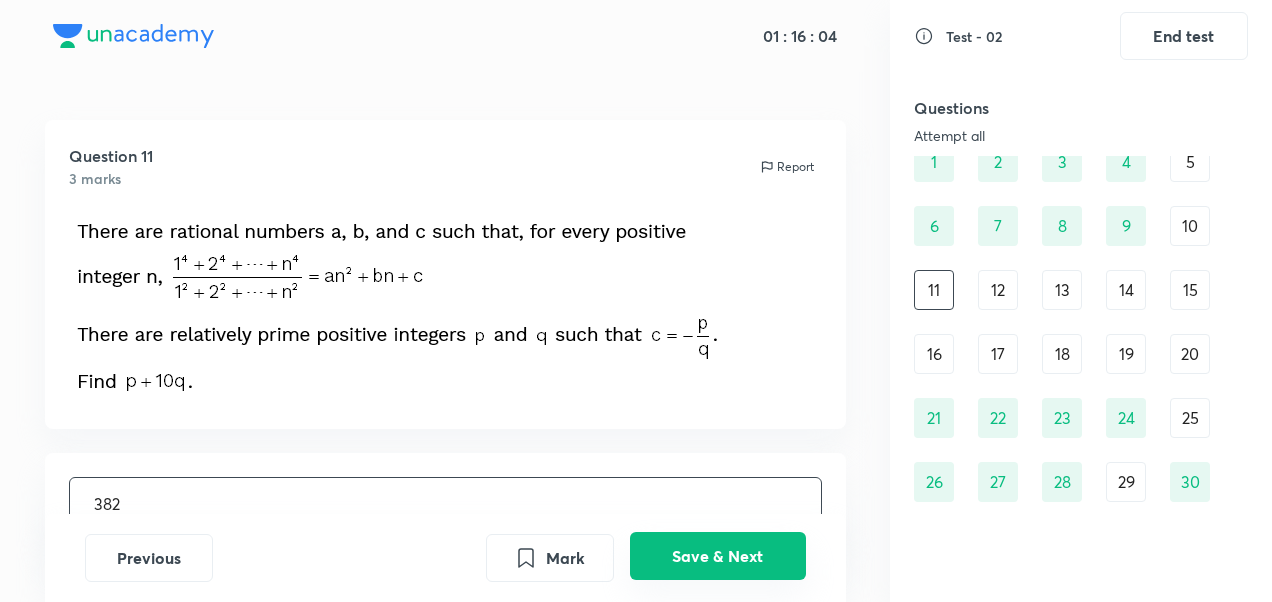 type on "382" 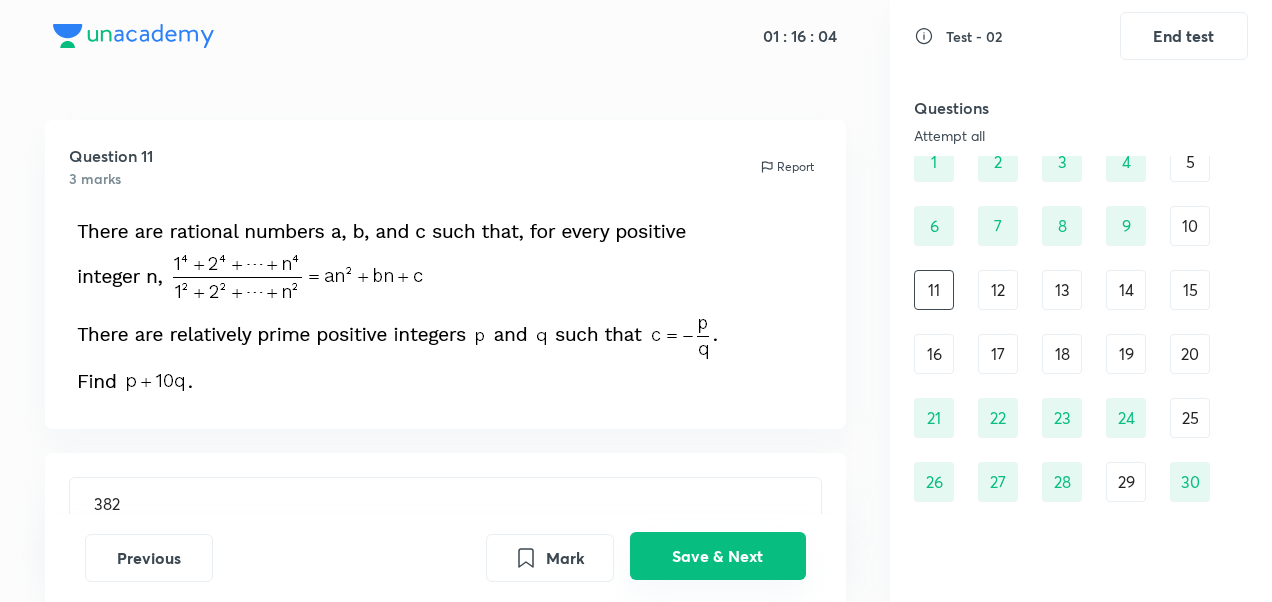 click on "Save & Next" at bounding box center (718, 556) 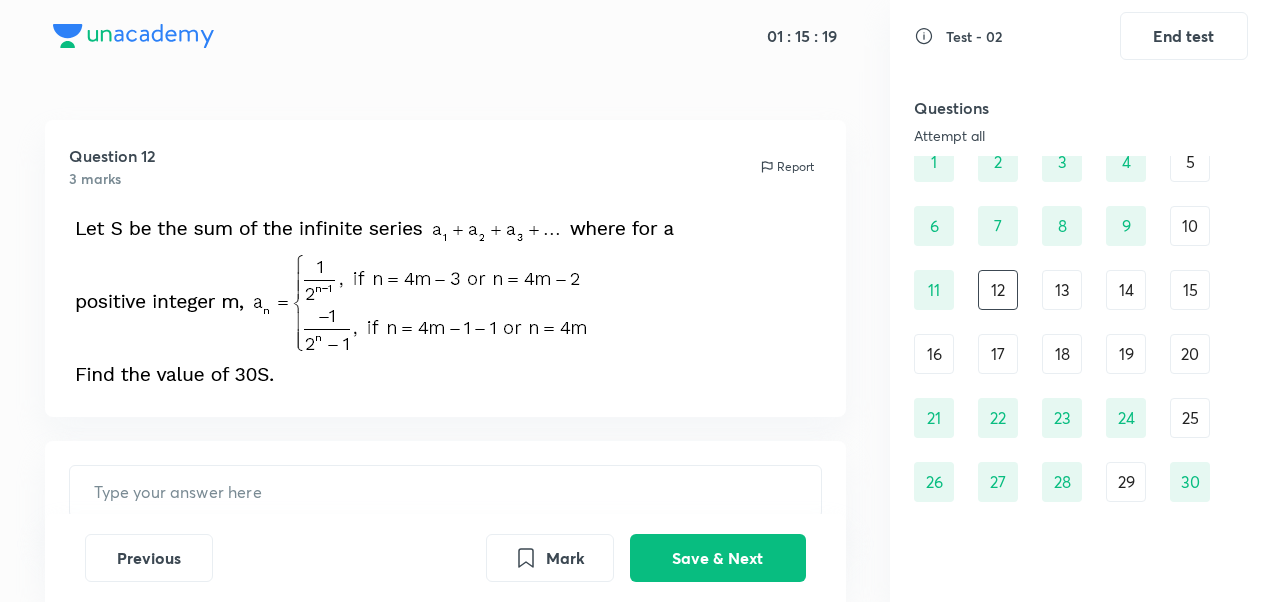 click on "20" at bounding box center (1190, 354) 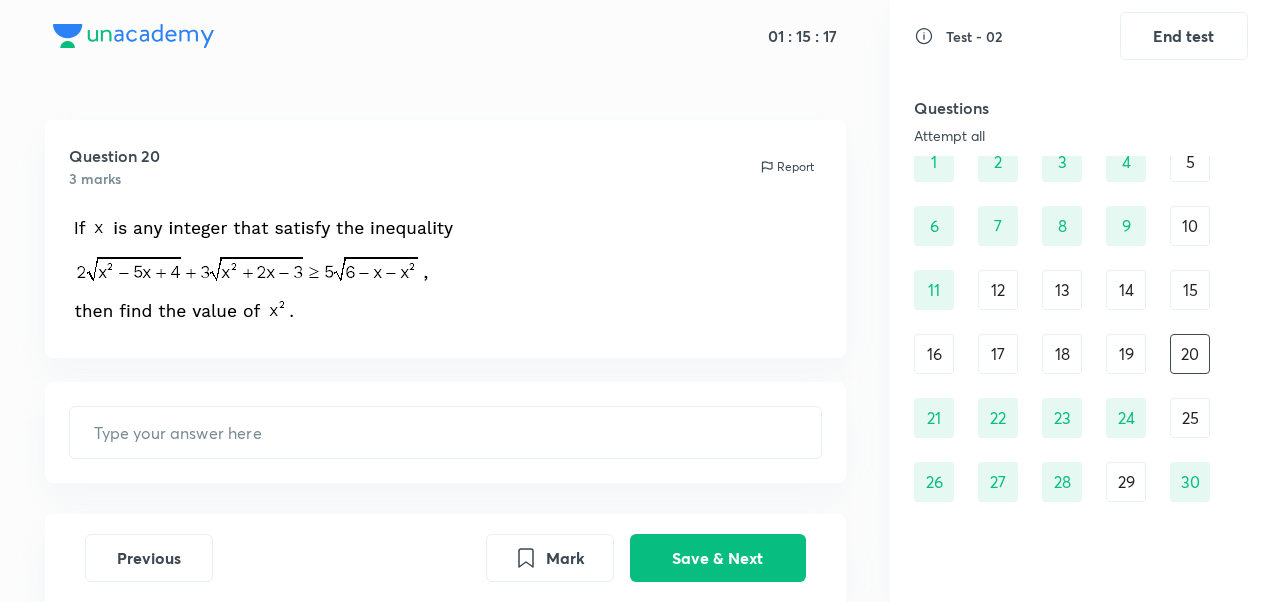 click on "19" at bounding box center [1126, 354] 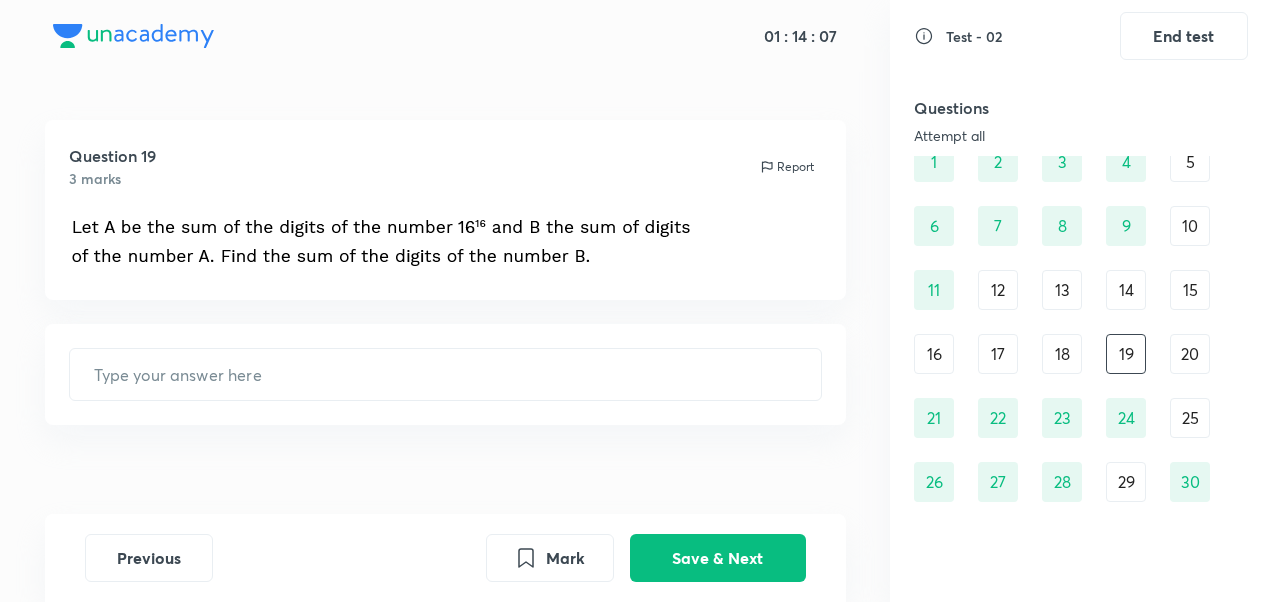click on "18" at bounding box center [1062, 354] 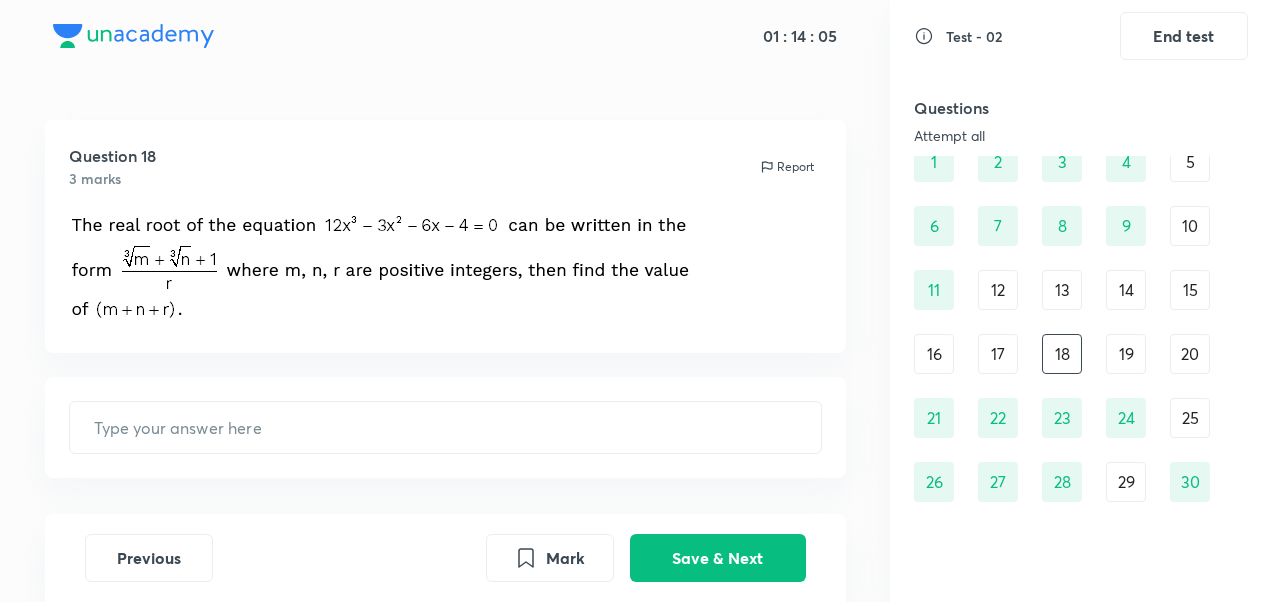 click on "17" at bounding box center (998, 354) 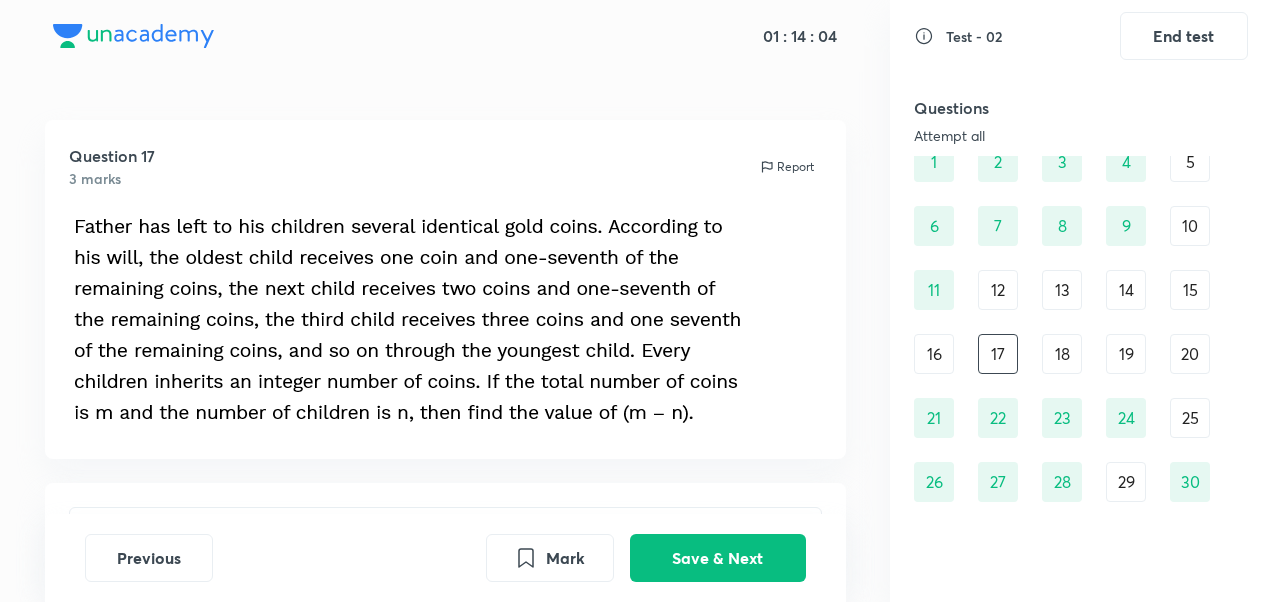 click on "16" at bounding box center [934, 354] 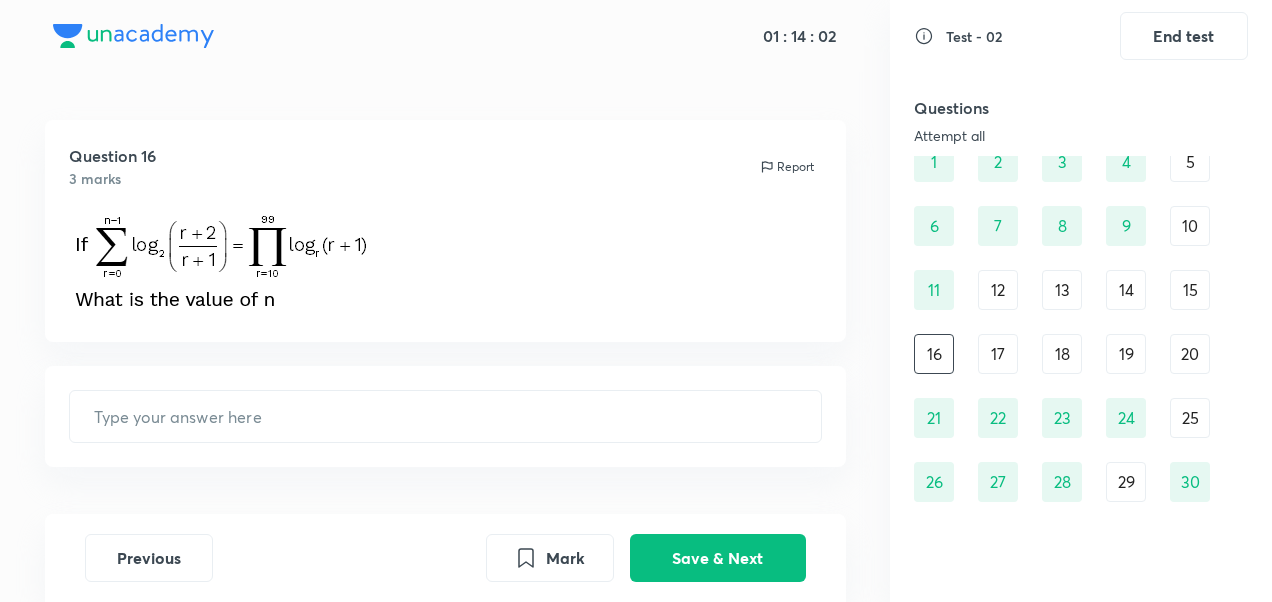 click on "12" at bounding box center (998, 290) 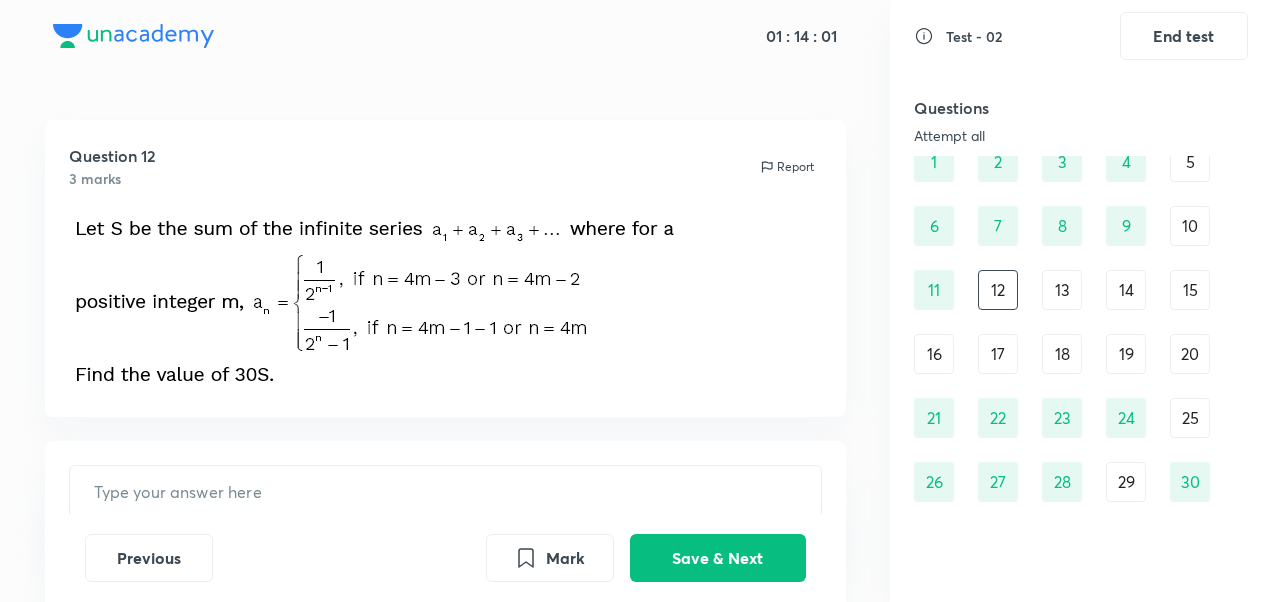 click on "13" at bounding box center (1062, 290) 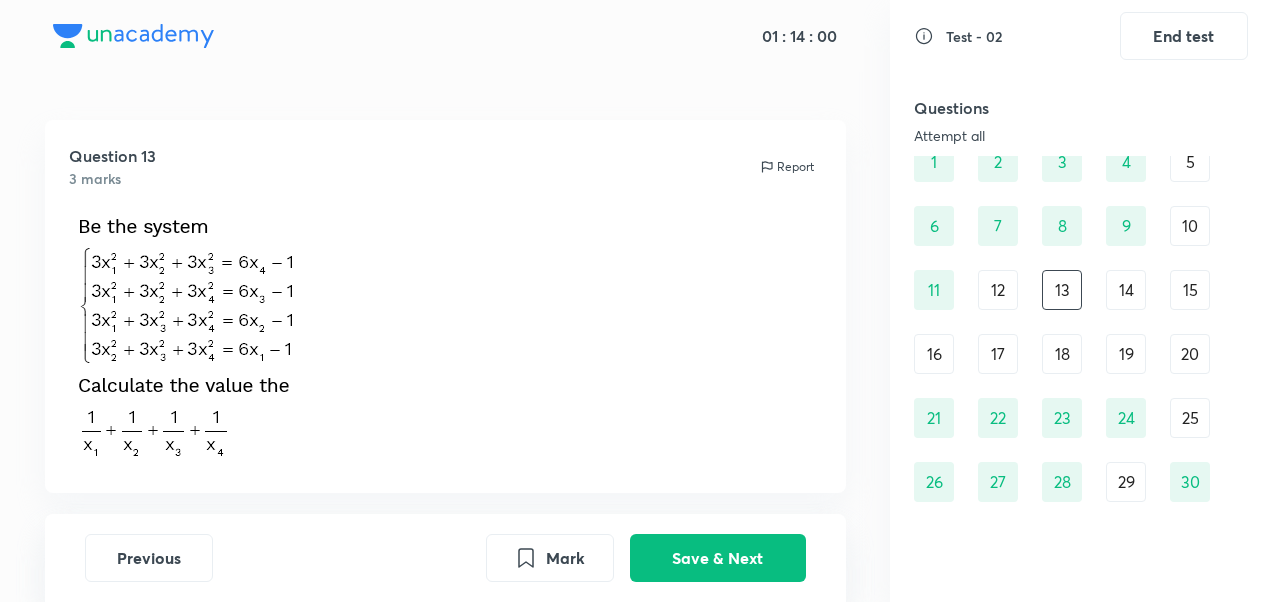 click on "14" at bounding box center [1126, 290] 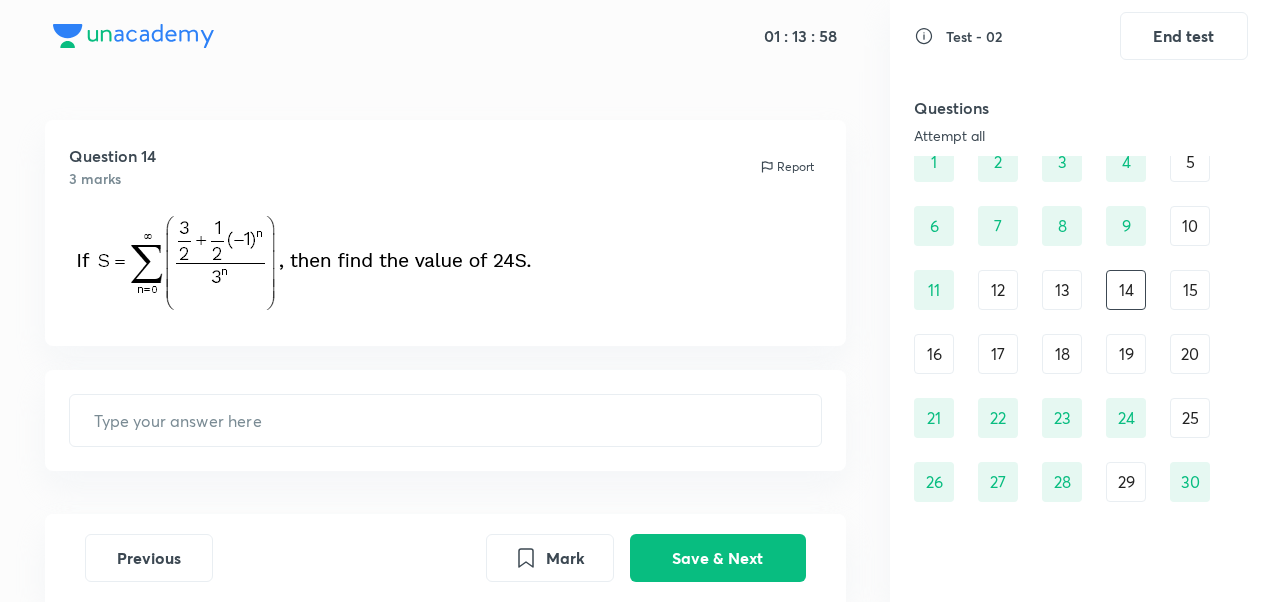 click on "1 2 3 4 5 6 7 8 9 10 11 12 13 14 15 16 17 18 19 20 21 22 23 24 25 26 27 28 29 30" at bounding box center (1081, 322) 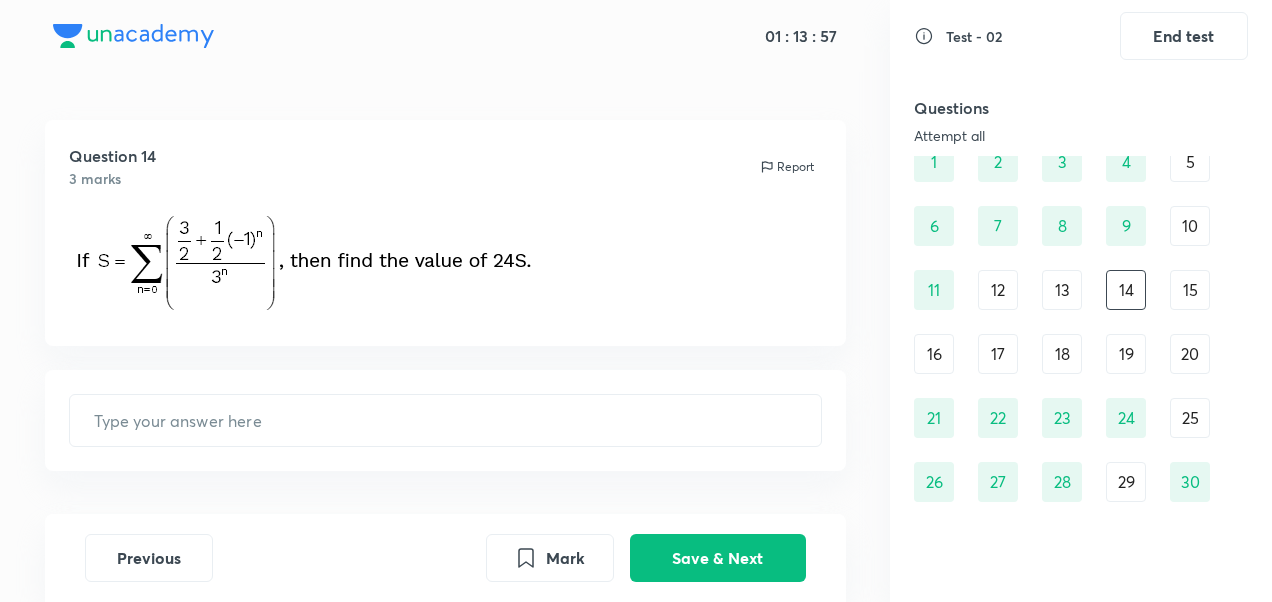 click on "1 2 3 4 5 6 7 8 9 10 11 12 13 14 15 16 17 18 19 20 21 22 23 24 25 26 27 28 29 30" at bounding box center (1081, 322) 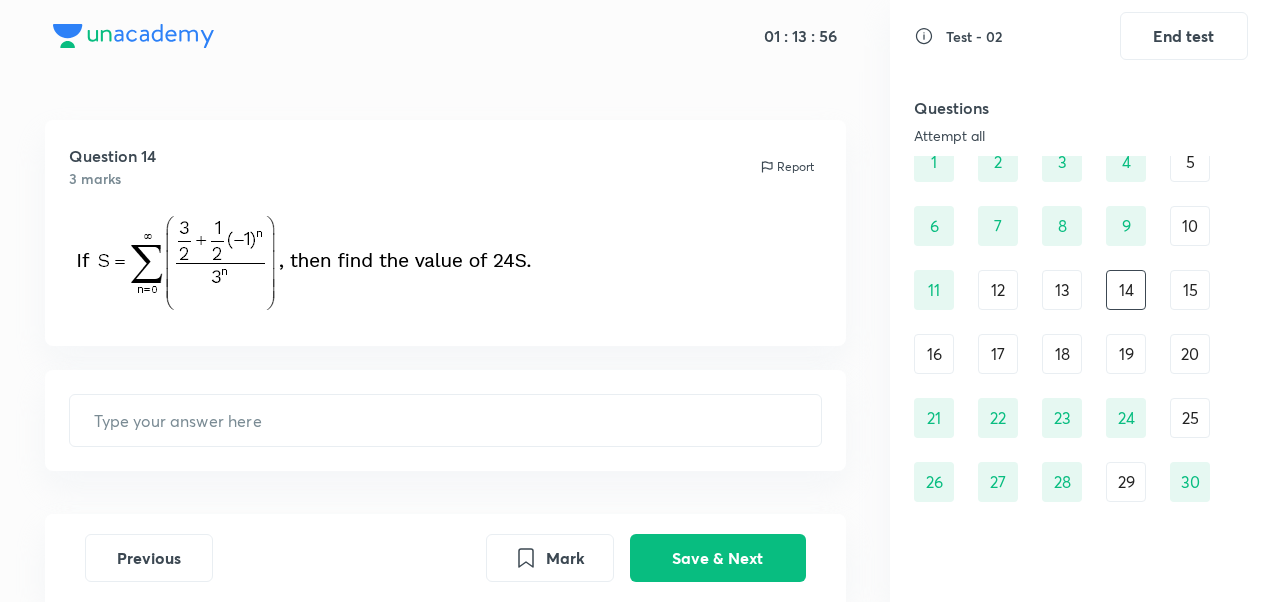 click on "15" at bounding box center [1190, 290] 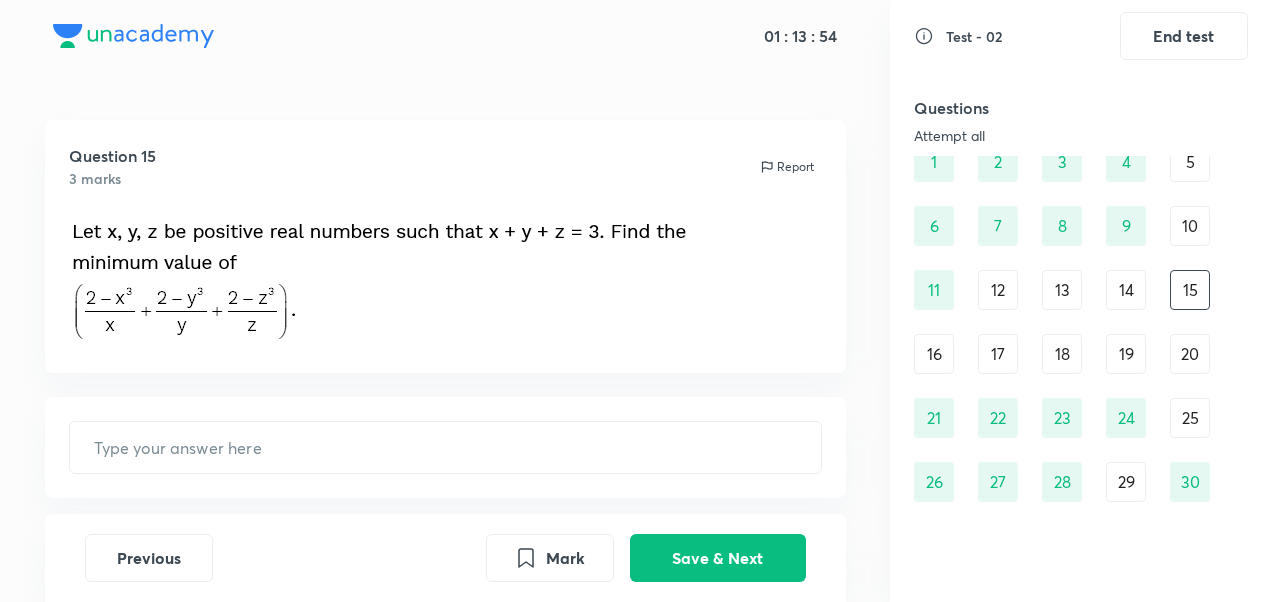 click on "20" at bounding box center [1190, 354] 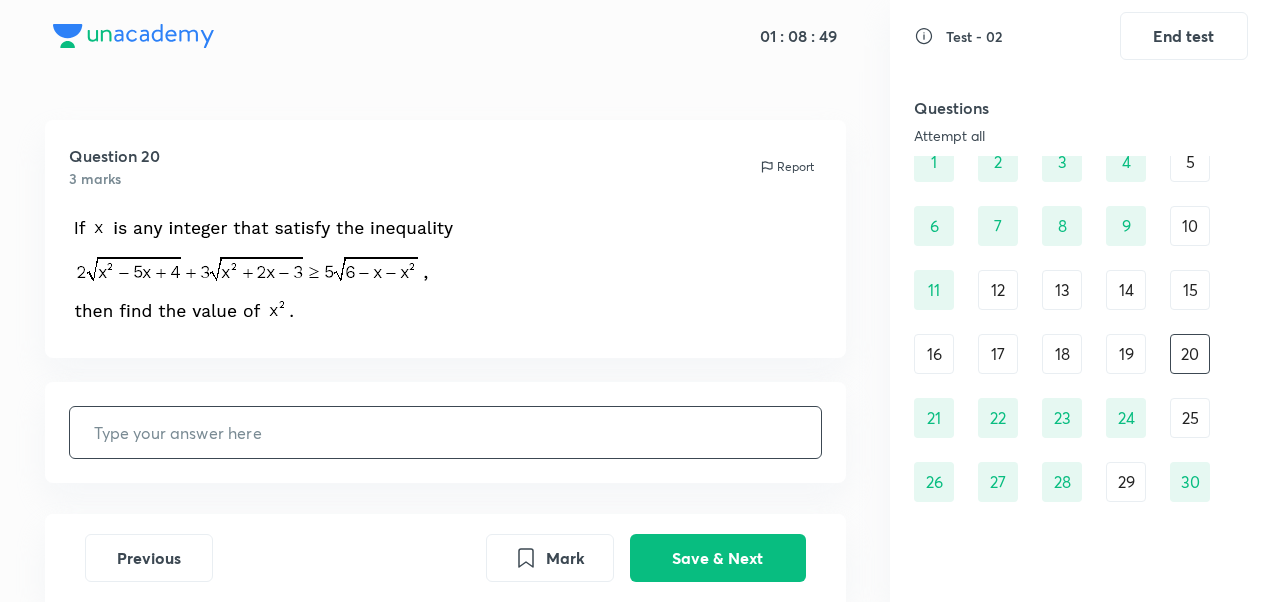 click at bounding box center [445, 432] 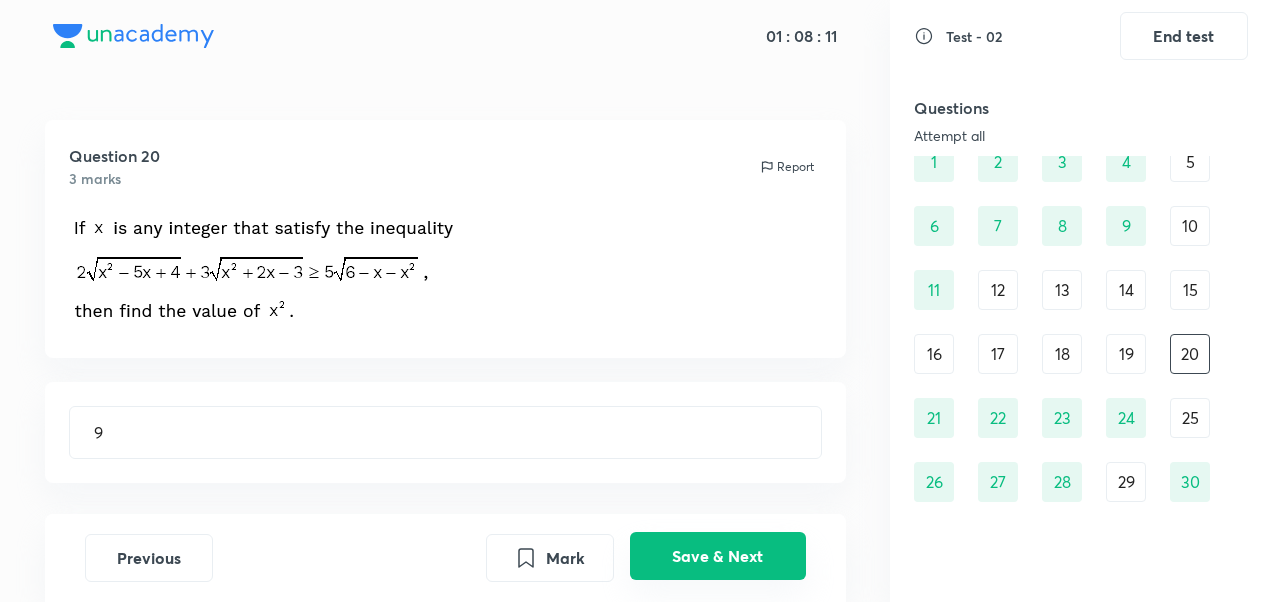 click on "Save & Next" at bounding box center (718, 556) 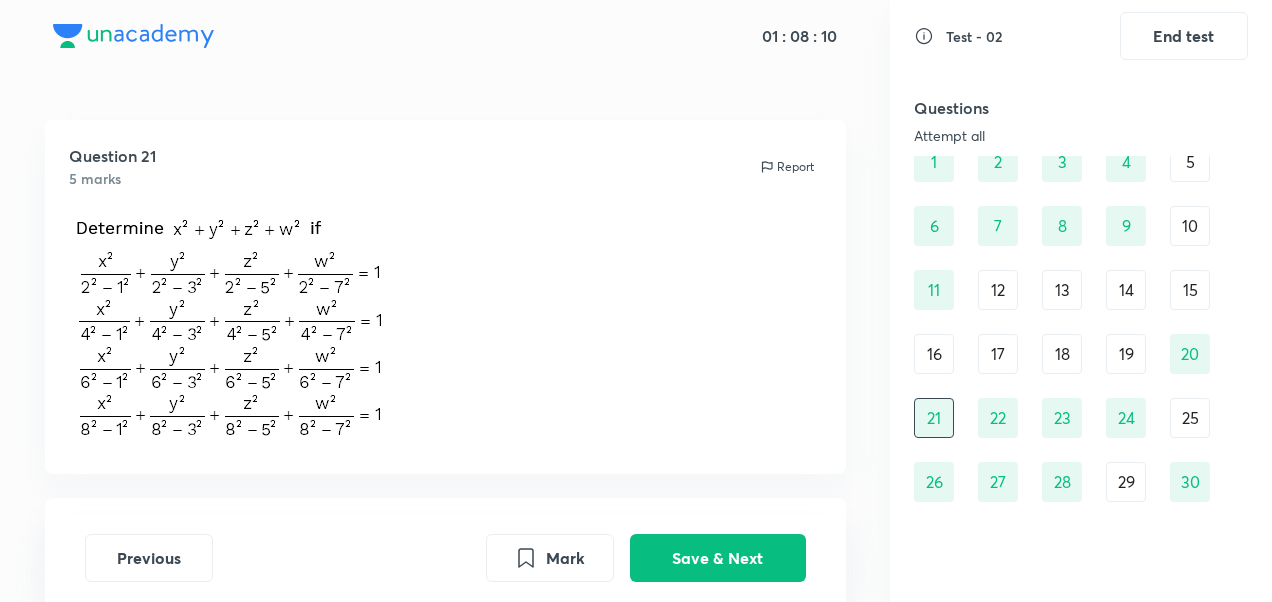 click on "25" at bounding box center (1190, 418) 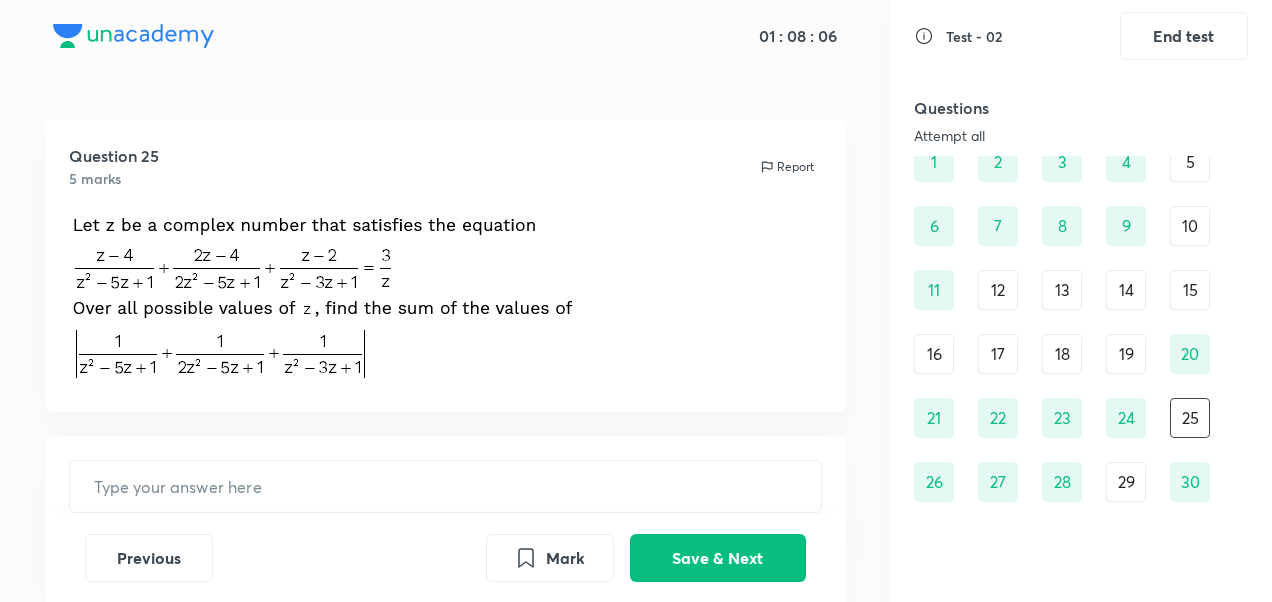 click at bounding box center [323, 297] 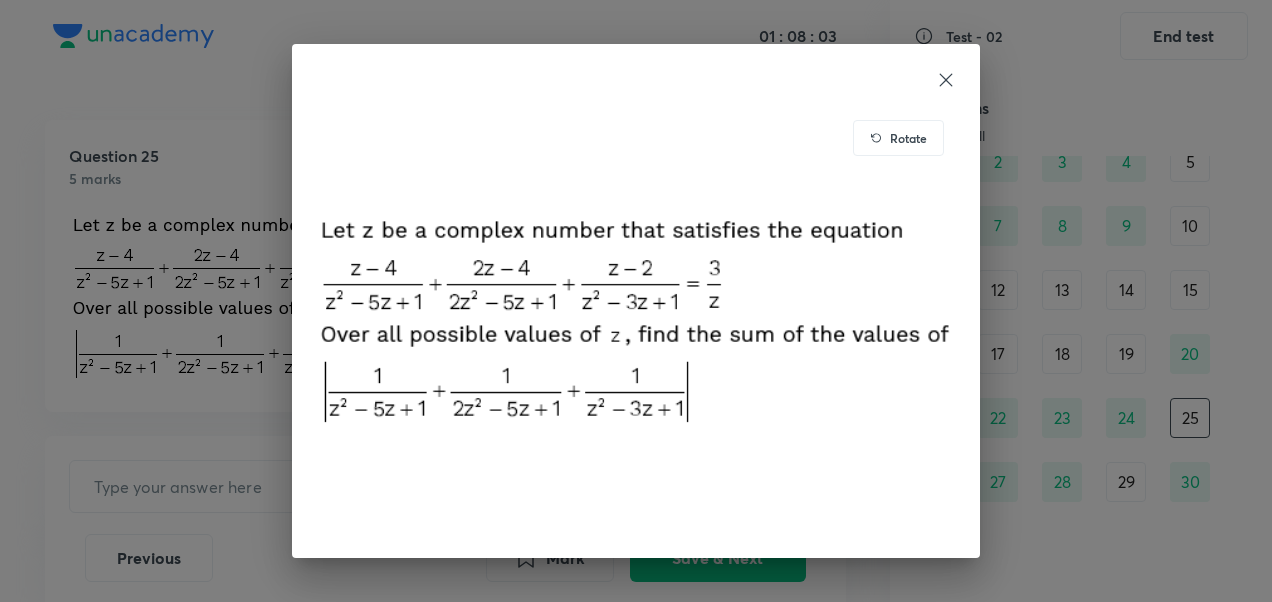click on "Rotate" at bounding box center [908, 138] 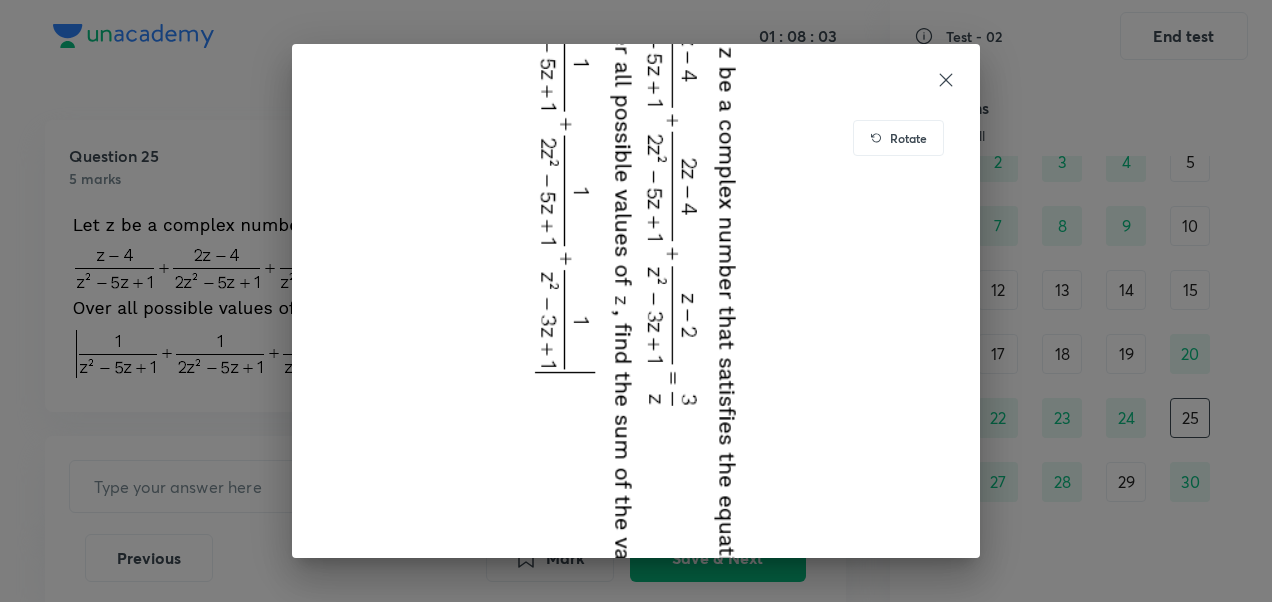 click on "Rotate" at bounding box center [898, 138] 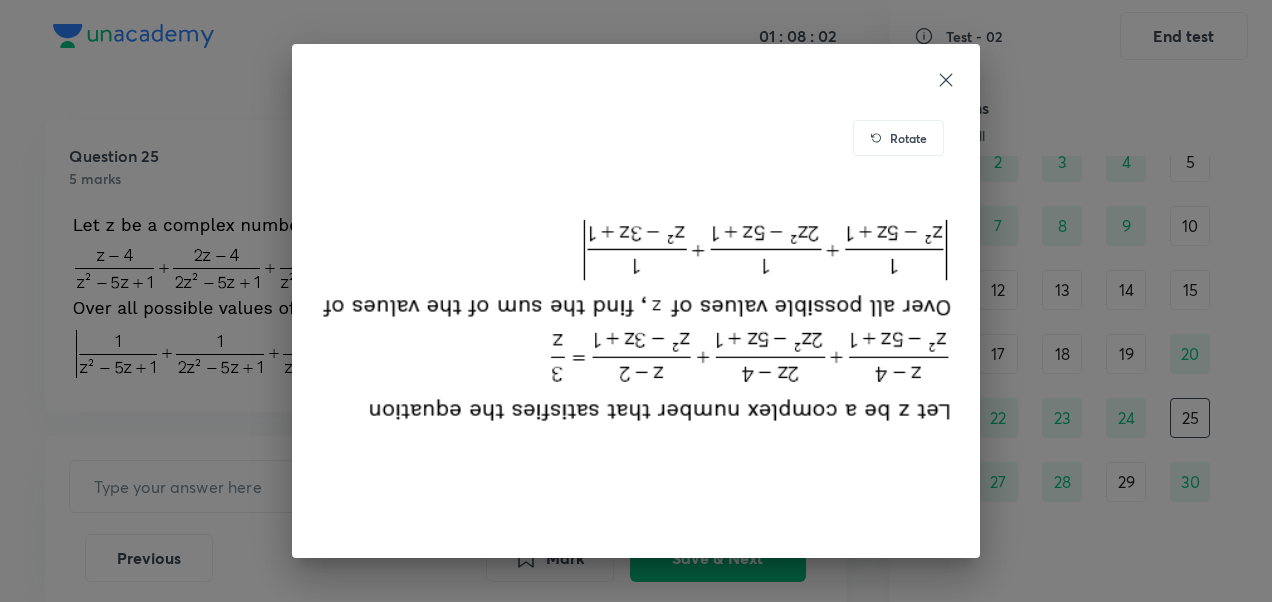 click on "Rotate" at bounding box center [908, 138] 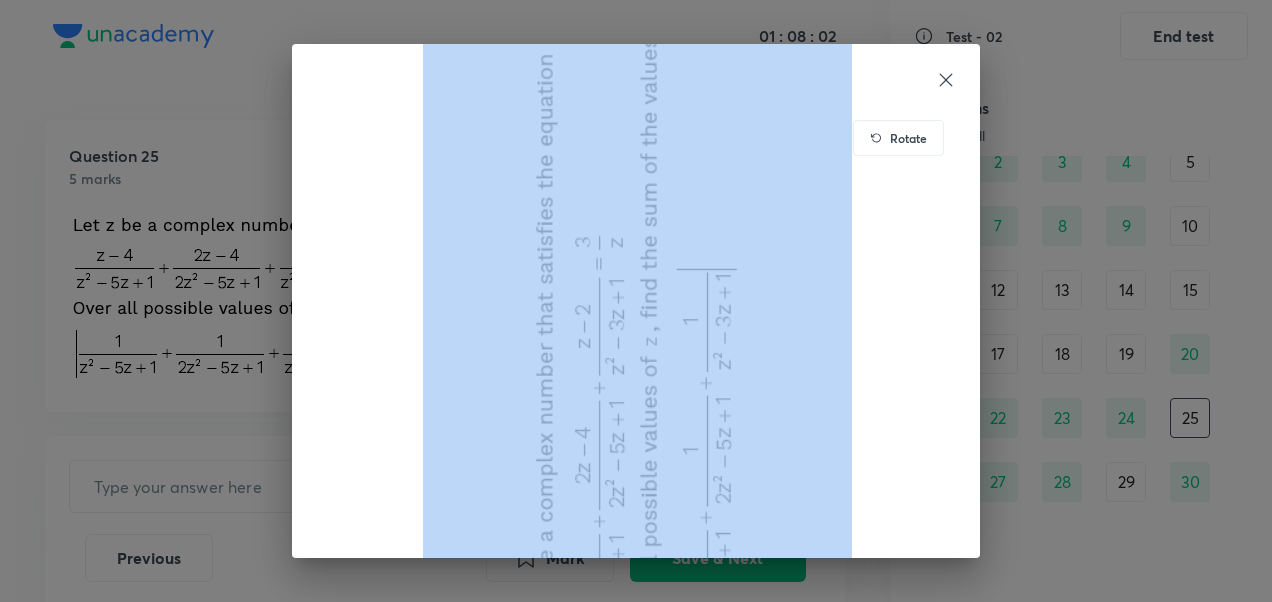 click on "Rotate" at bounding box center (898, 138) 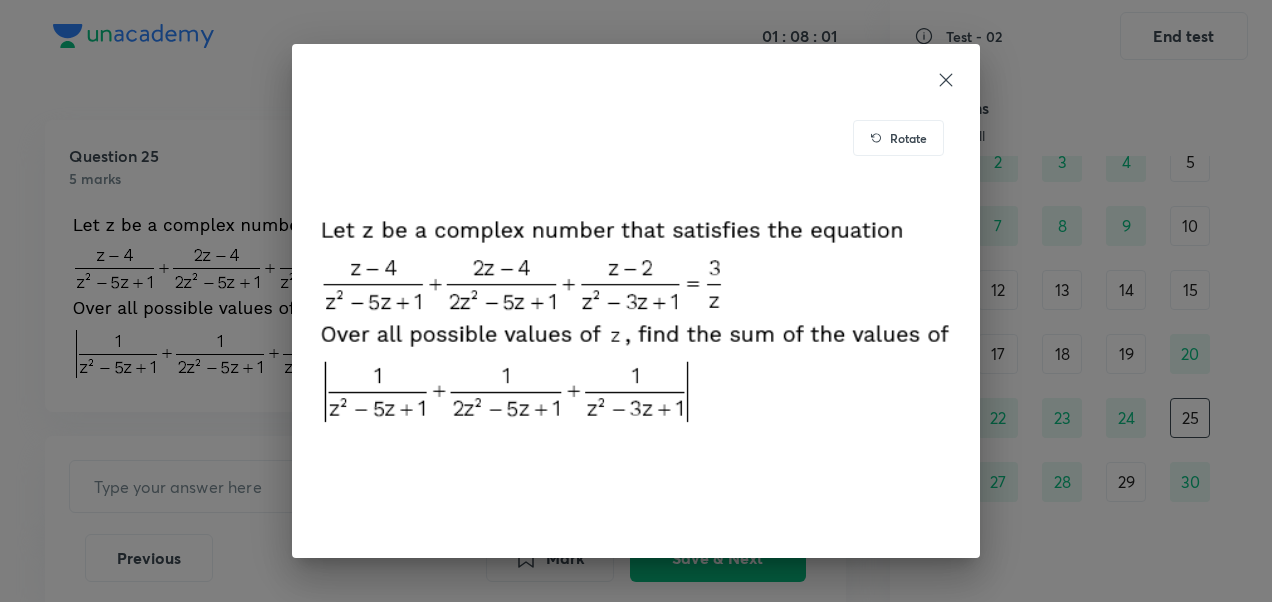 drag, startPoint x: 920, startPoint y: 132, endPoint x: 890, endPoint y: 77, distance: 62.649822 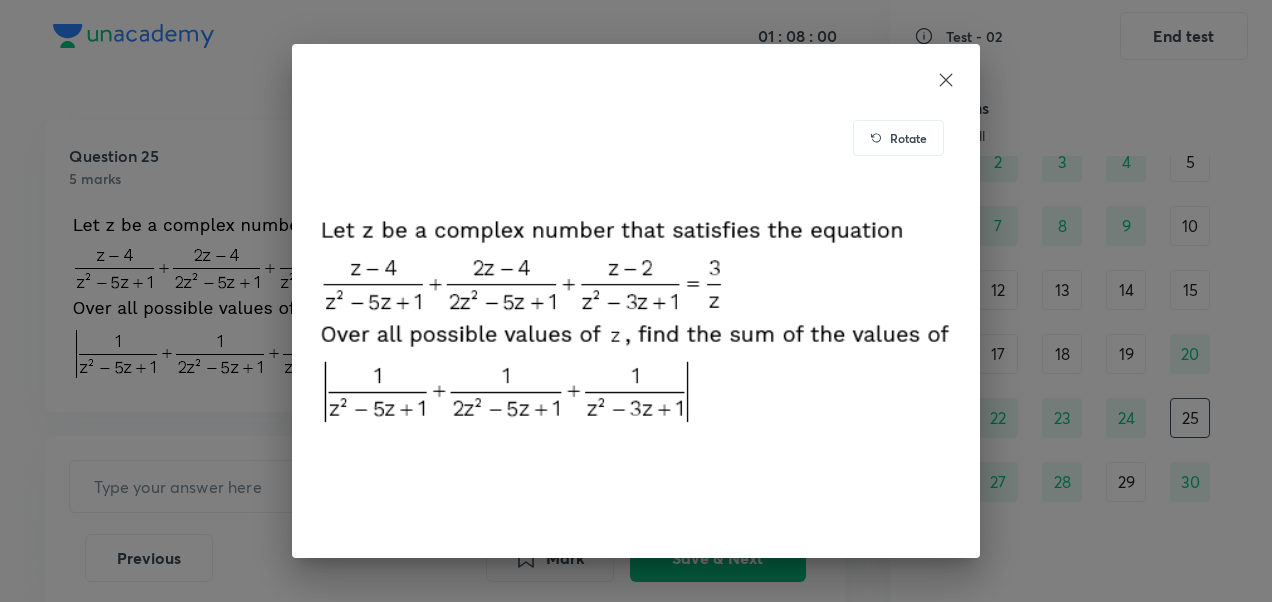 click 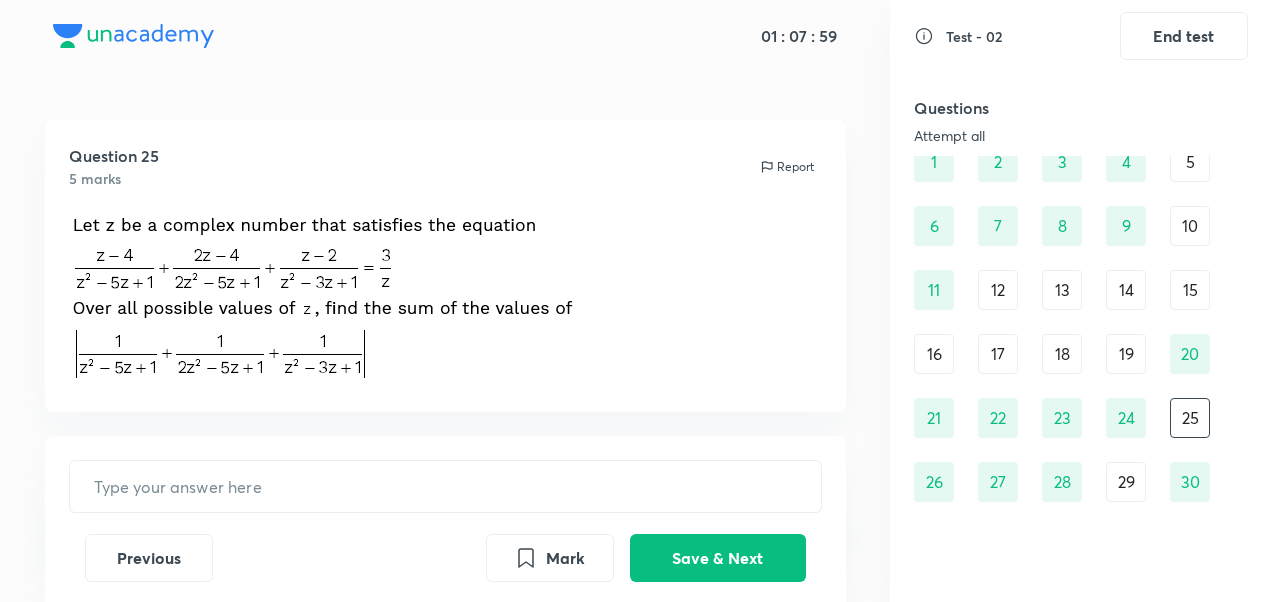 click on "29" at bounding box center (1126, 482) 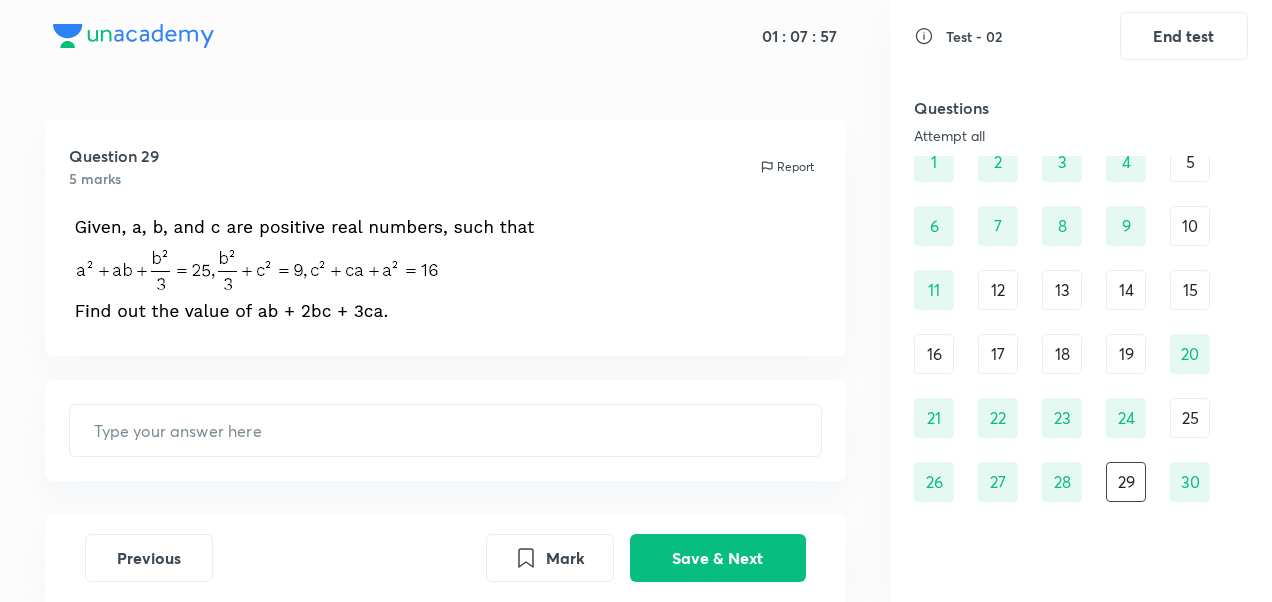 click on "5" at bounding box center [1190, 162] 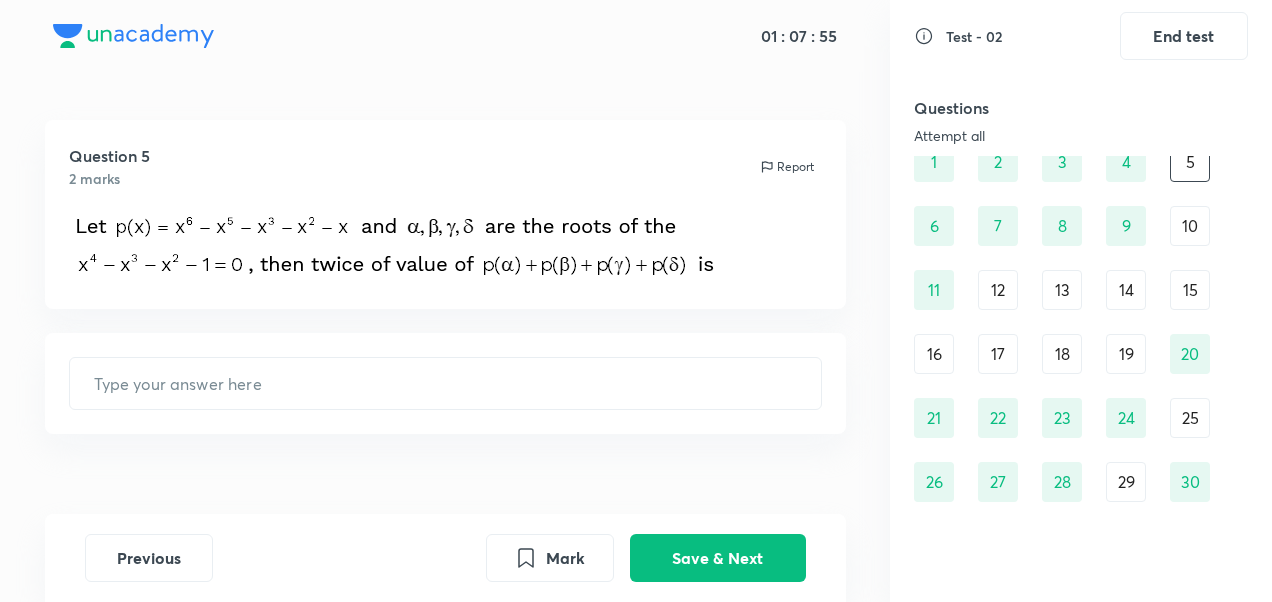 click on "10" at bounding box center (1190, 226) 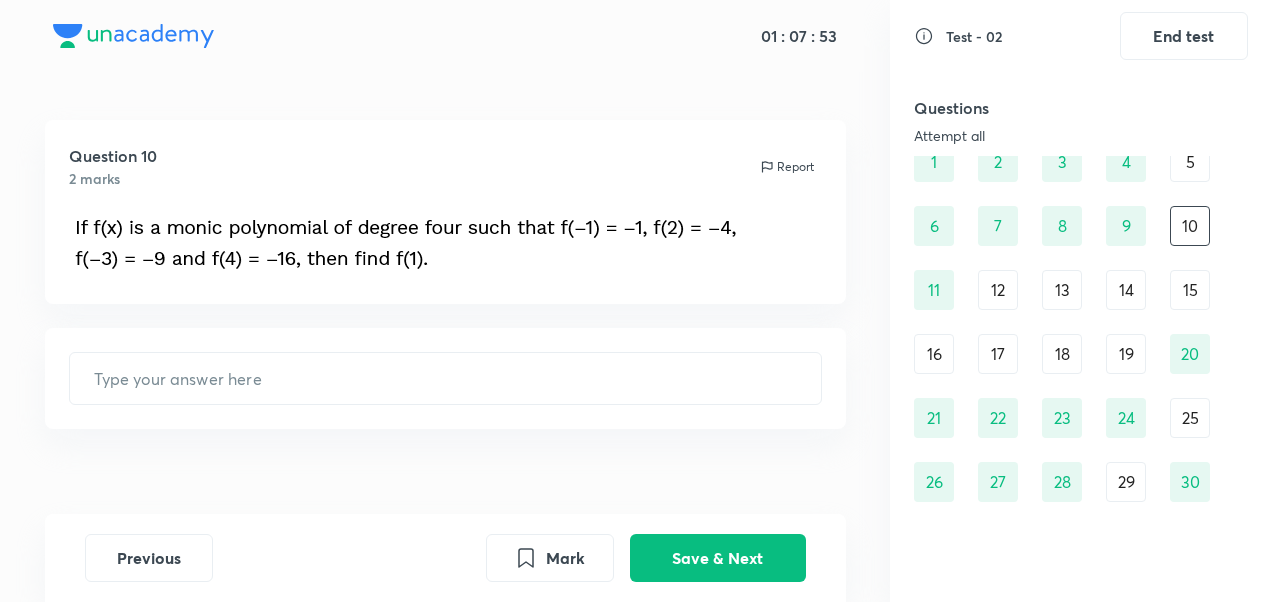 click on "12" at bounding box center [998, 290] 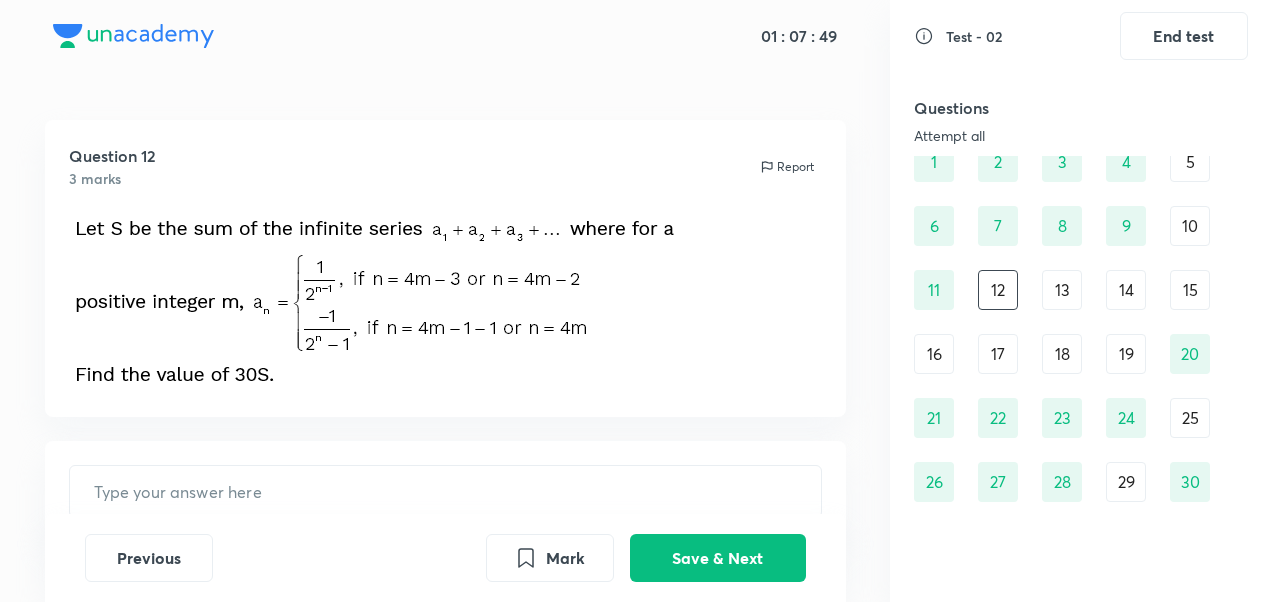 click on "1 2 3 4 5 6 7 8 9 10 11 12 13 14 15 16 17 18 19 20 21 22 23 24 25 26 27 28 29 30" at bounding box center [1081, 322] 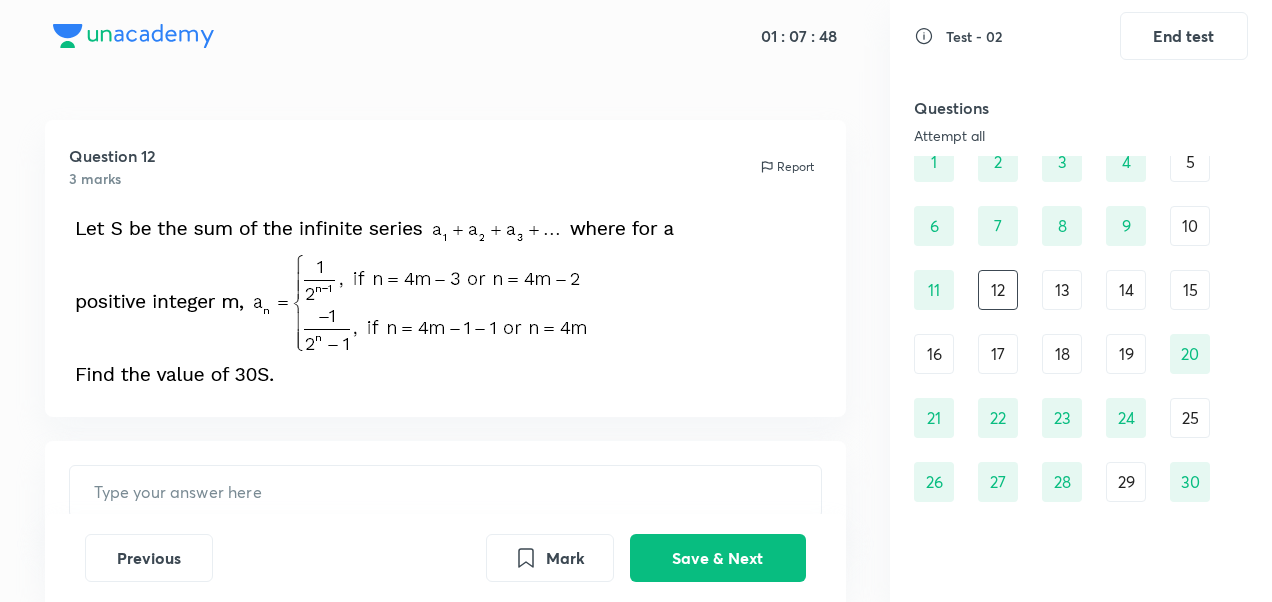 click on "19" at bounding box center (1126, 354) 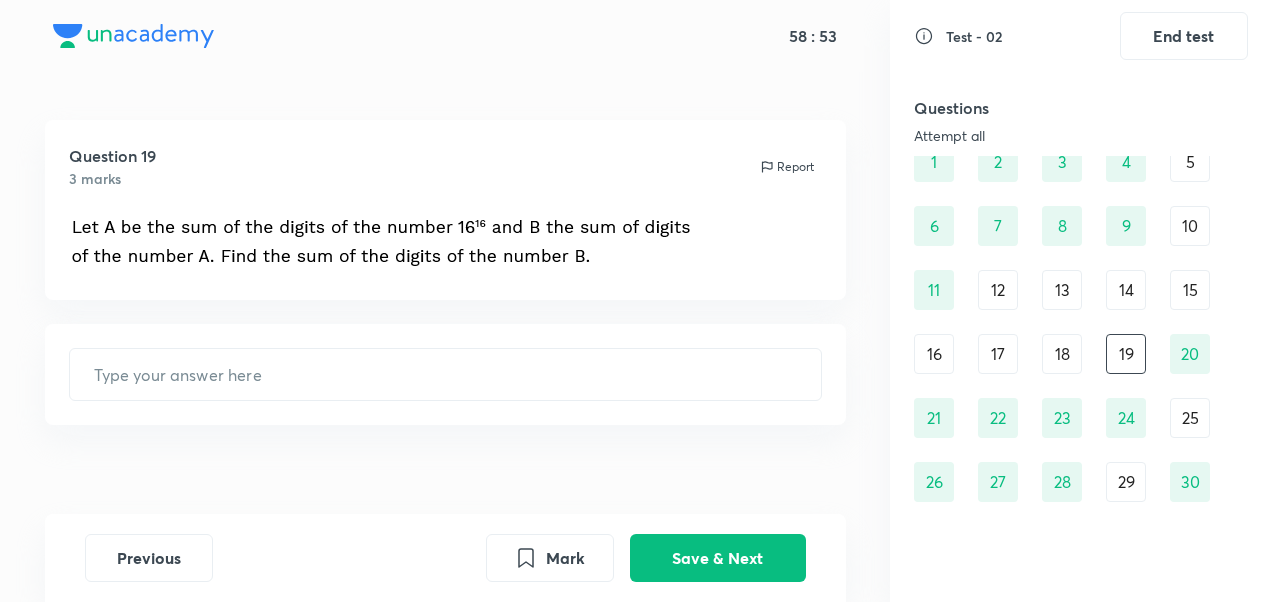 click on "​" at bounding box center (445, 374) 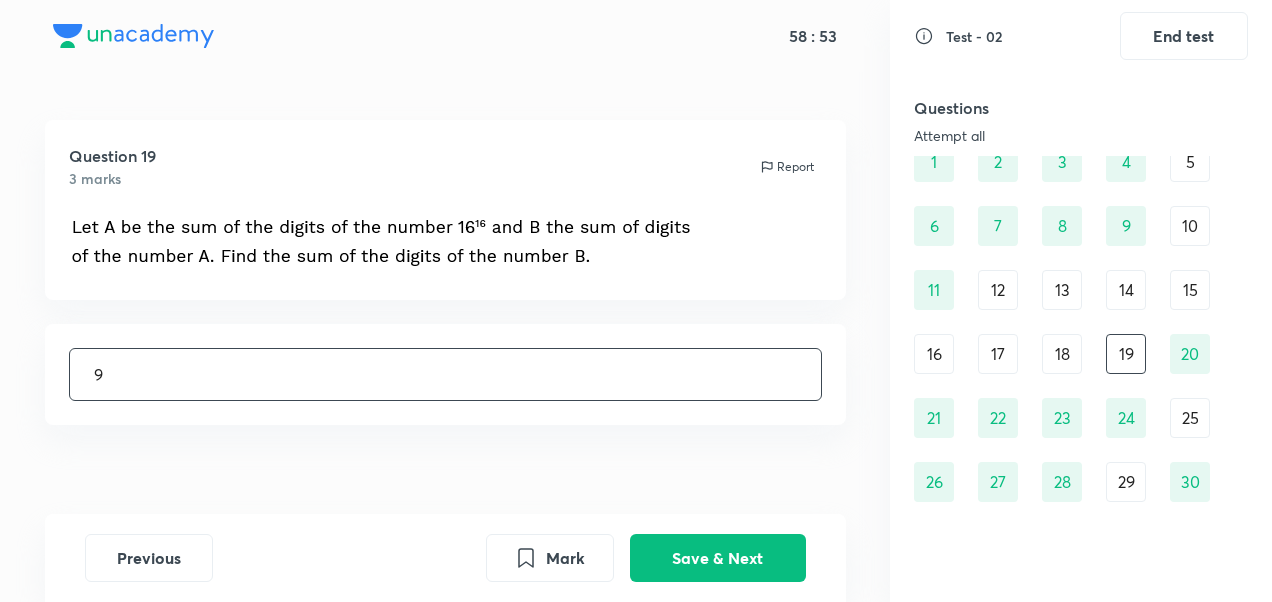 click on "9" at bounding box center [445, 374] 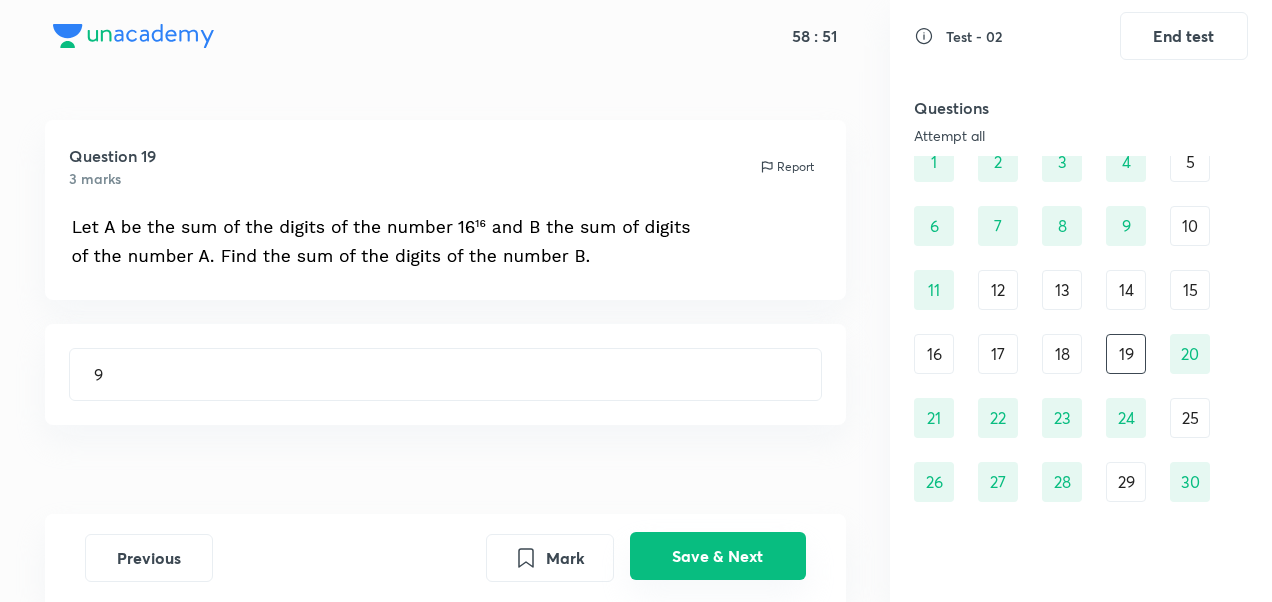 click on "Save & Next" at bounding box center (718, 556) 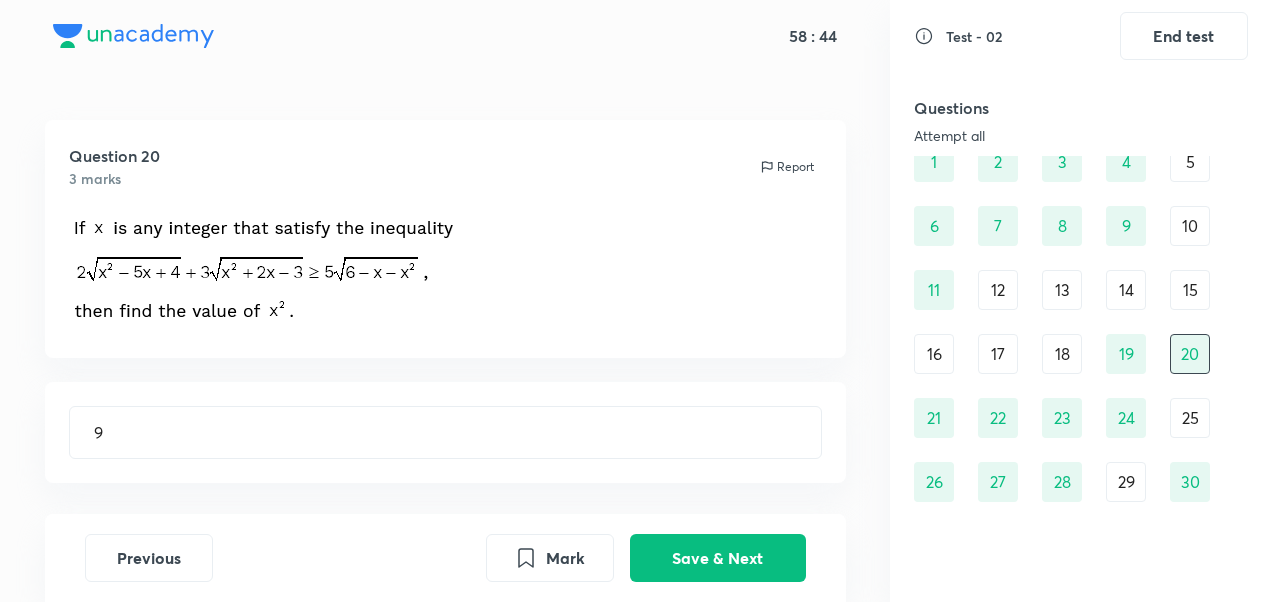 click on "18" at bounding box center (1062, 354) 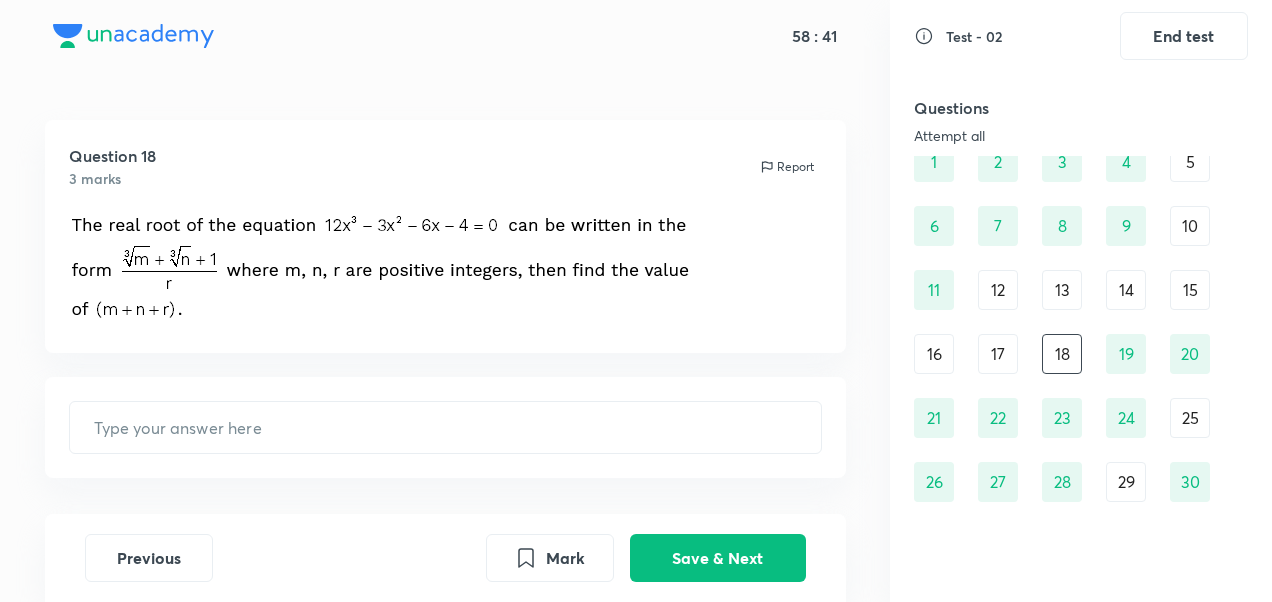 click on "17" at bounding box center (998, 354) 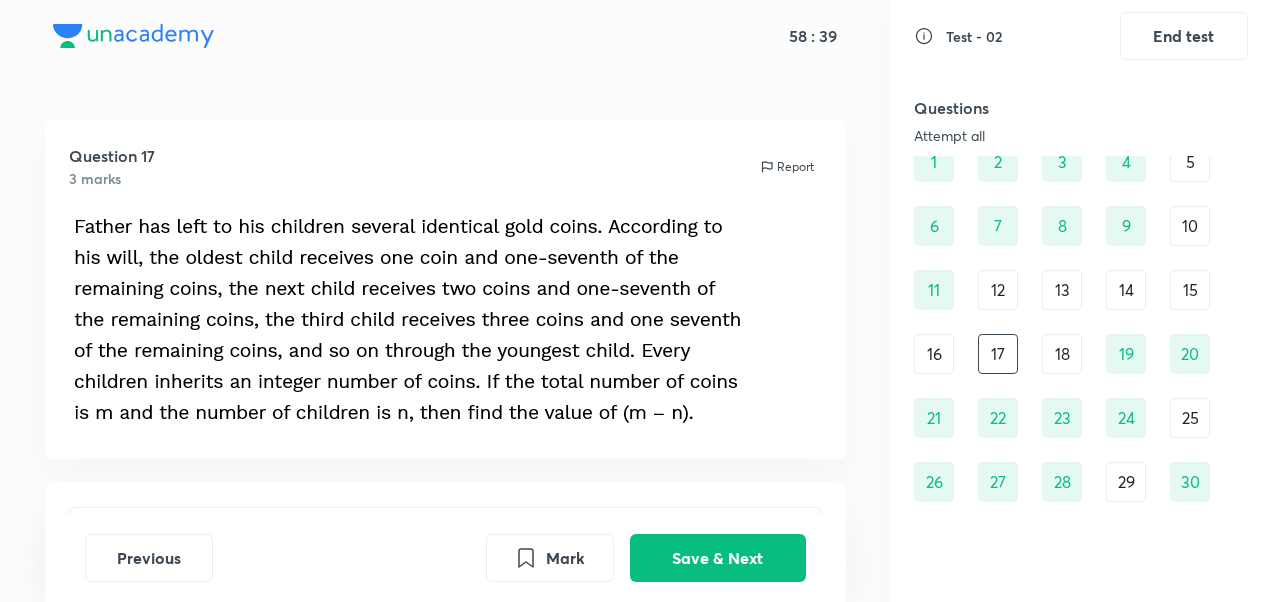 click on "10" at bounding box center (1190, 226) 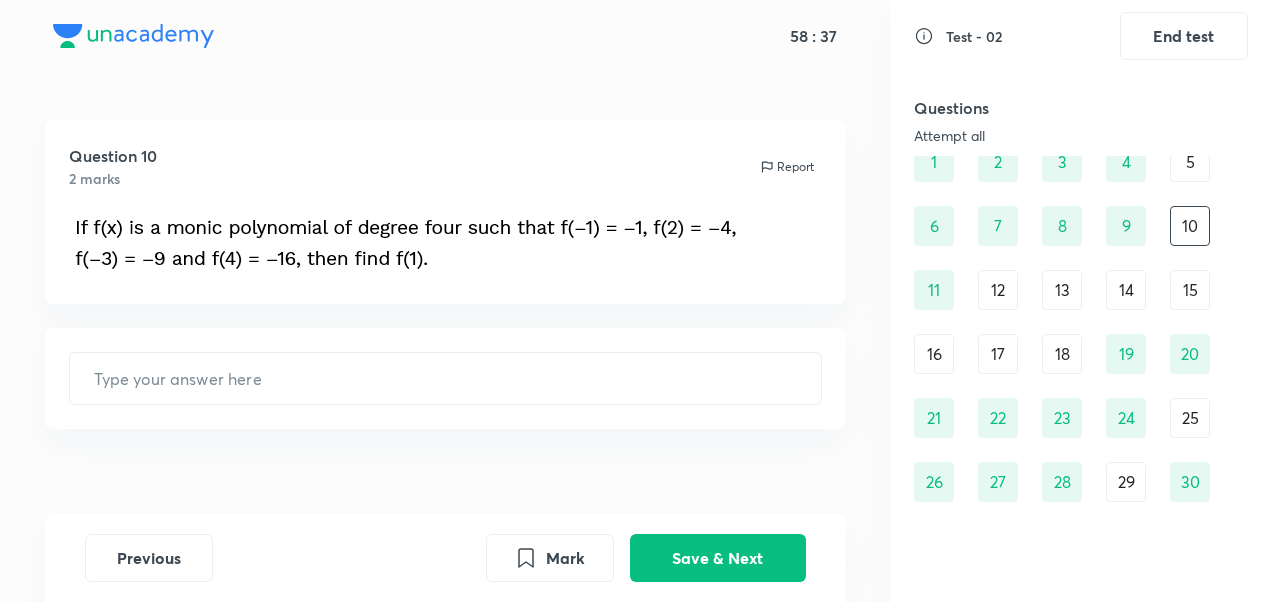 click on "12" at bounding box center (998, 290) 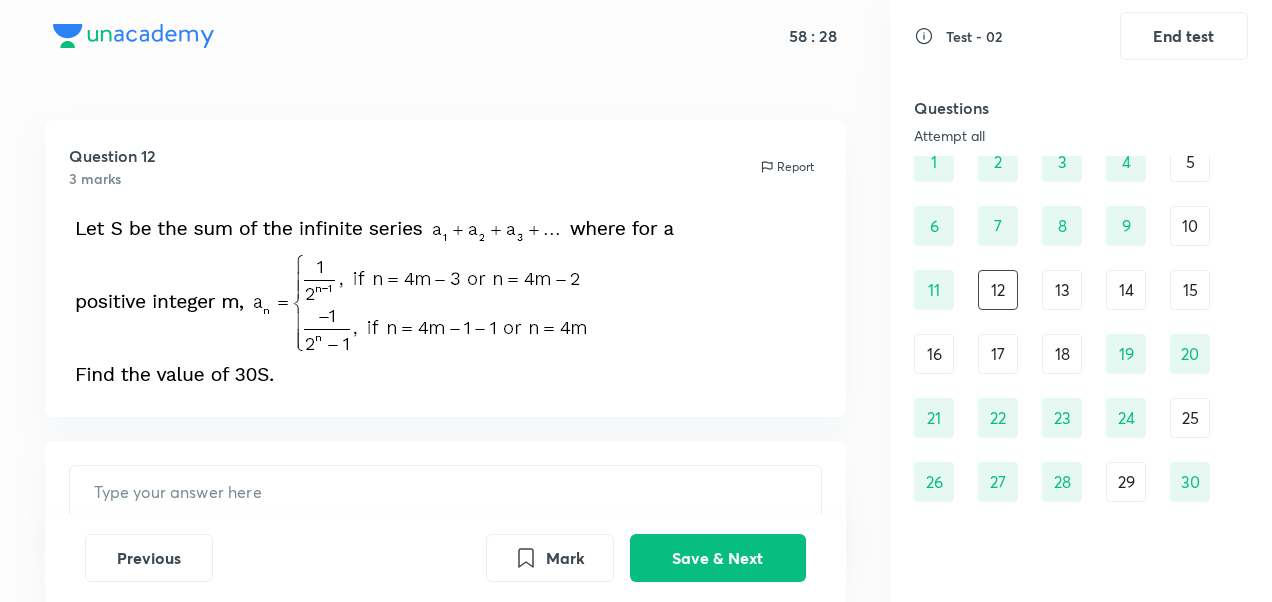 click on "18" at bounding box center (1062, 354) 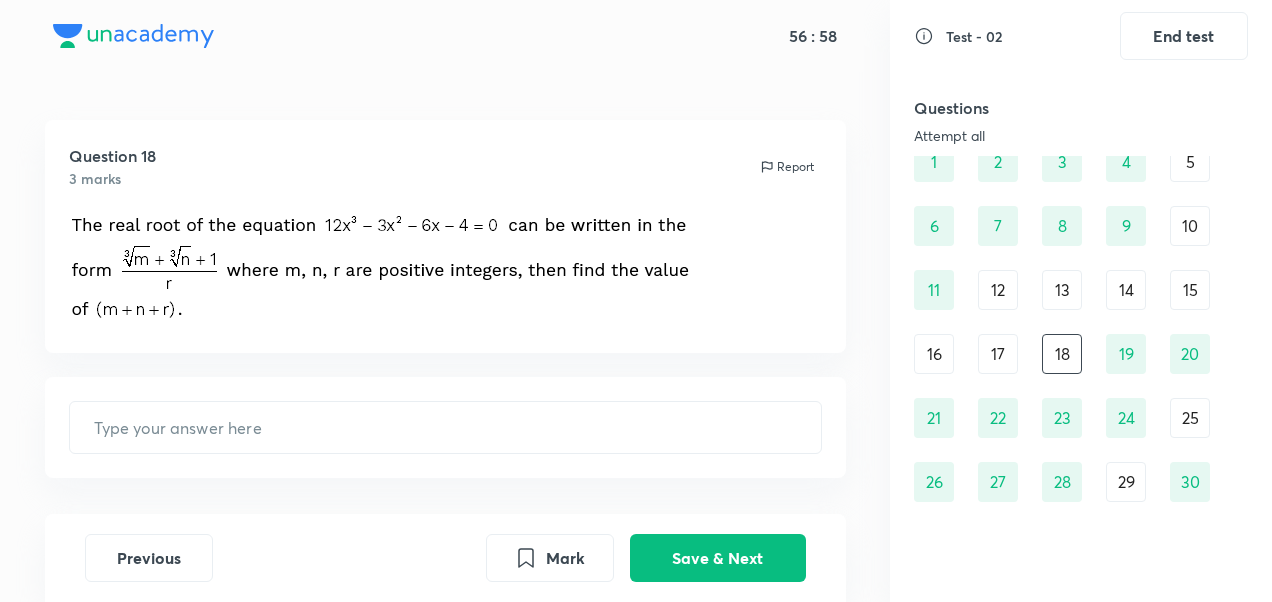 click on "1 2 3 4 5 6 7 8 9 10 11 12 13 14 15 16 17 18 19 20 21 22 23 24 25 26 27 28 29 30" at bounding box center [1081, 322] 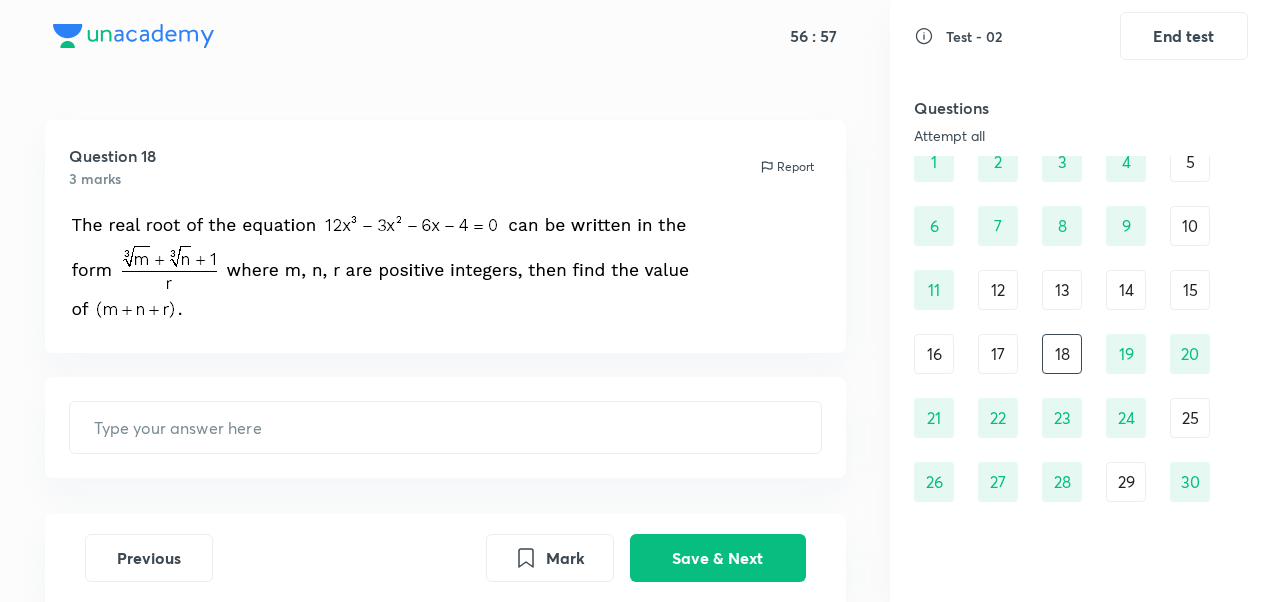 click on "17" at bounding box center (998, 354) 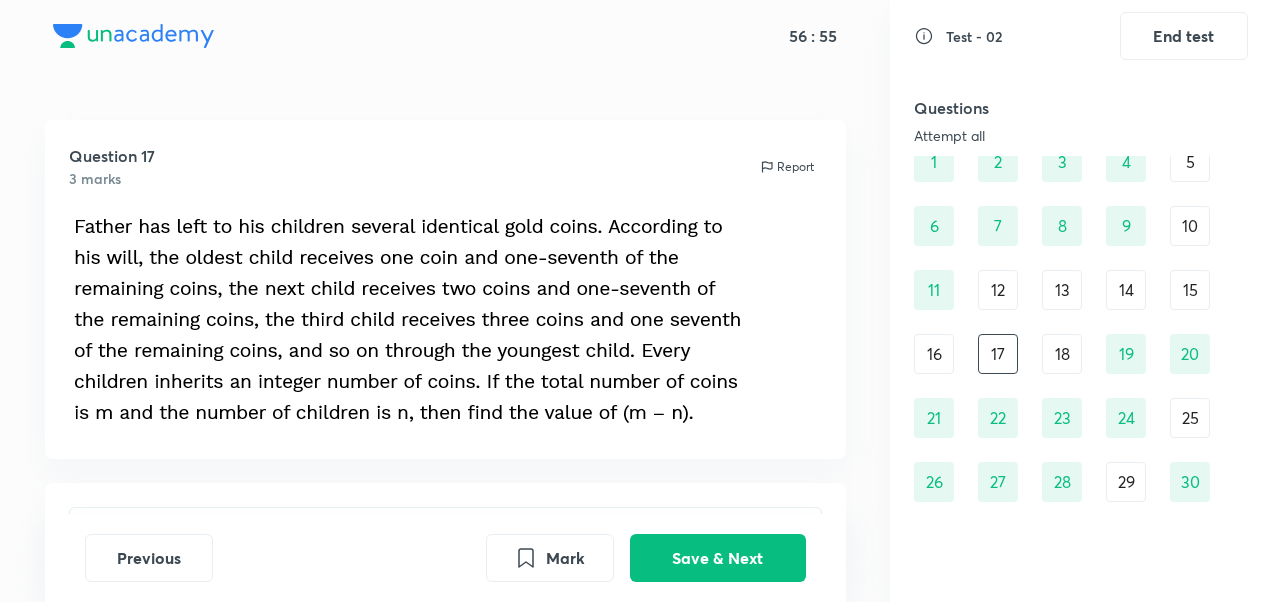 click on "18" at bounding box center [1062, 354] 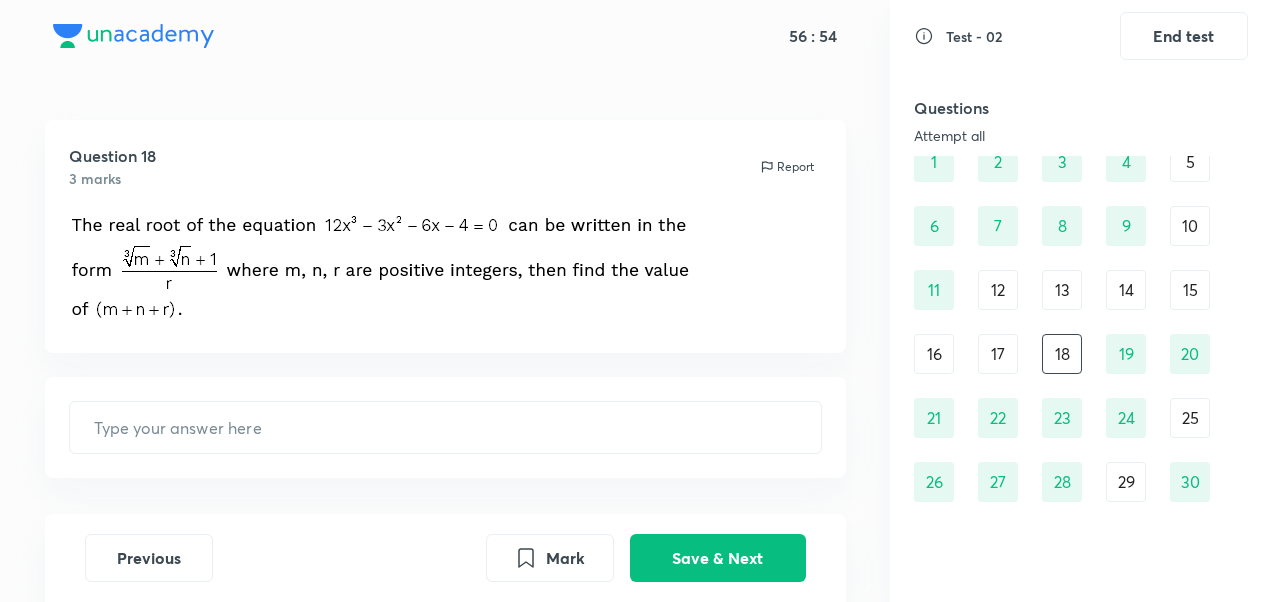 drag, startPoint x: 1064, startPoint y: 355, endPoint x: 1230, endPoint y: 265, distance: 188.82796 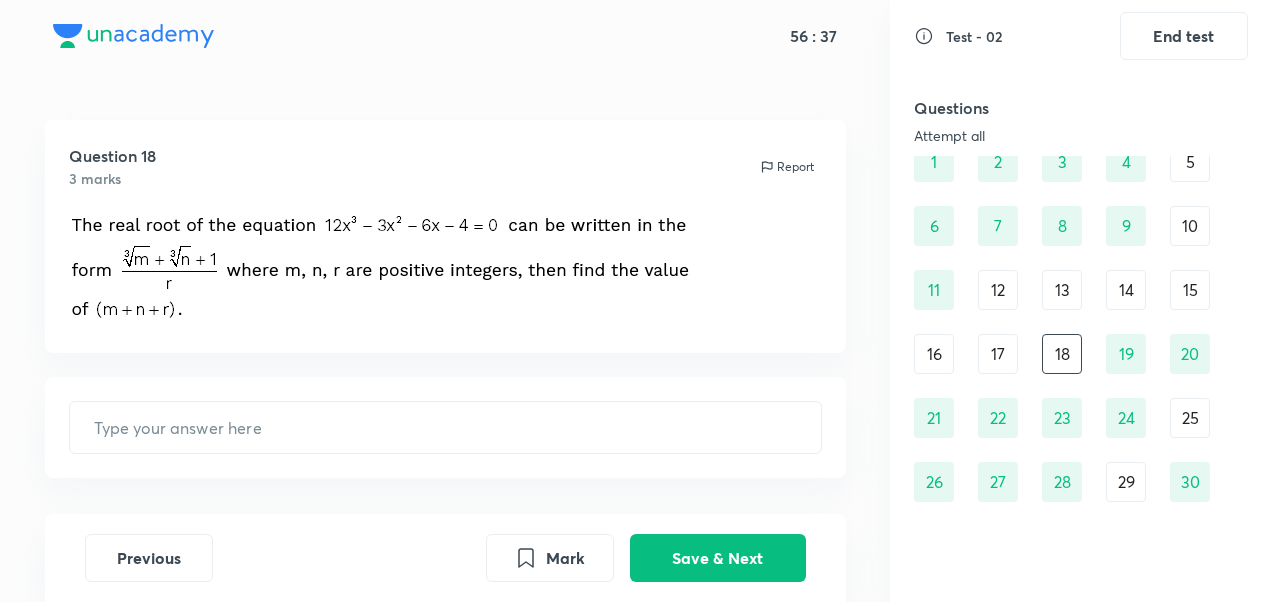 click on "17" at bounding box center [998, 354] 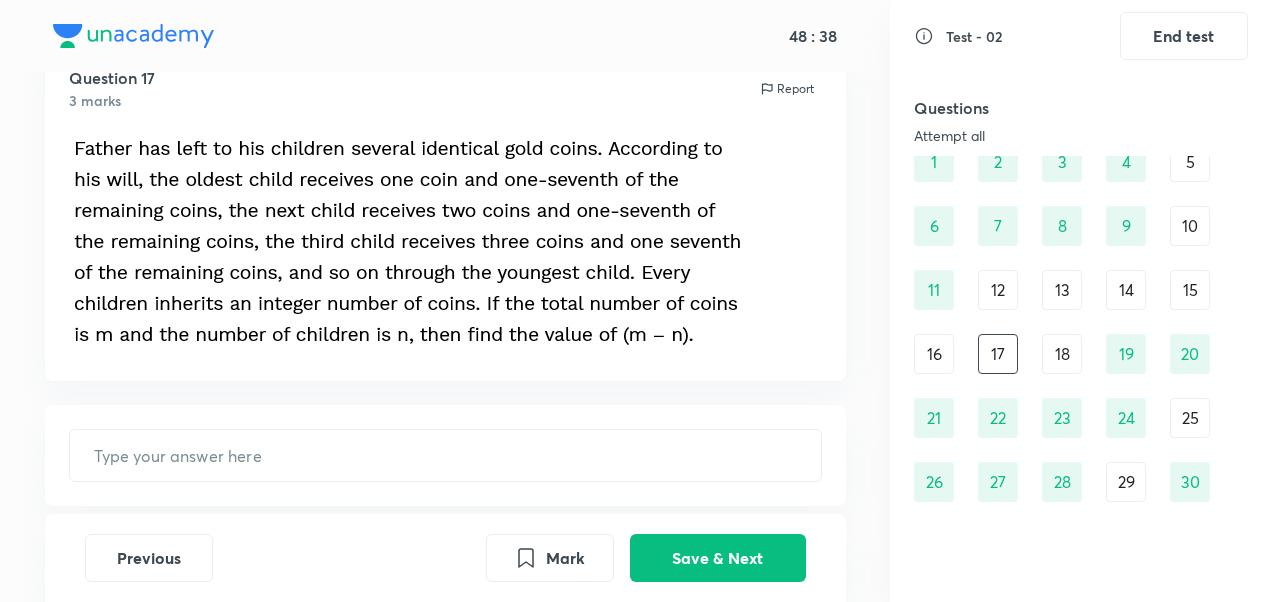 scroll, scrollTop: 124, scrollLeft: 0, axis: vertical 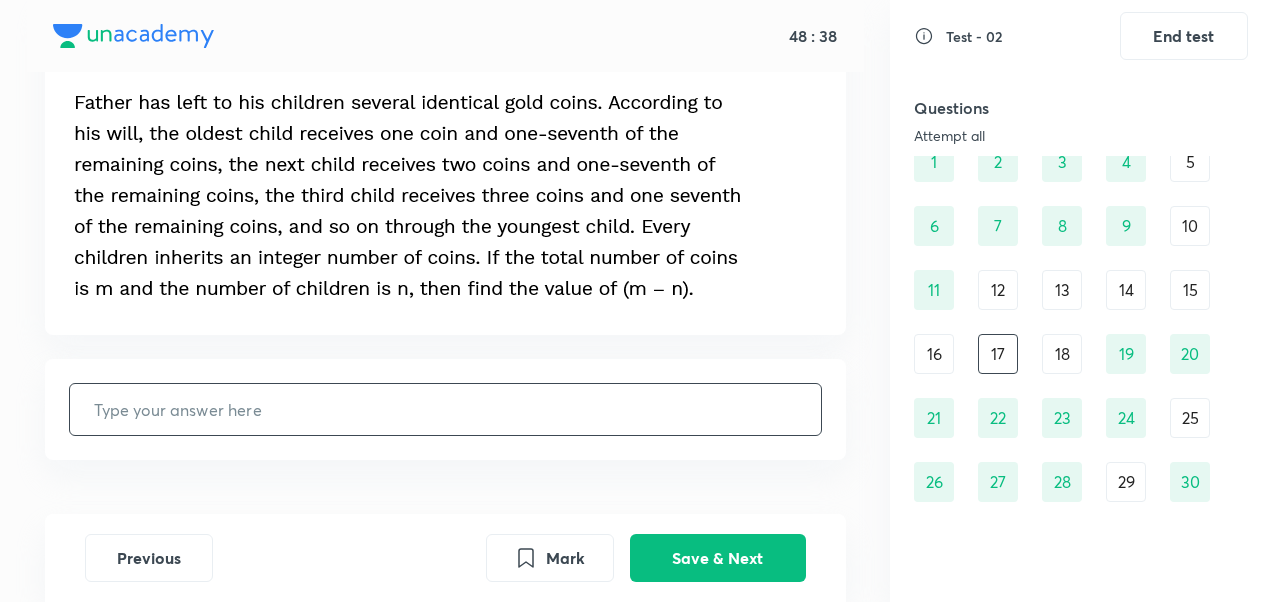 click at bounding box center [445, 409] 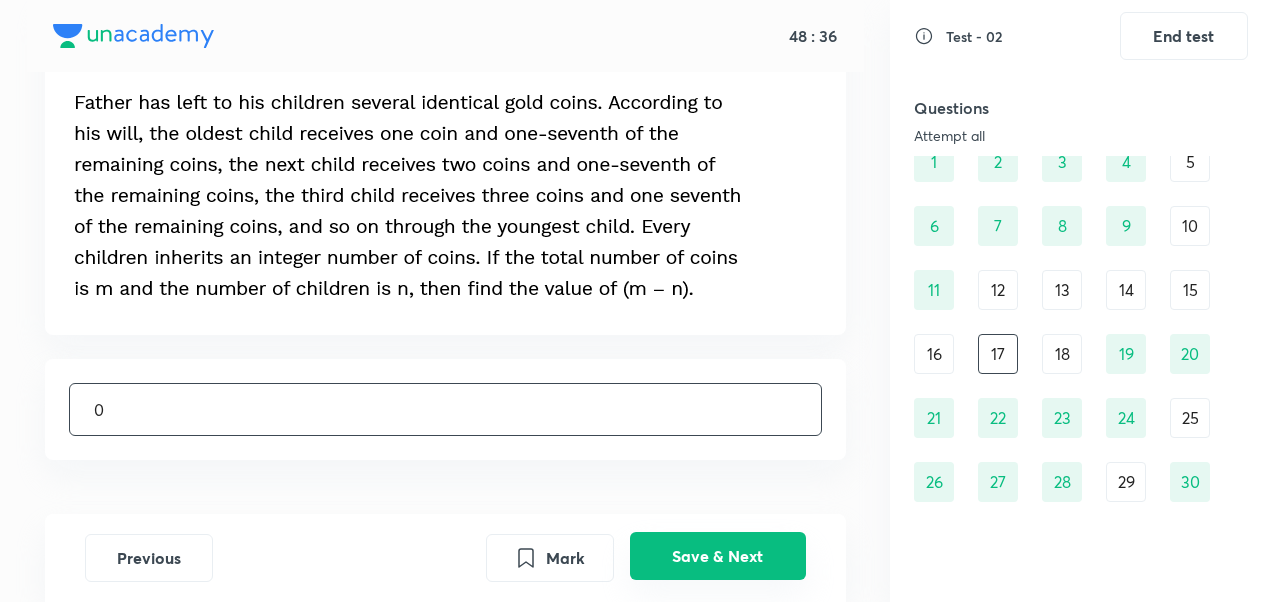 type on "0" 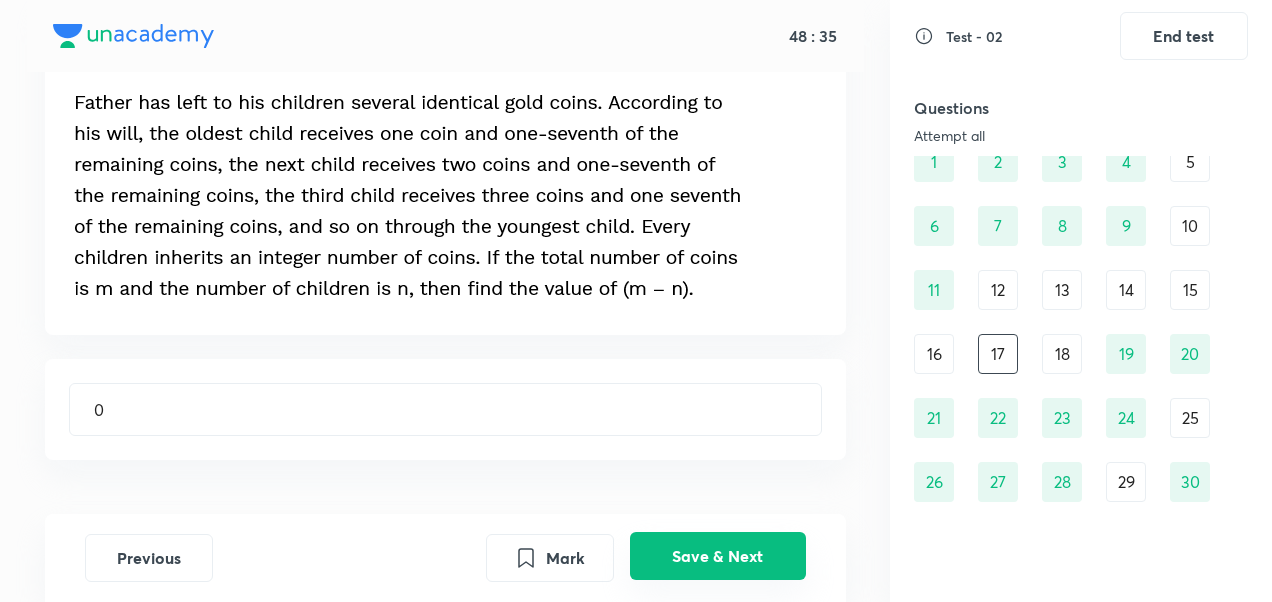 click on "Save & Next" at bounding box center [718, 556] 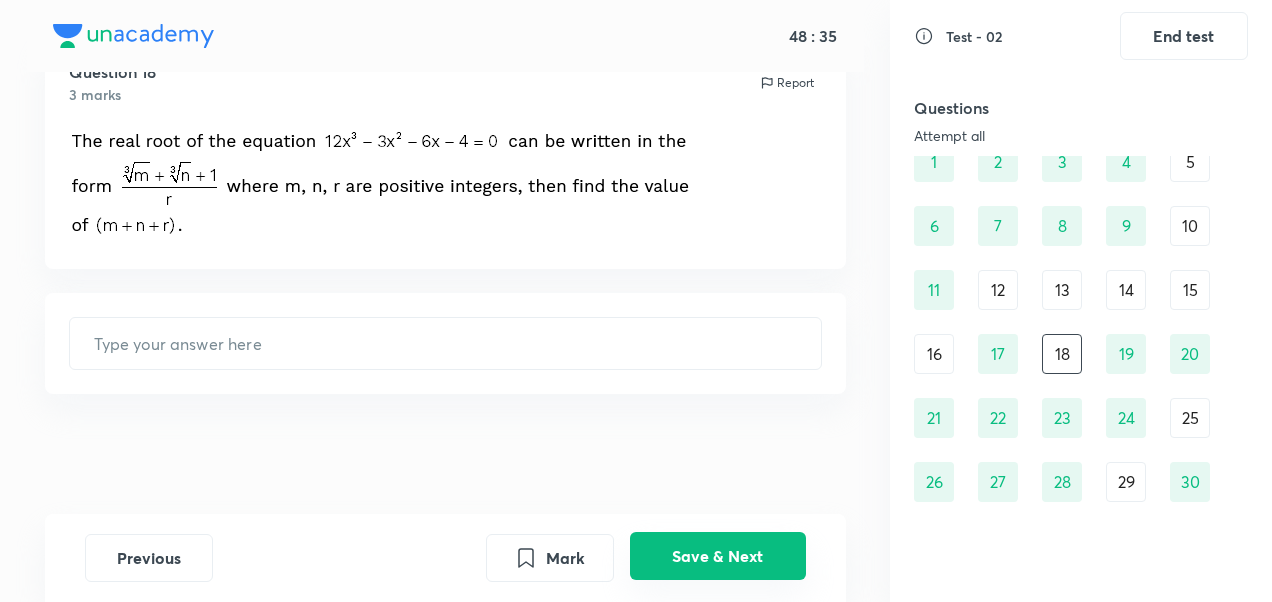 scroll, scrollTop: 0, scrollLeft: 0, axis: both 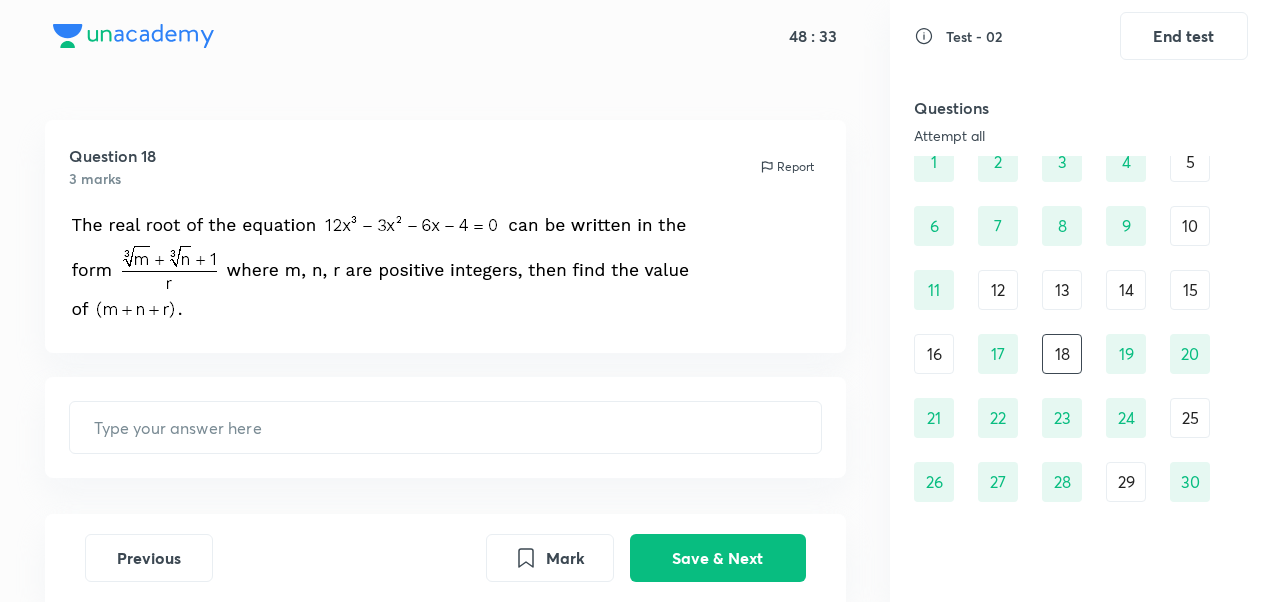 click on "16" at bounding box center [934, 354] 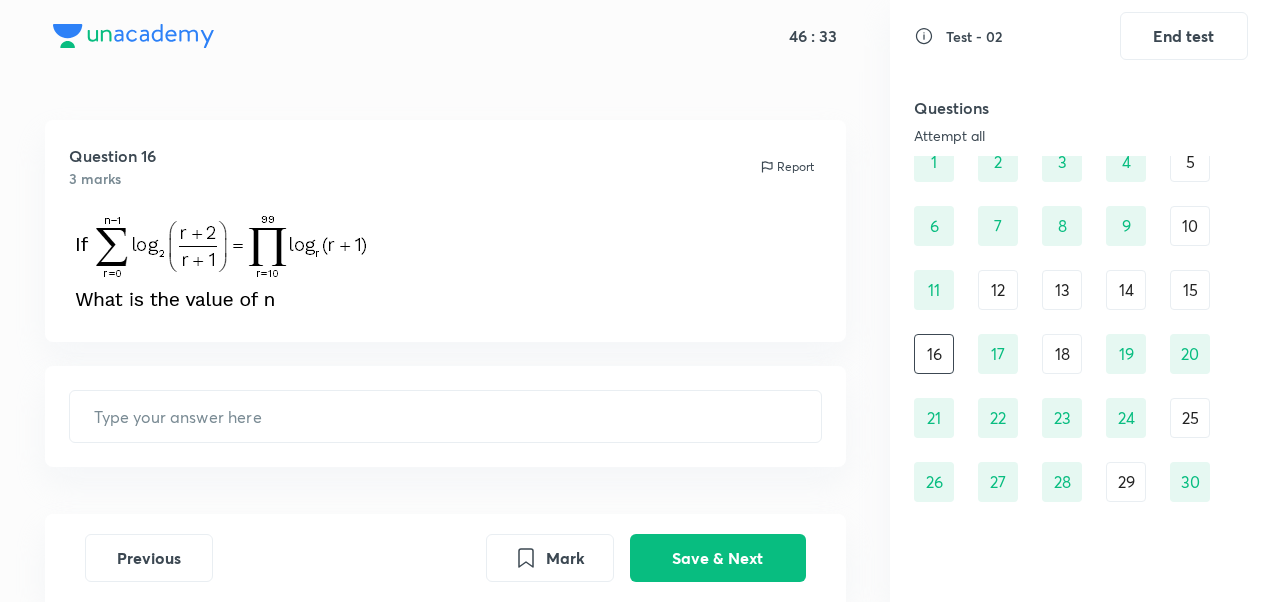 click on "29" at bounding box center [1126, 482] 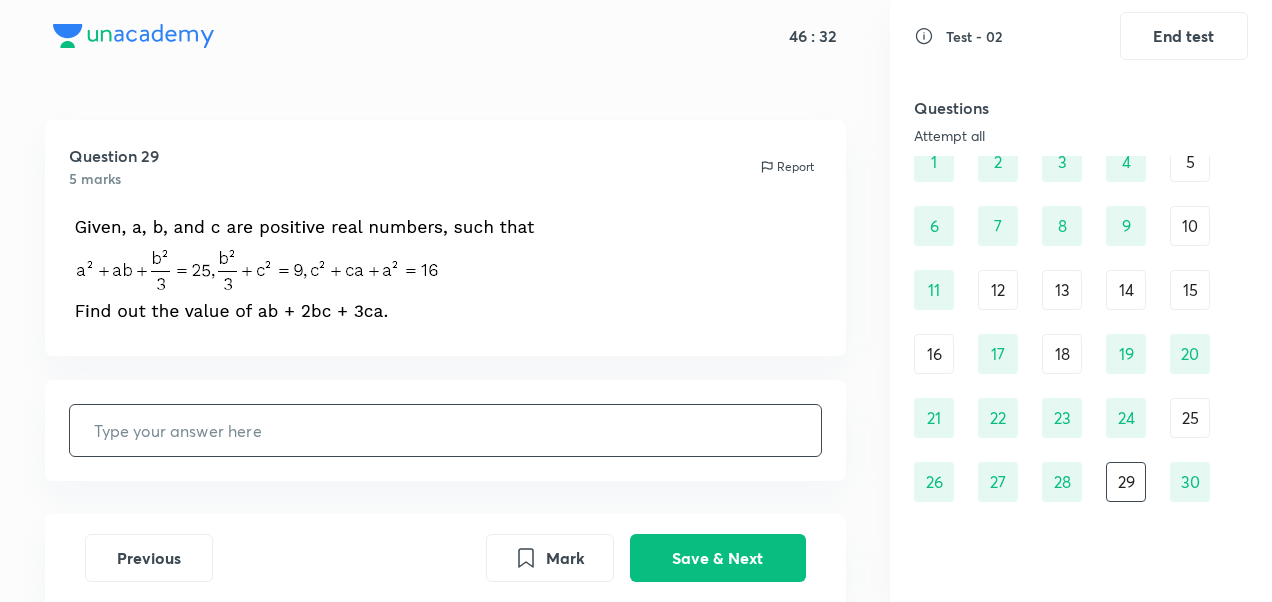 click at bounding box center (445, 430) 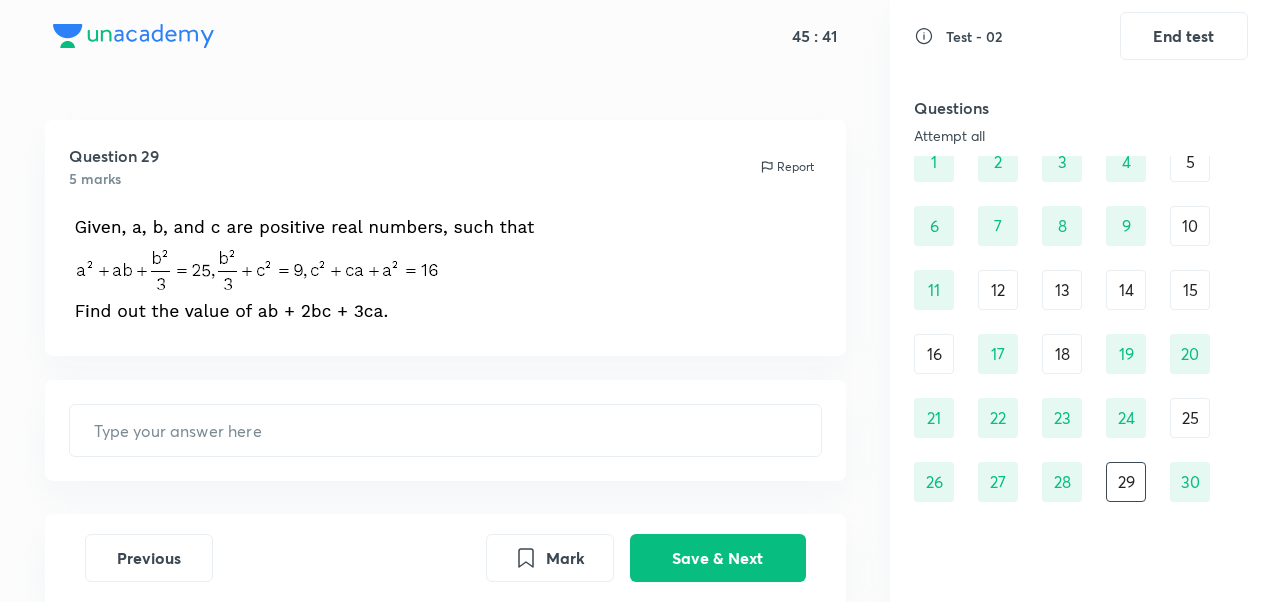 click at bounding box center (445, 272) 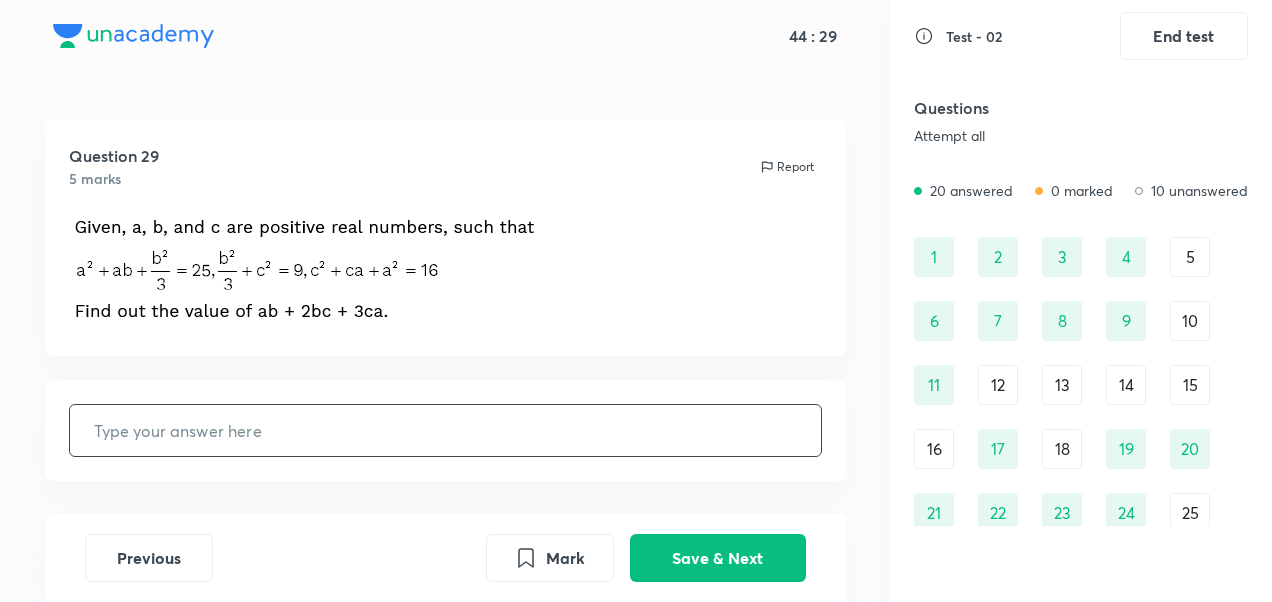 scroll, scrollTop: 0, scrollLeft: 0, axis: both 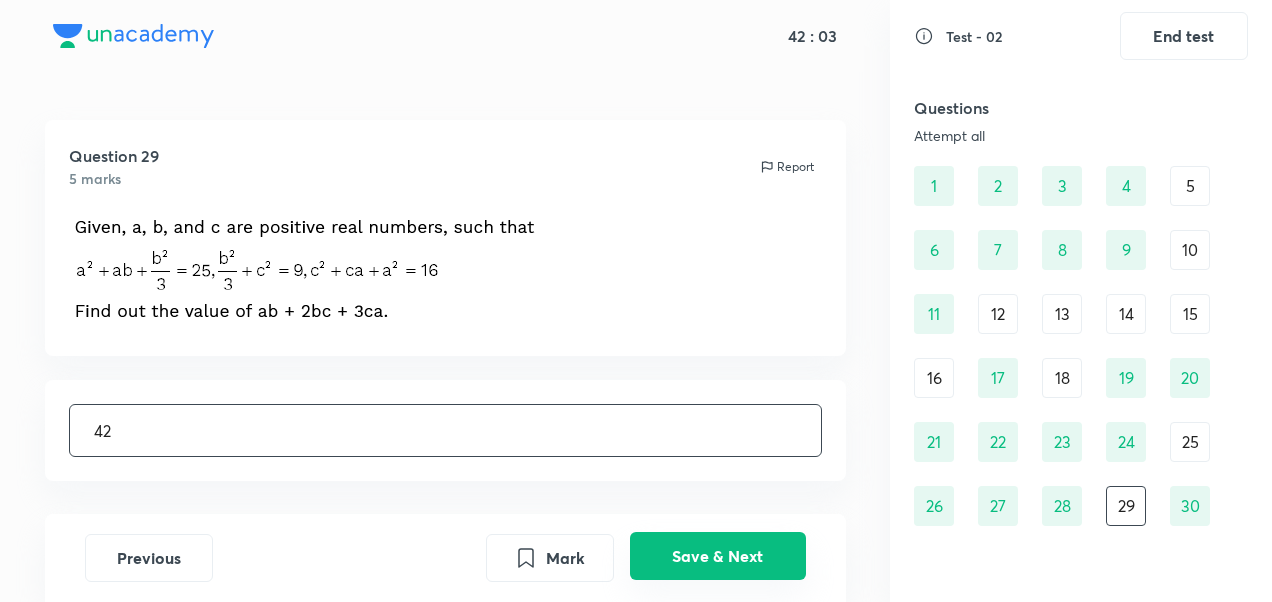 type on "42" 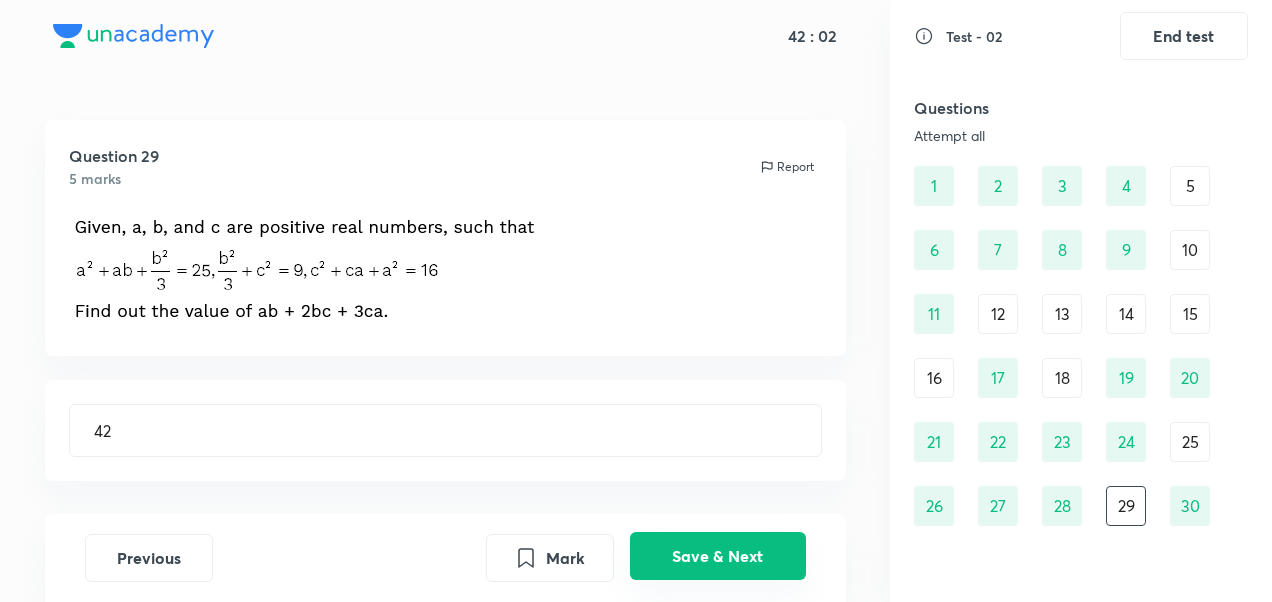 click on "Save & Next" at bounding box center (718, 556) 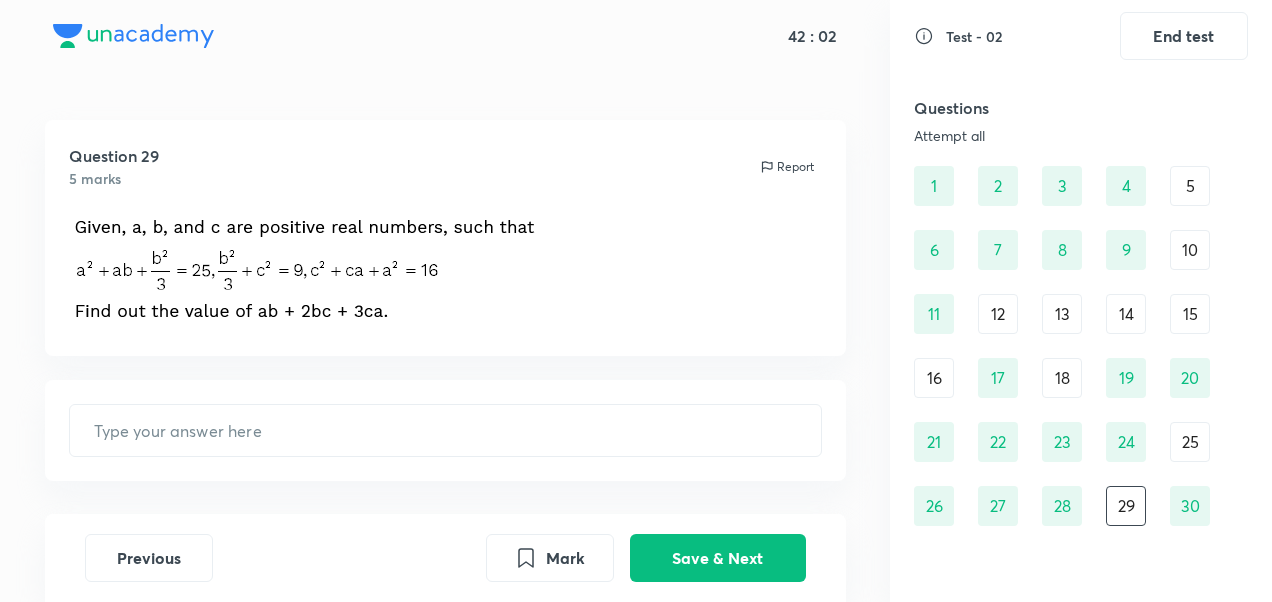type on "57" 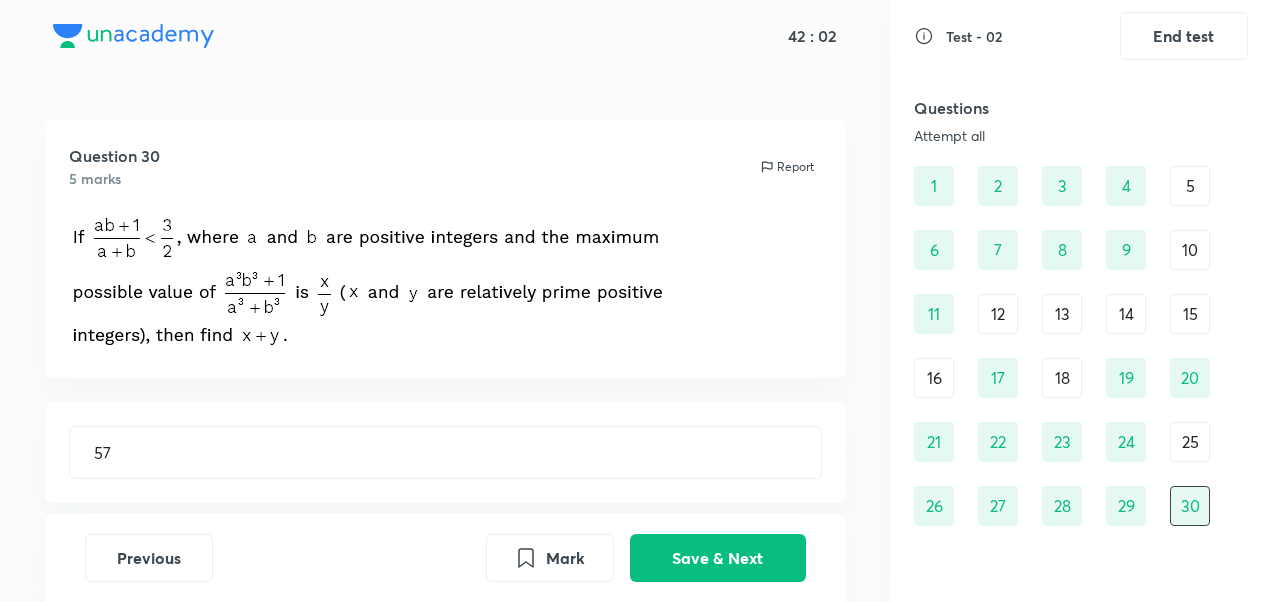 click on "25" at bounding box center (1190, 442) 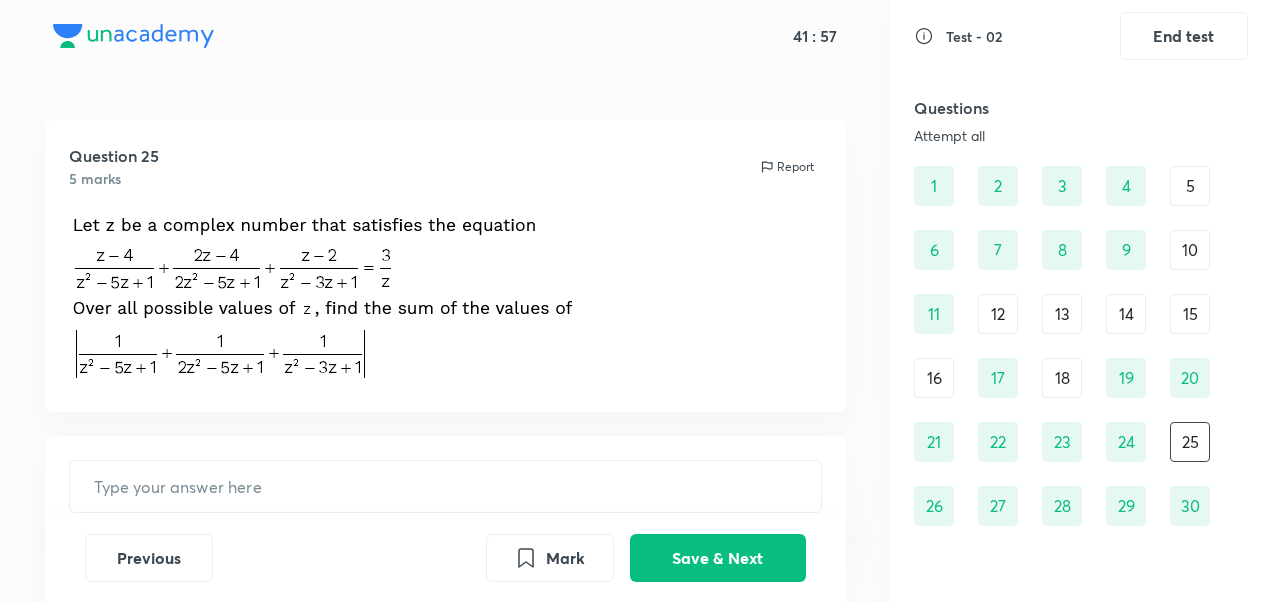 click on "1 2 3 4 5 6 7 8 9 10 11 12 13 14 15 16 17 18 19 20 21 22 23 24 25 26 27 28 29 30" at bounding box center (1081, 346) 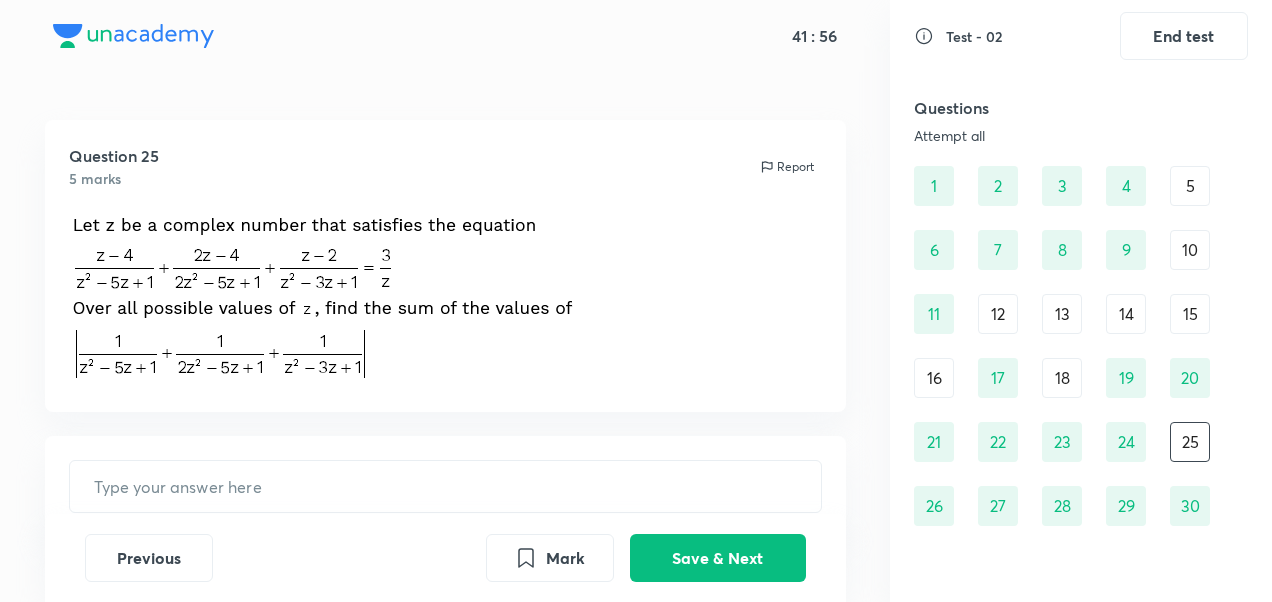 click on "18" at bounding box center [1062, 378] 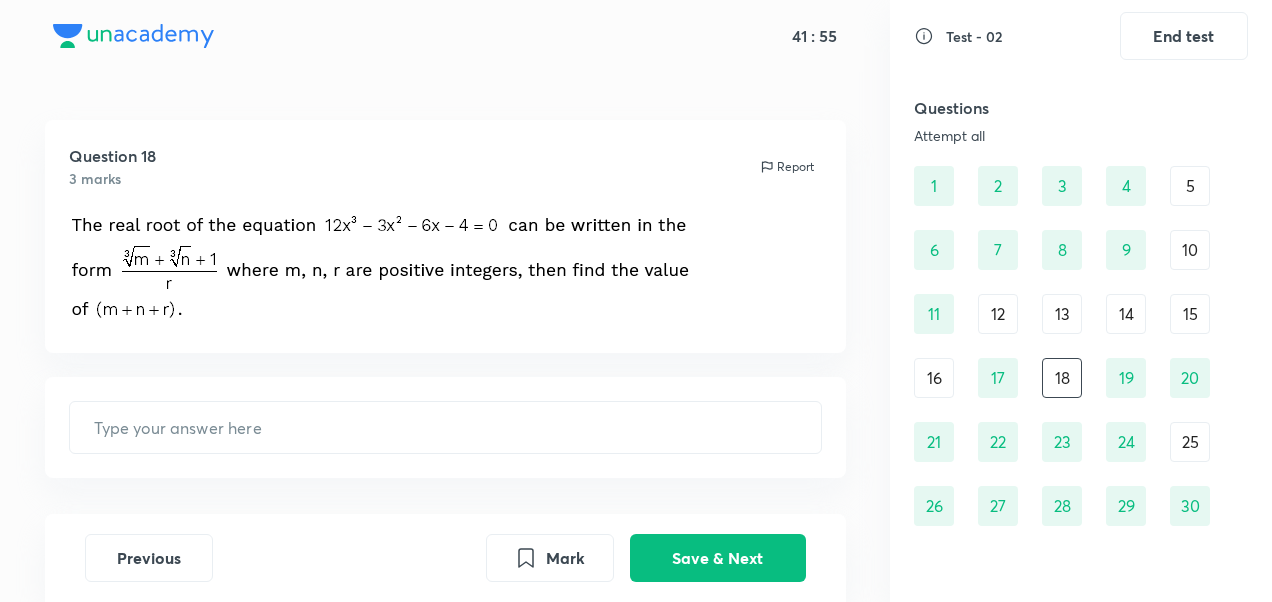 click on "12" at bounding box center [998, 314] 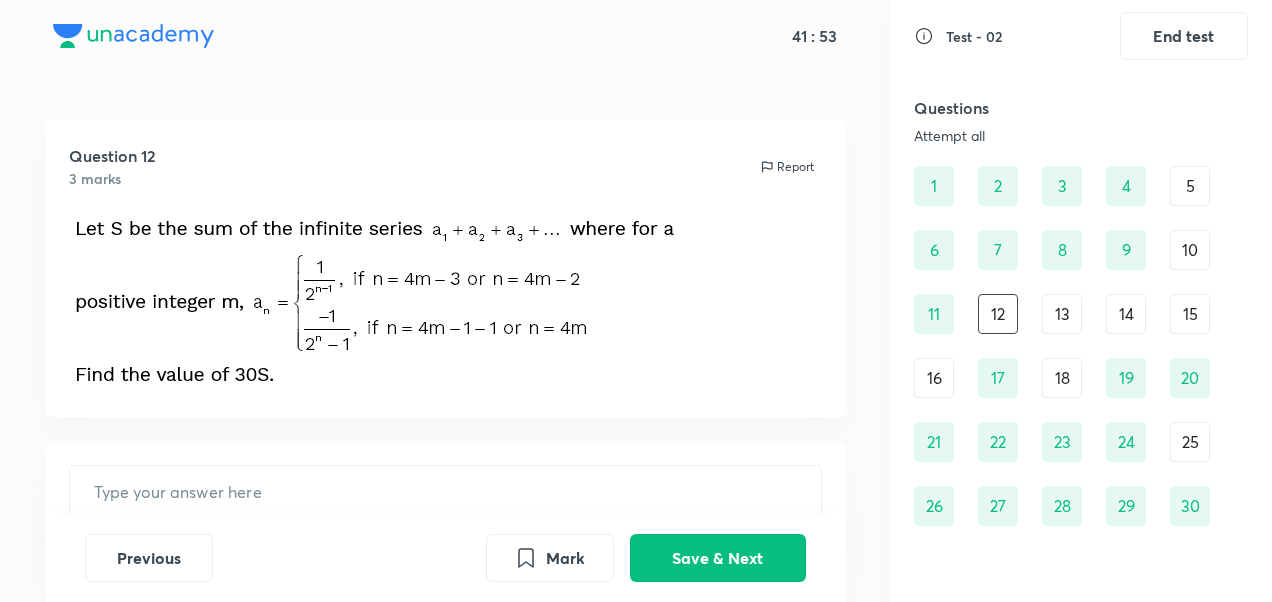 click on "13" at bounding box center (1062, 314) 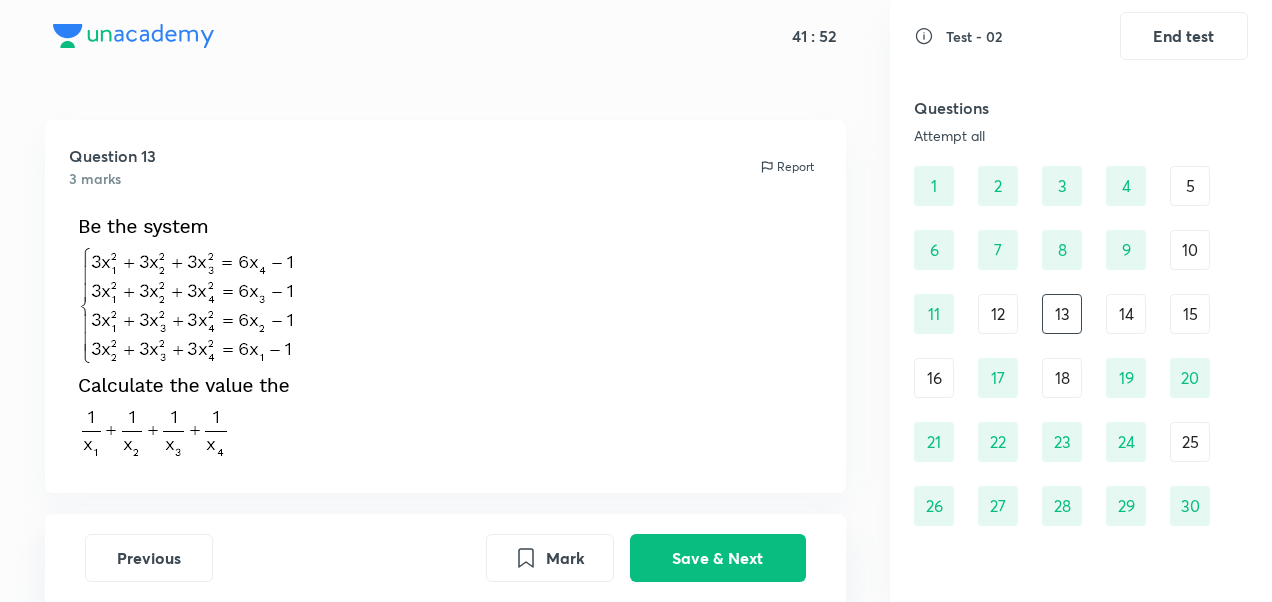 click on "14" at bounding box center [1126, 314] 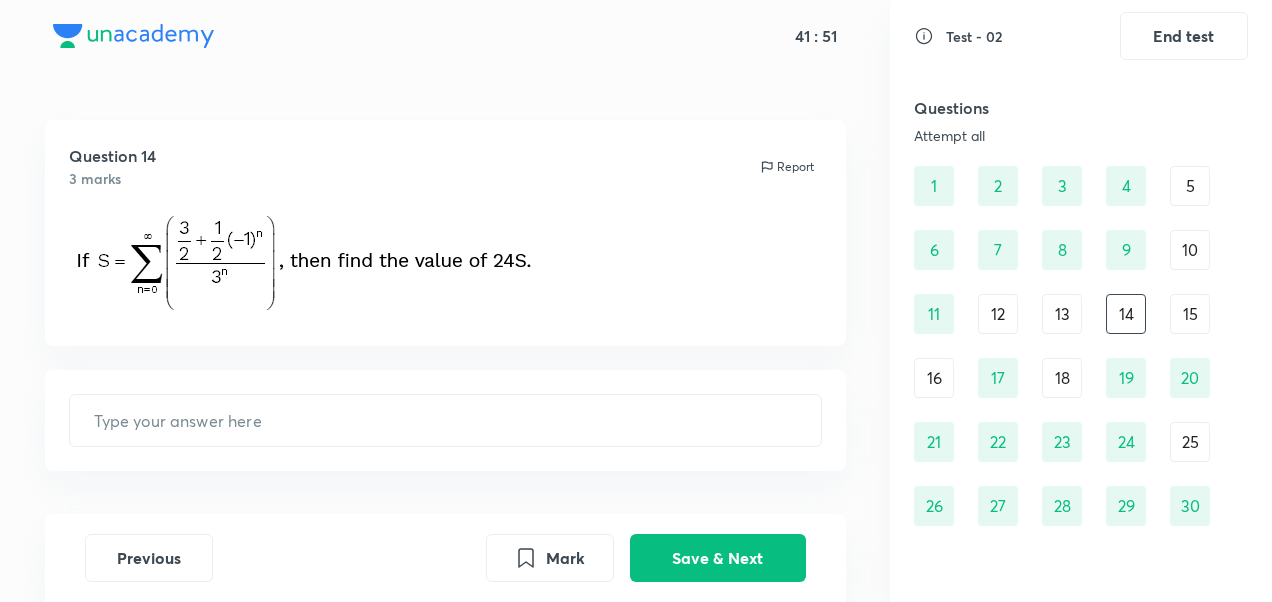 click on "1 2 3 4 5 6 7 8 9 10 11 12 13 14 15 16 17 18 19 20 21 22 23 24 25 26 27 28 29 30" at bounding box center (1081, 346) 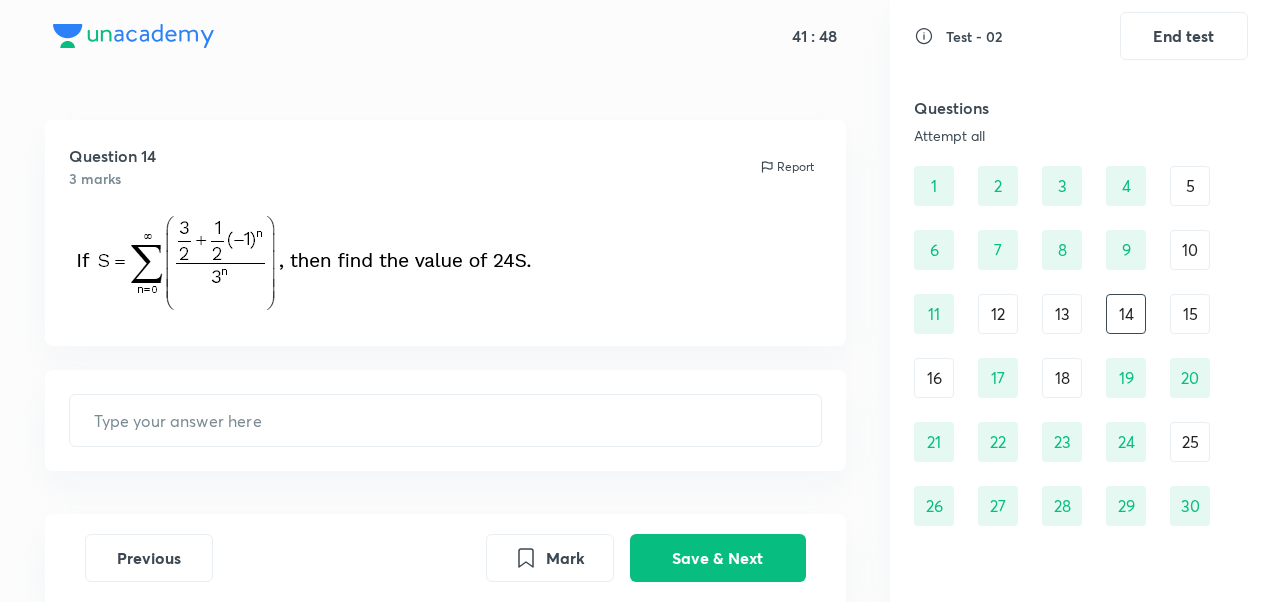 click on "18" at bounding box center [1062, 378] 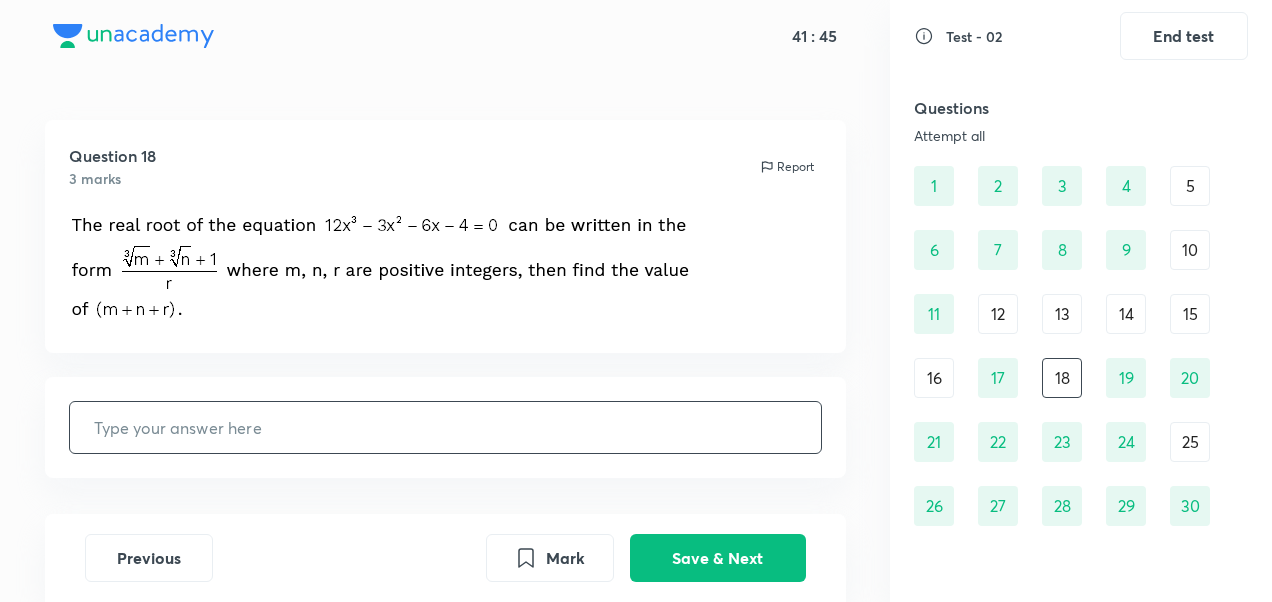 click at bounding box center [445, 427] 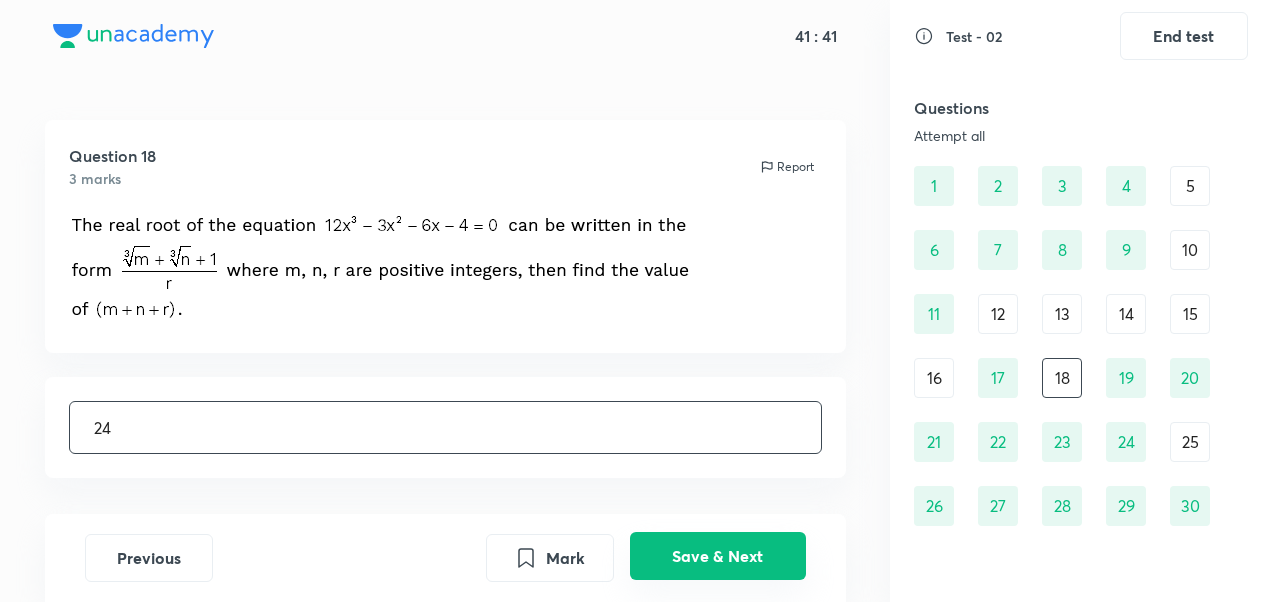 type on "24" 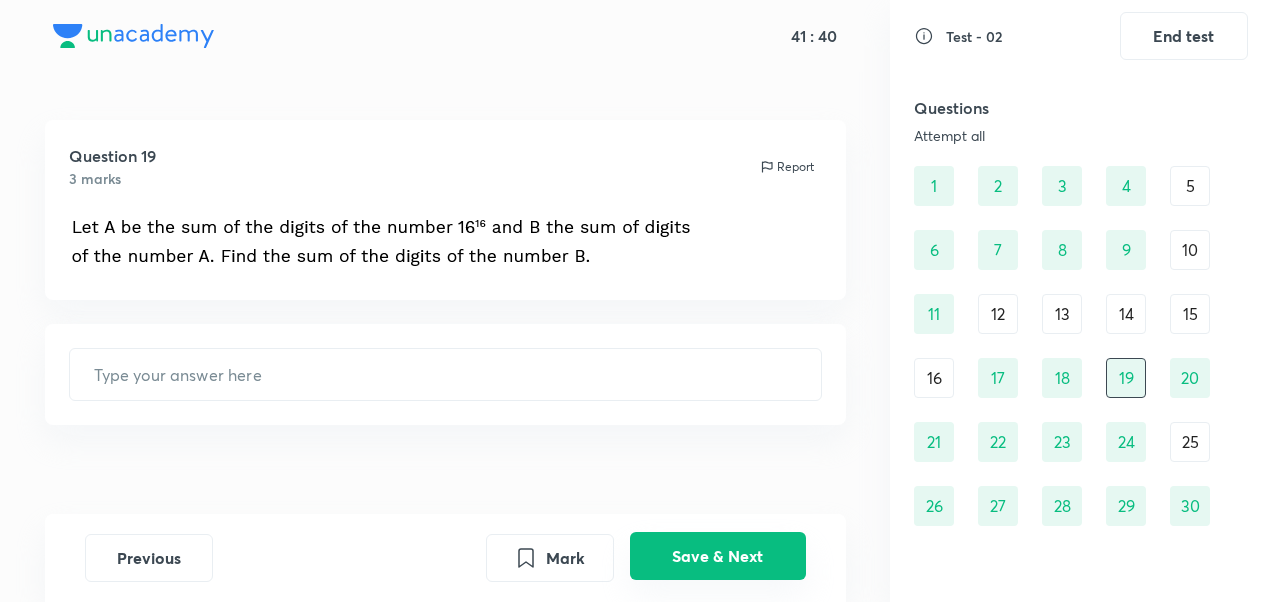 type on "9" 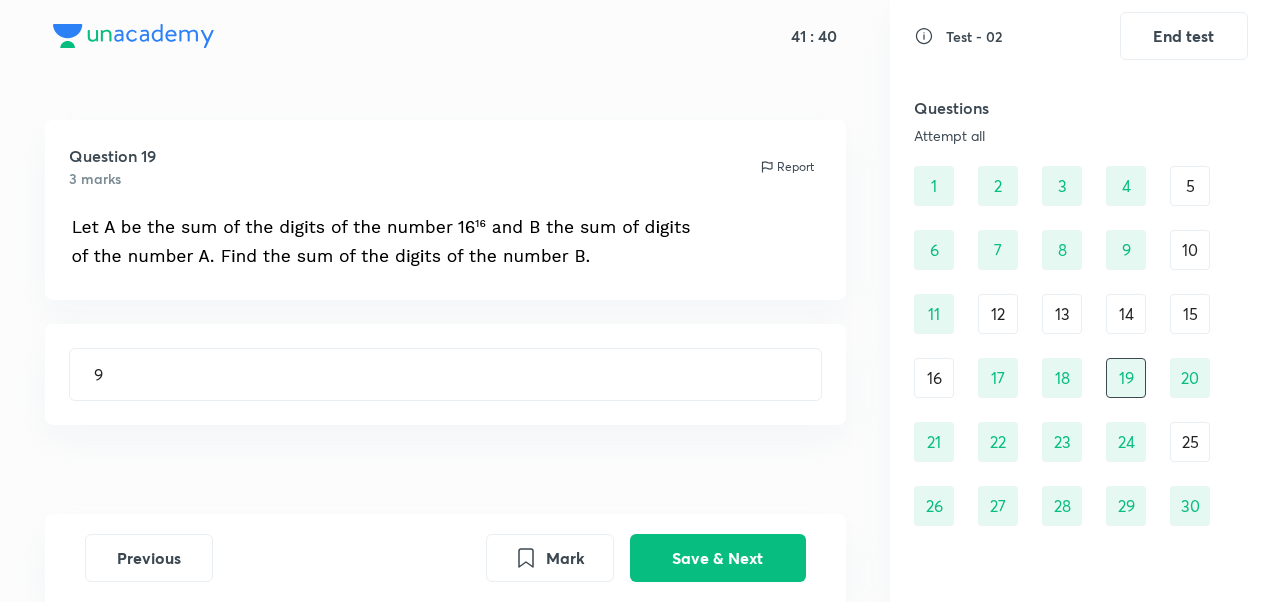 click on "16" at bounding box center (934, 378) 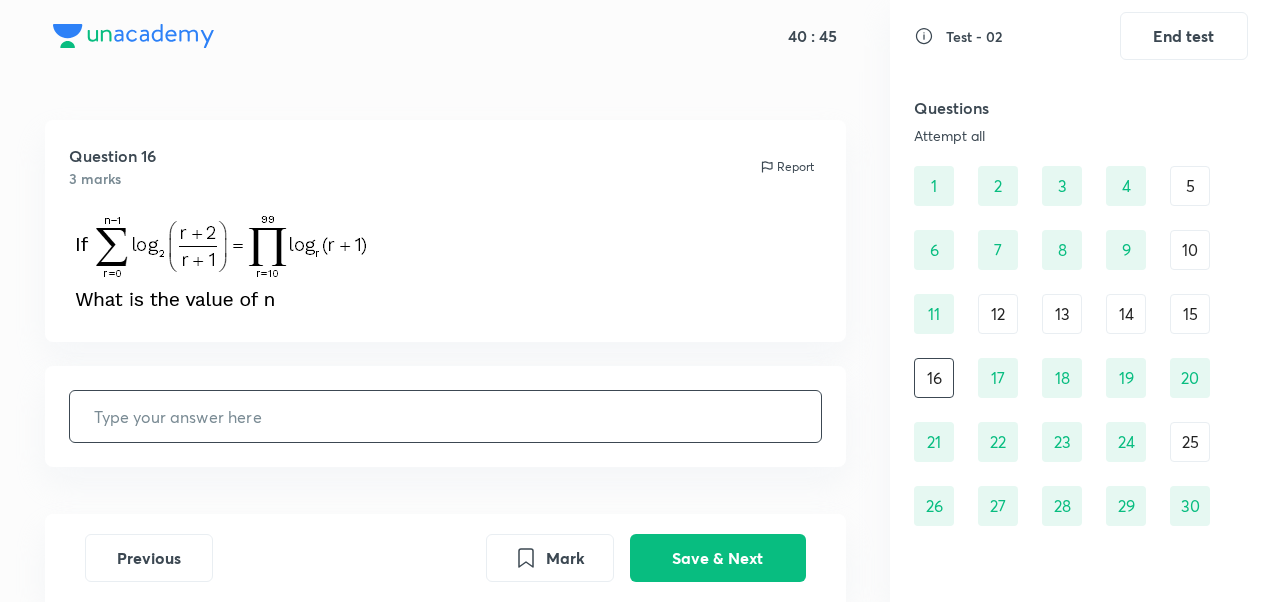 click at bounding box center (445, 416) 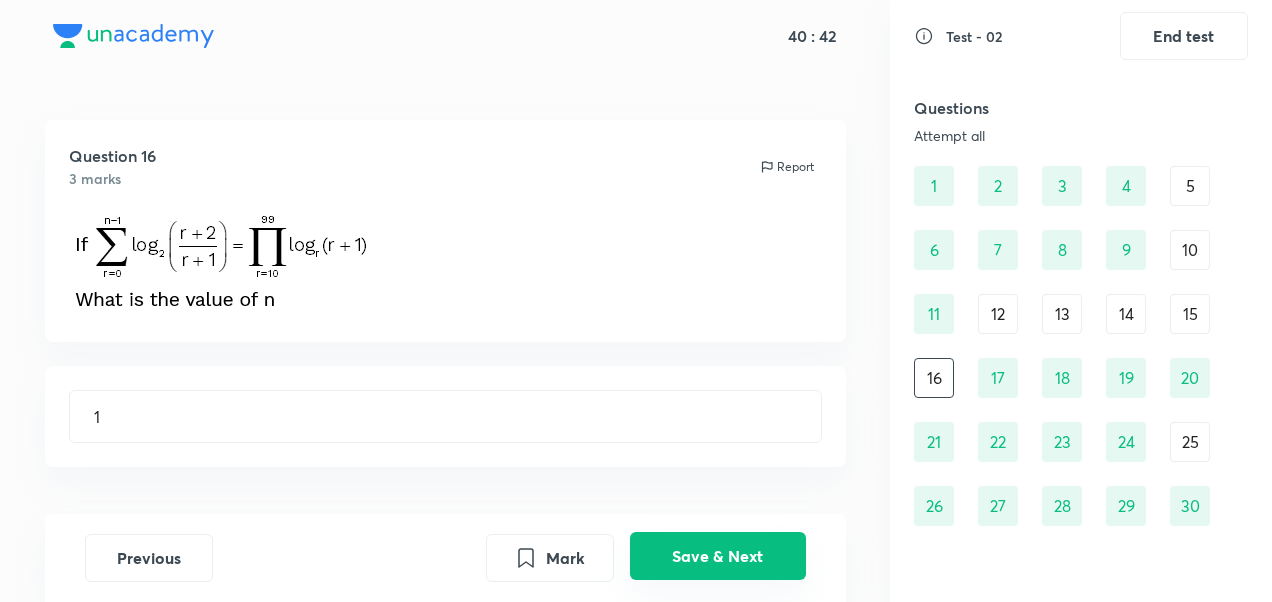 click on "Save & Next" at bounding box center (718, 556) 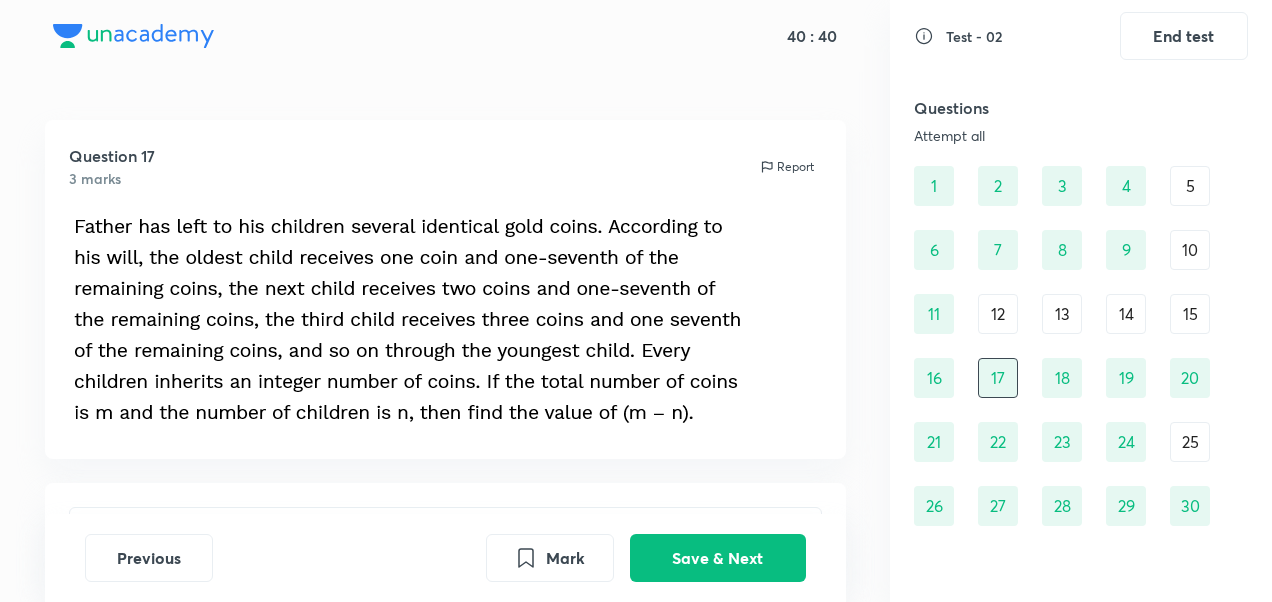 click on "25" at bounding box center [1190, 442] 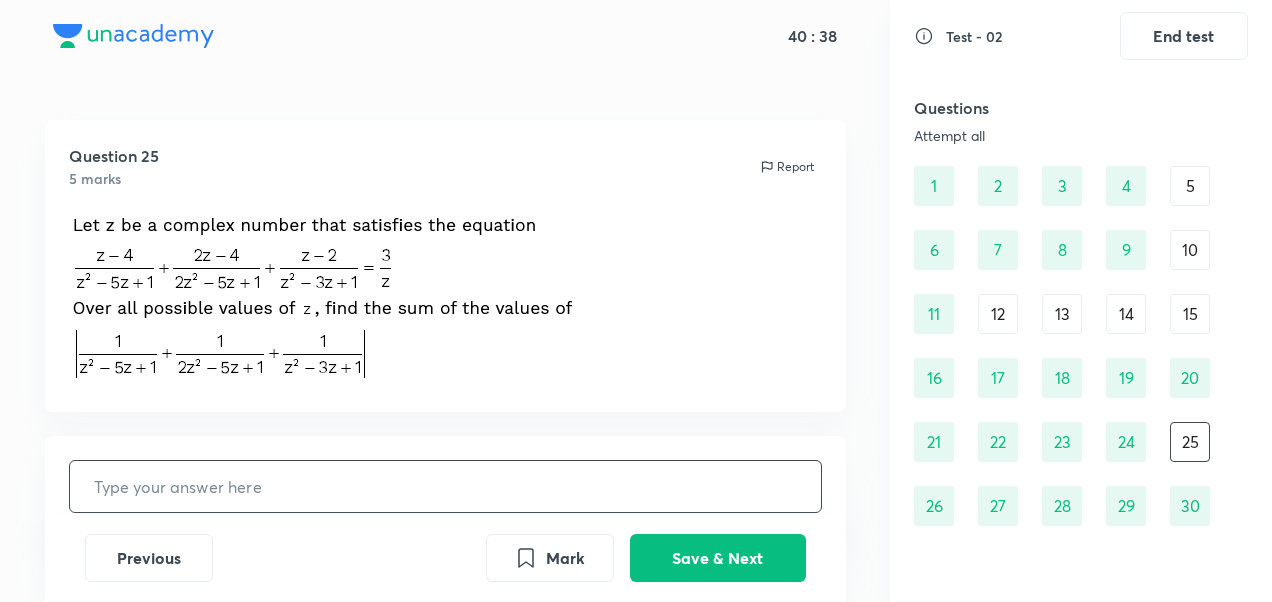 click at bounding box center [445, 486] 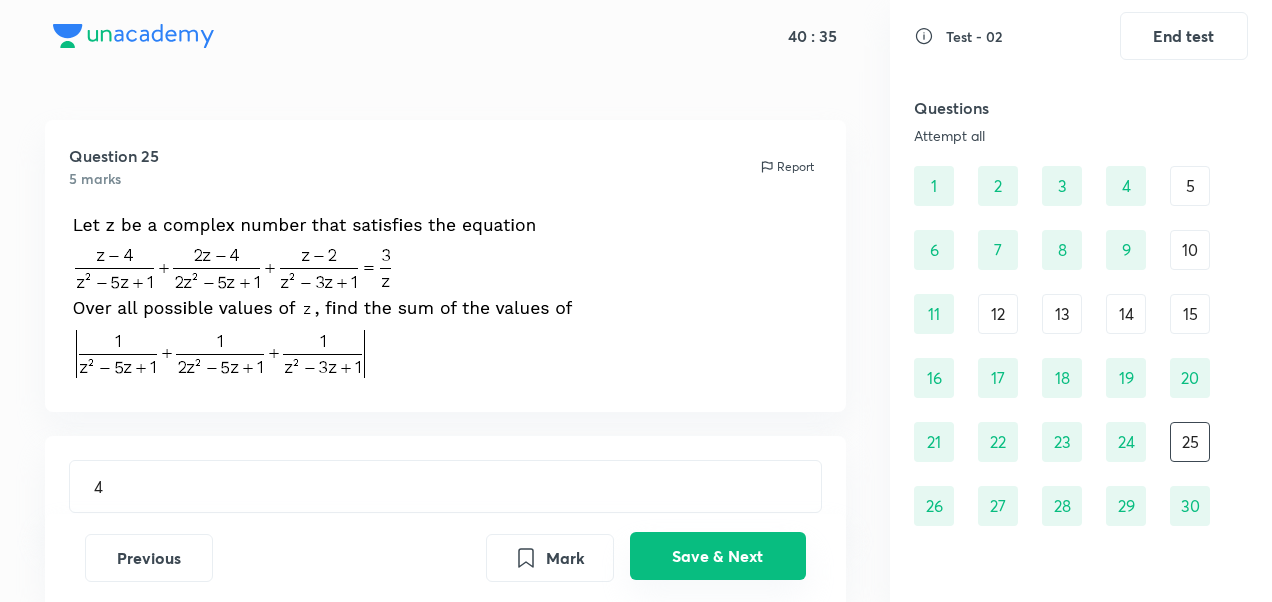 click on "Save & Next" at bounding box center [718, 556] 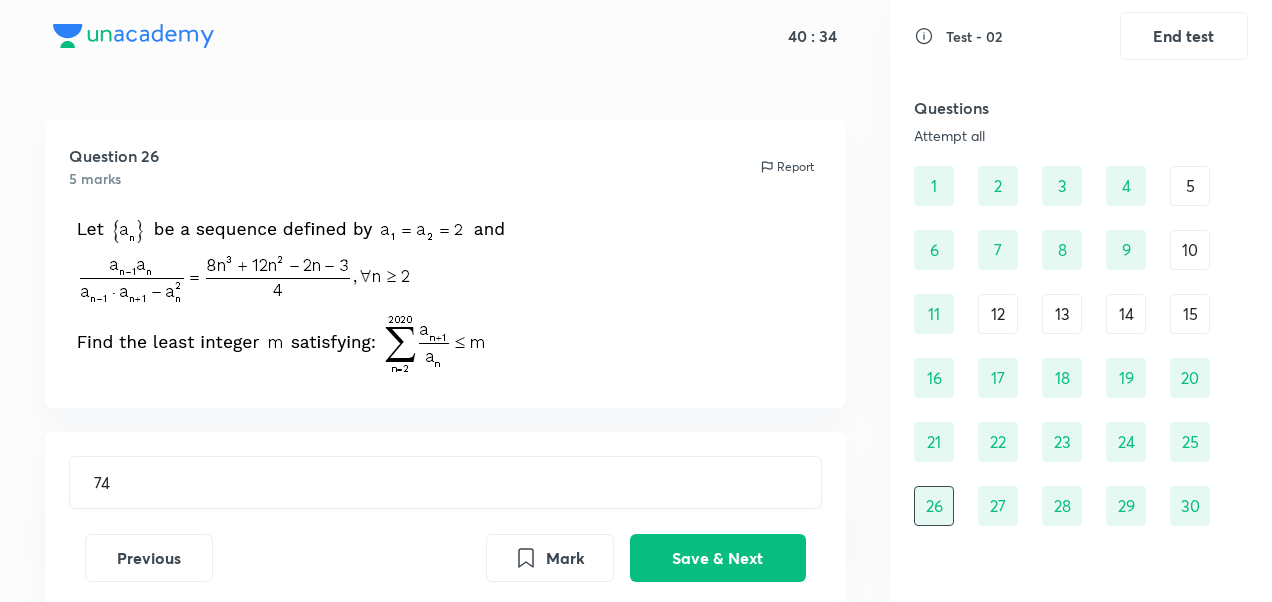 click on "12" at bounding box center [998, 314] 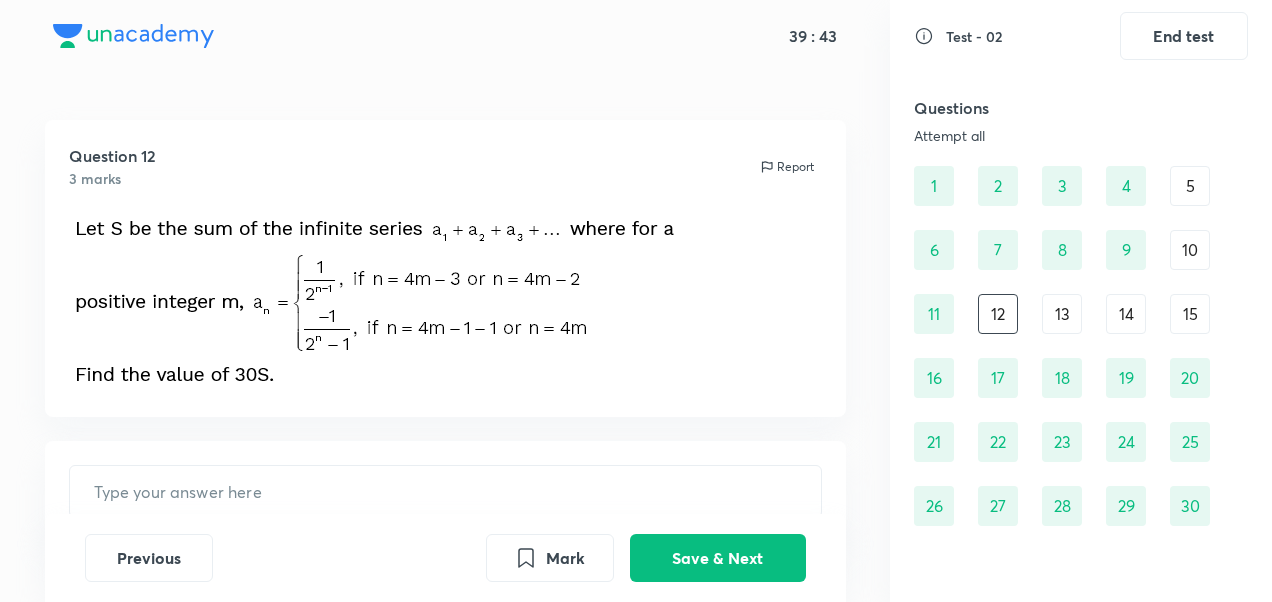 click on "15" at bounding box center [1190, 314] 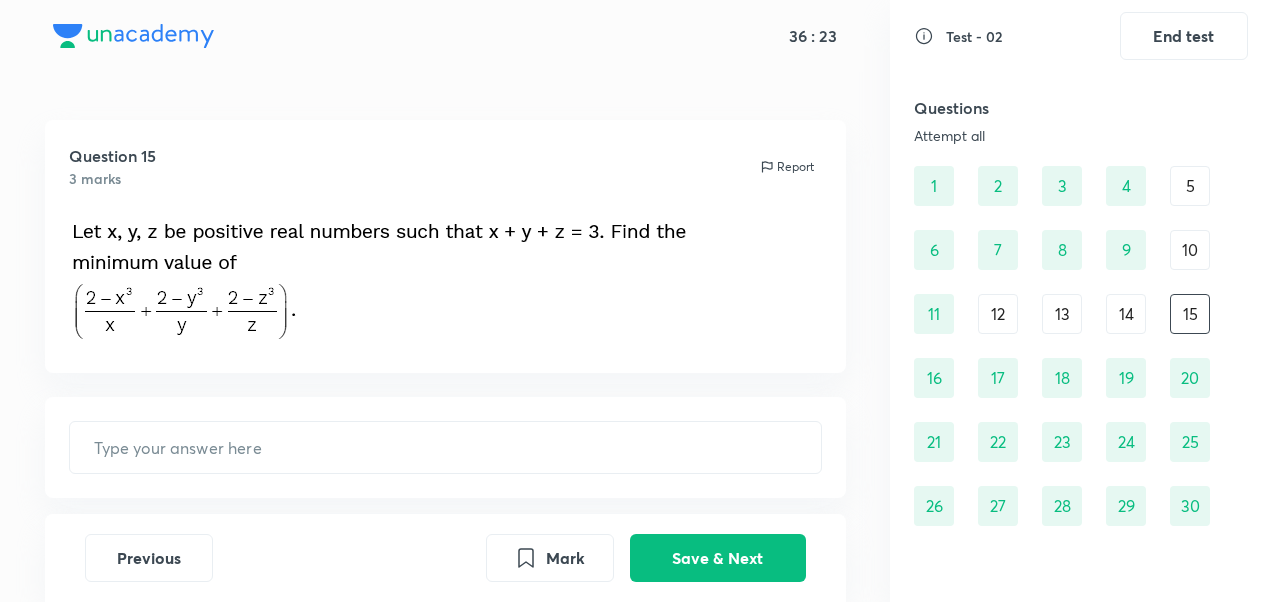 click on "14" at bounding box center (1126, 314) 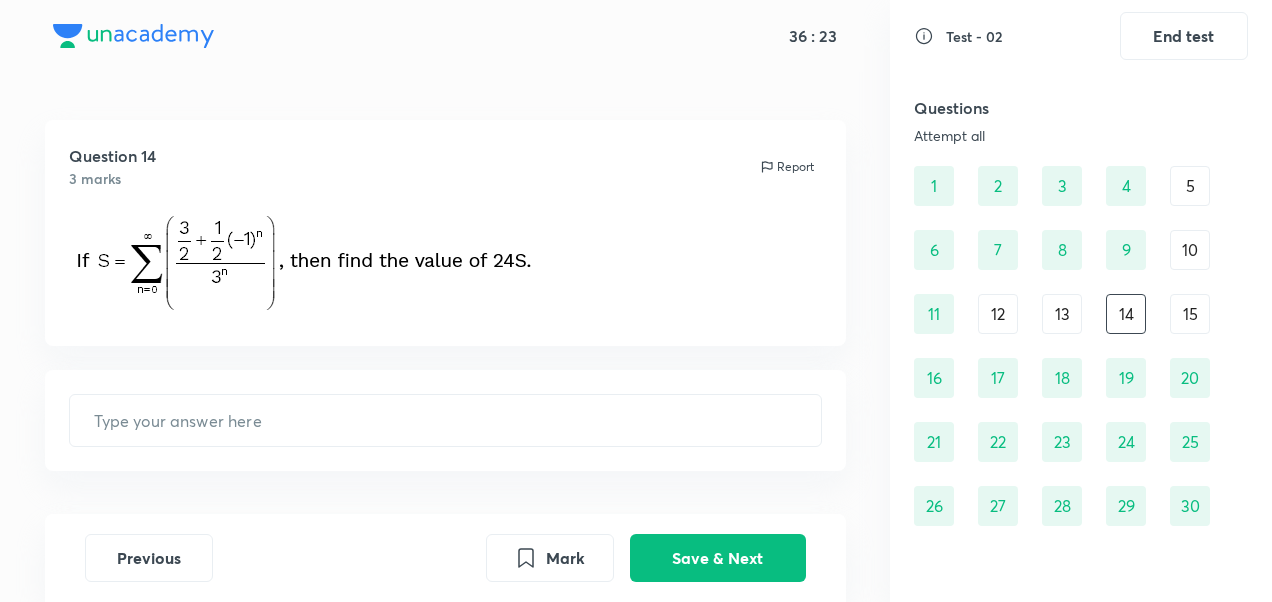 click on "14" at bounding box center (1126, 314) 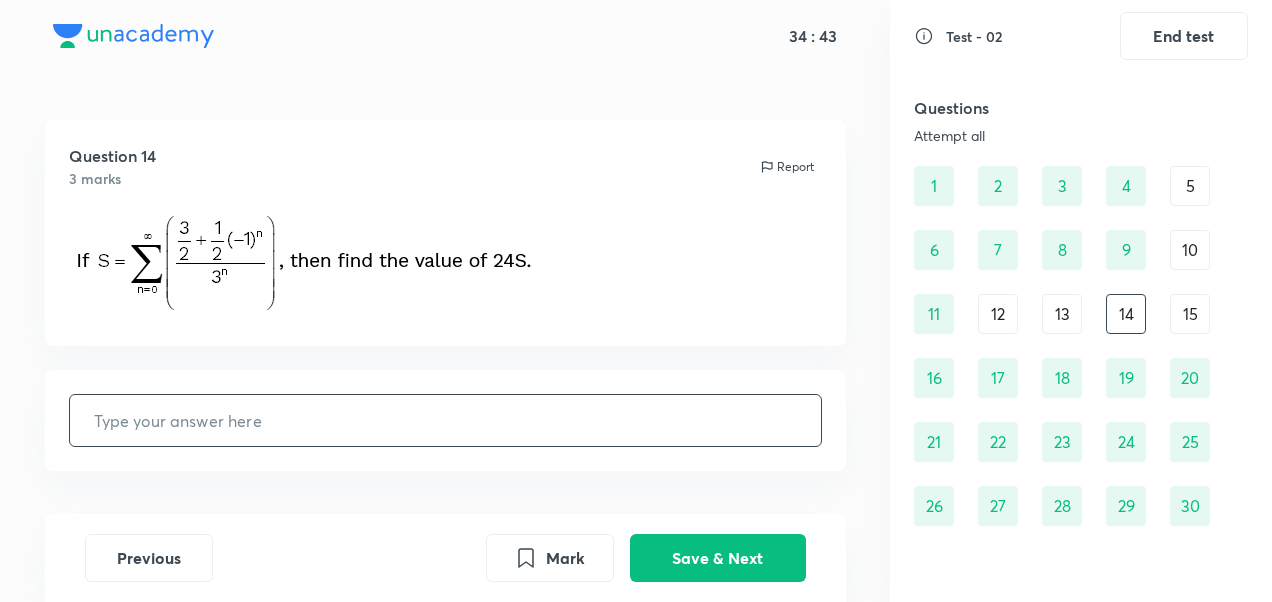 click on "​" at bounding box center [445, 420] 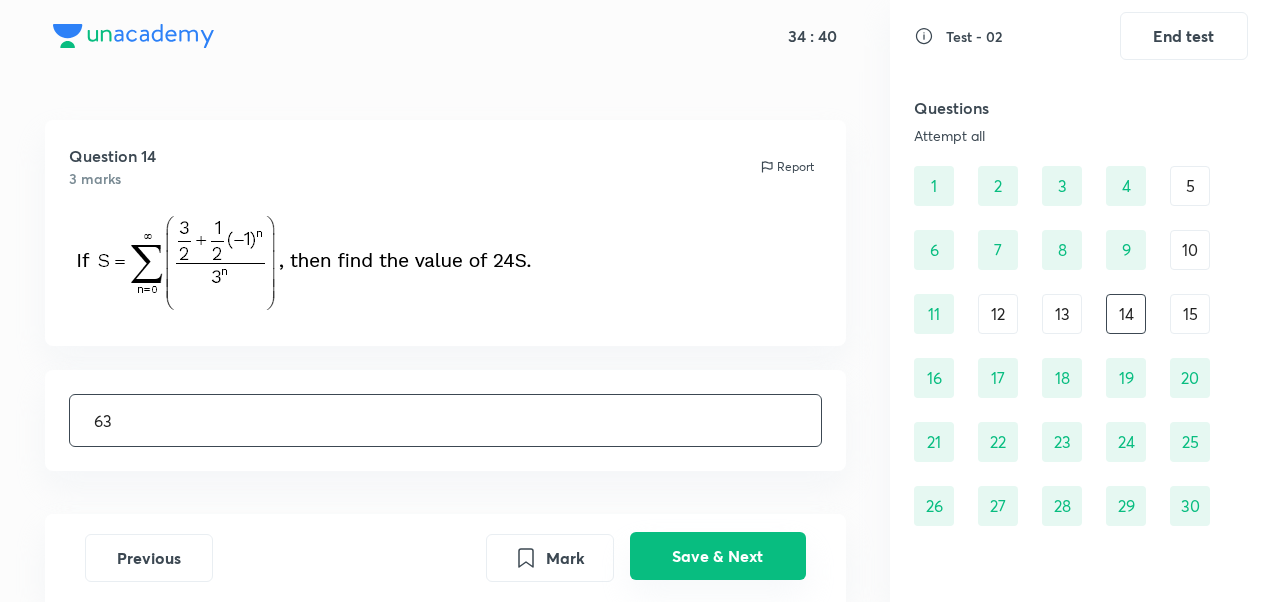 type on "63" 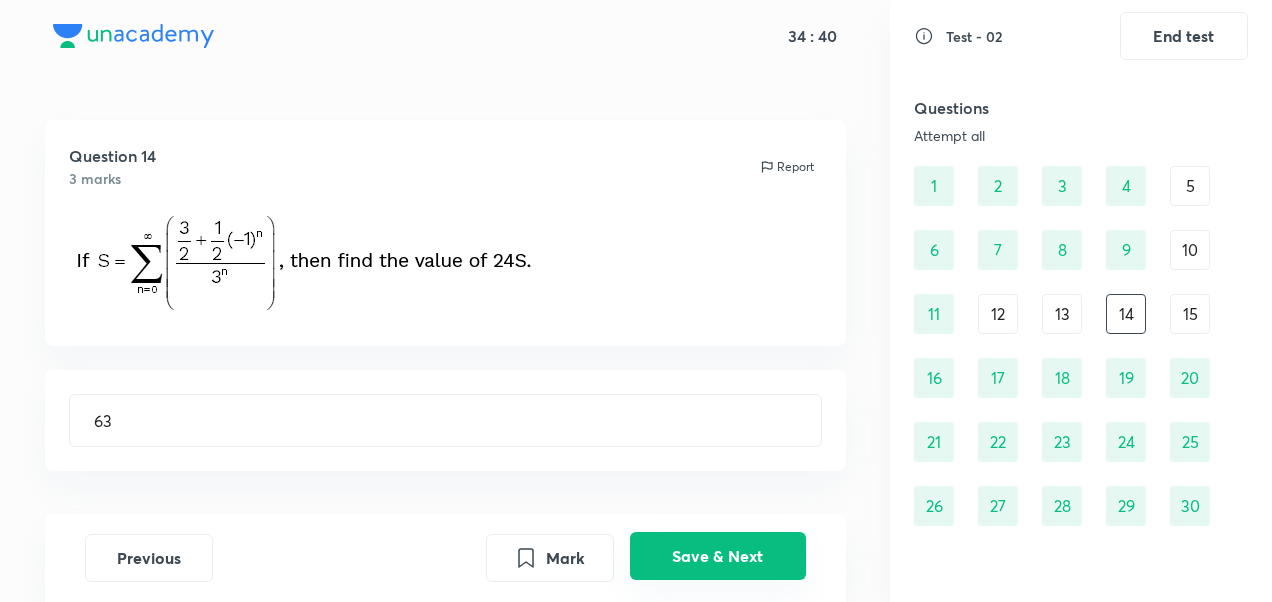 click on "Save & Next" at bounding box center (718, 556) 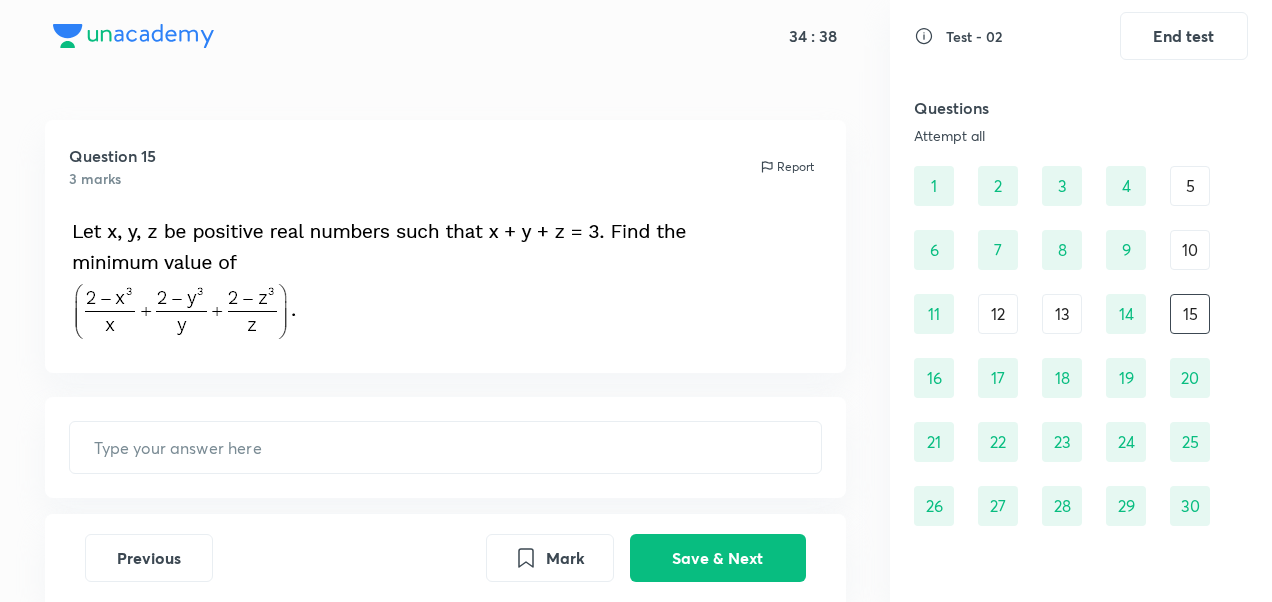 click on "13" at bounding box center (1062, 314) 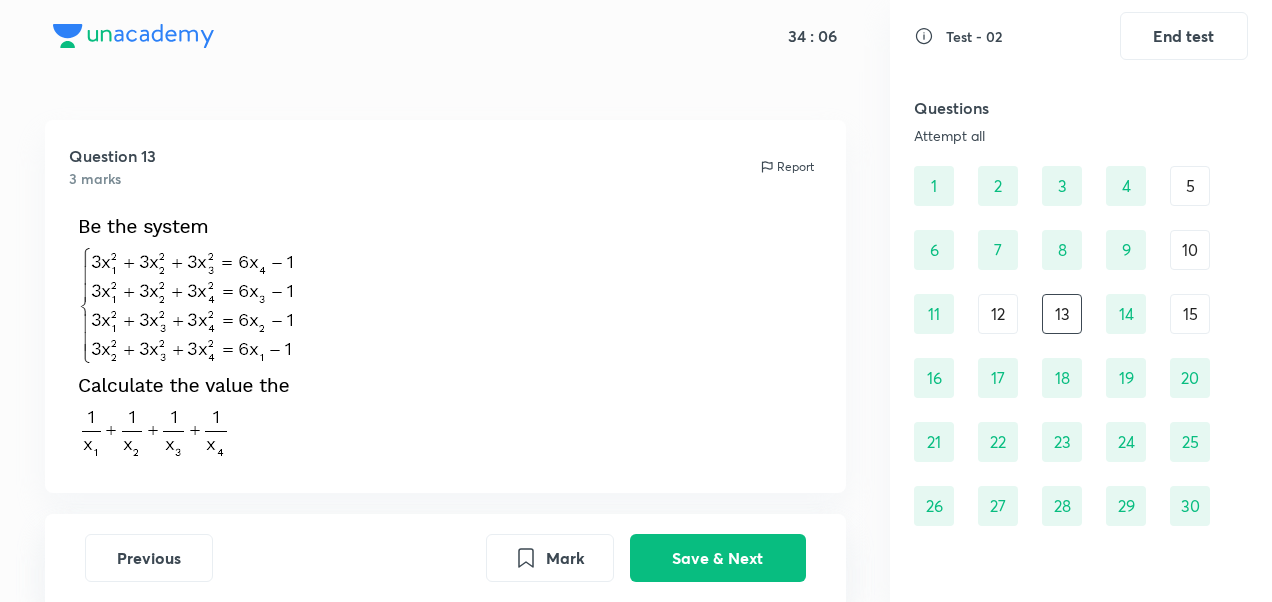 click on "12" at bounding box center [998, 314] 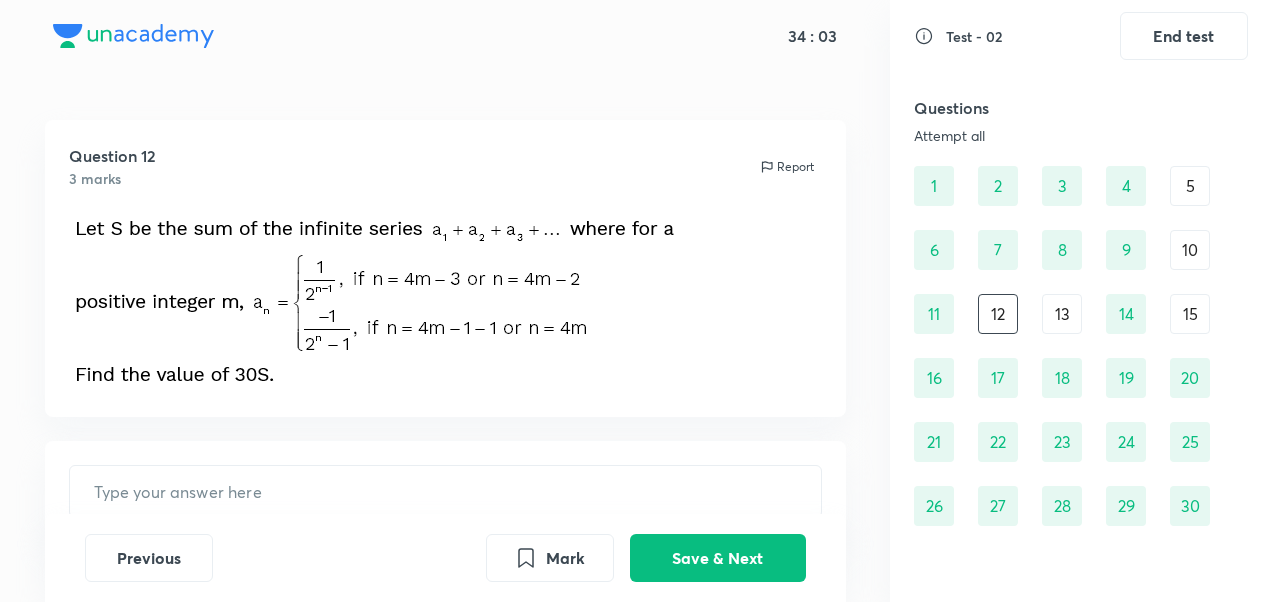 click on "13" at bounding box center [1062, 314] 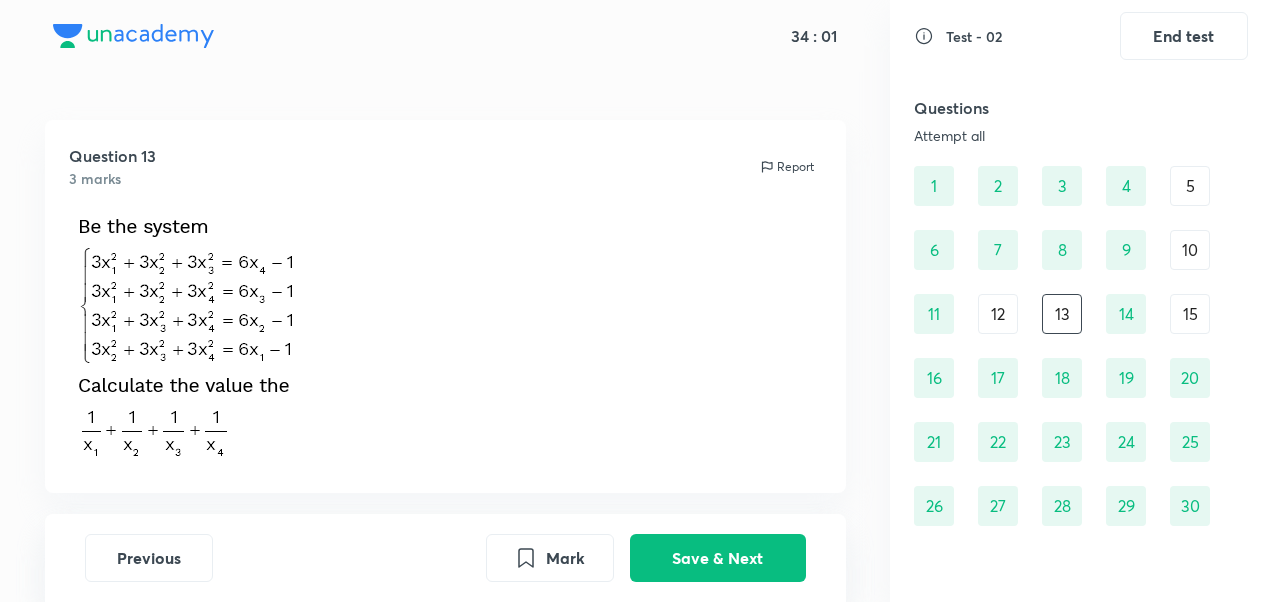 click on "15" at bounding box center [1190, 314] 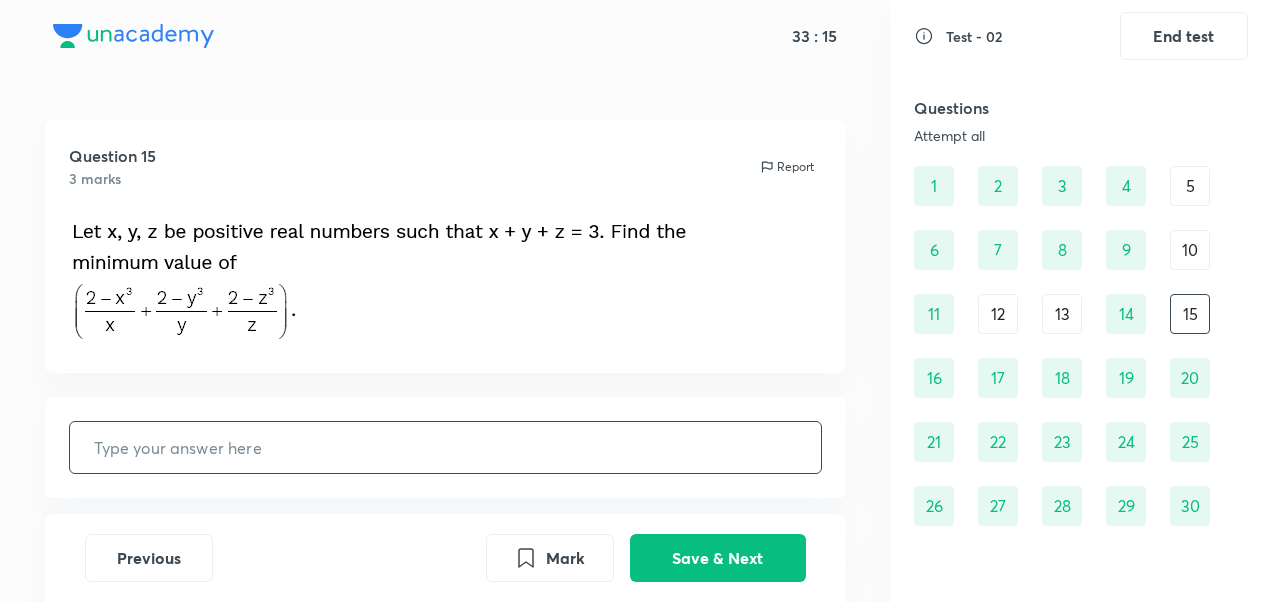 click at bounding box center (445, 447) 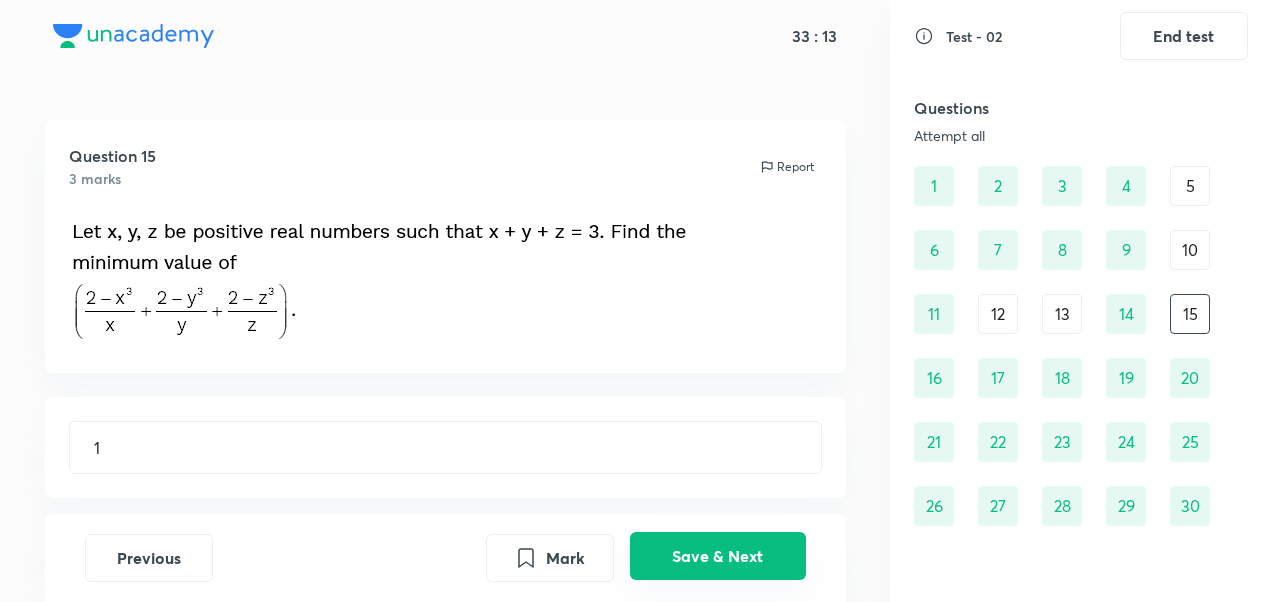 click on "Save & Next" at bounding box center [718, 556] 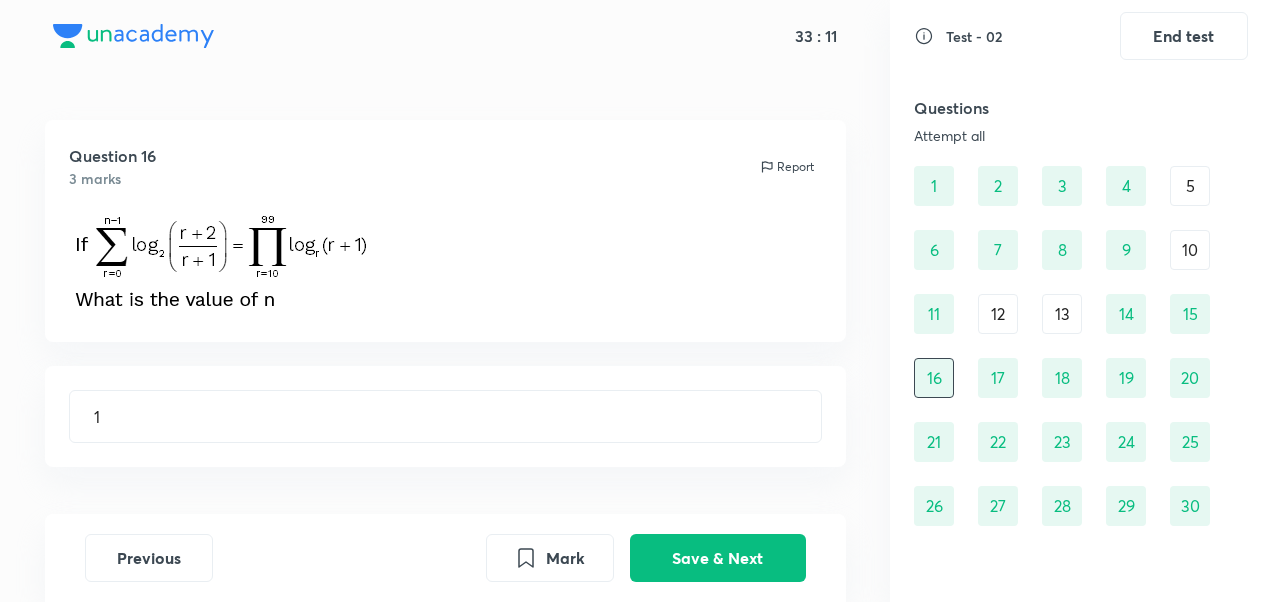 click on "12" at bounding box center [998, 314] 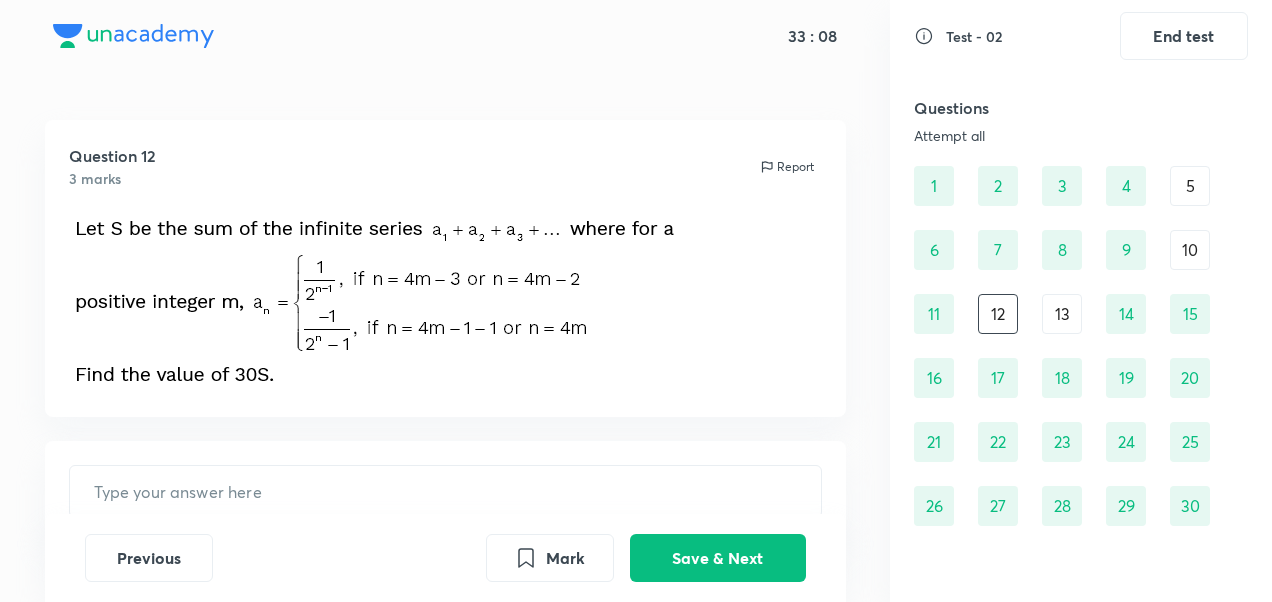 click on "13" at bounding box center (1062, 314) 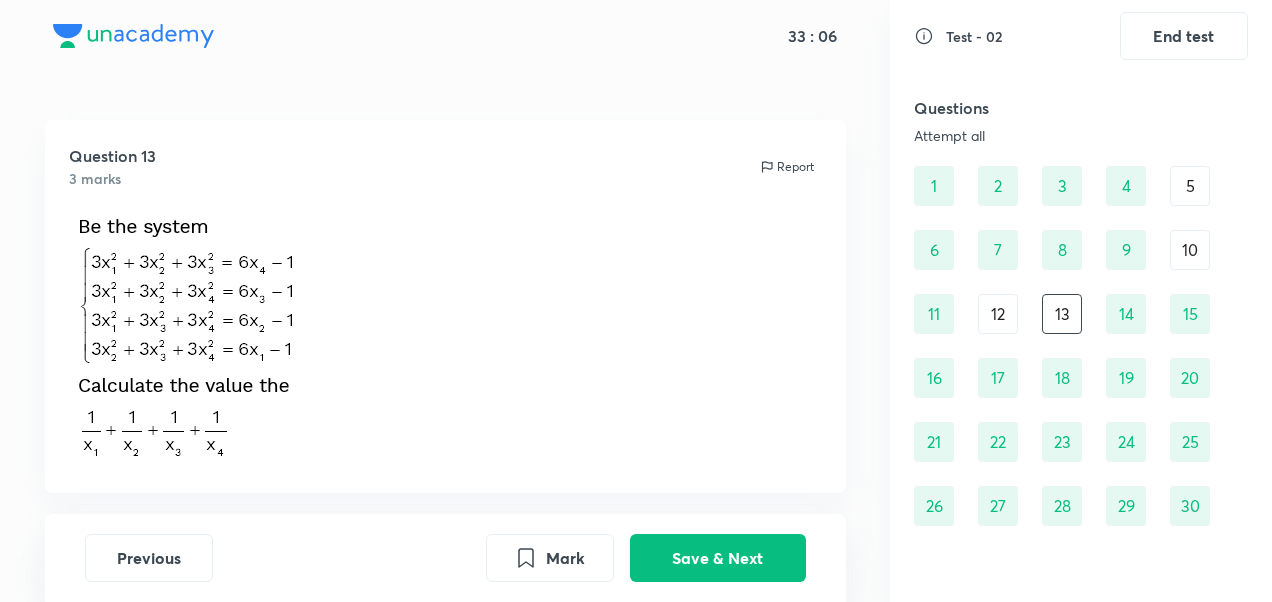 click on "10" at bounding box center [1190, 250] 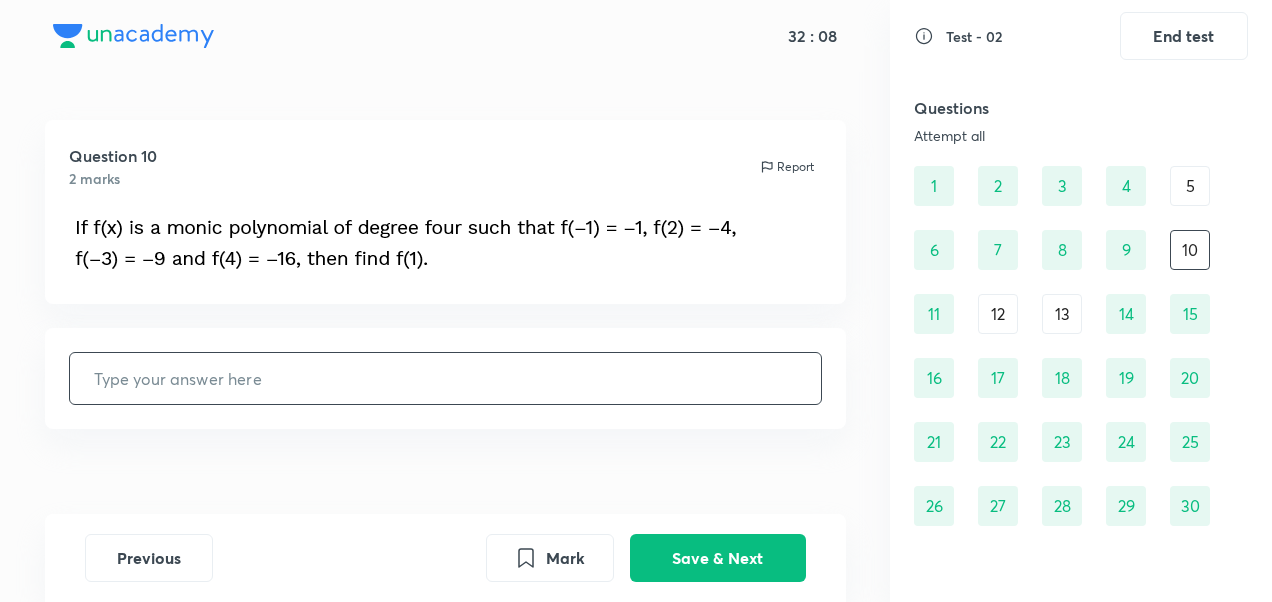 click at bounding box center [445, 378] 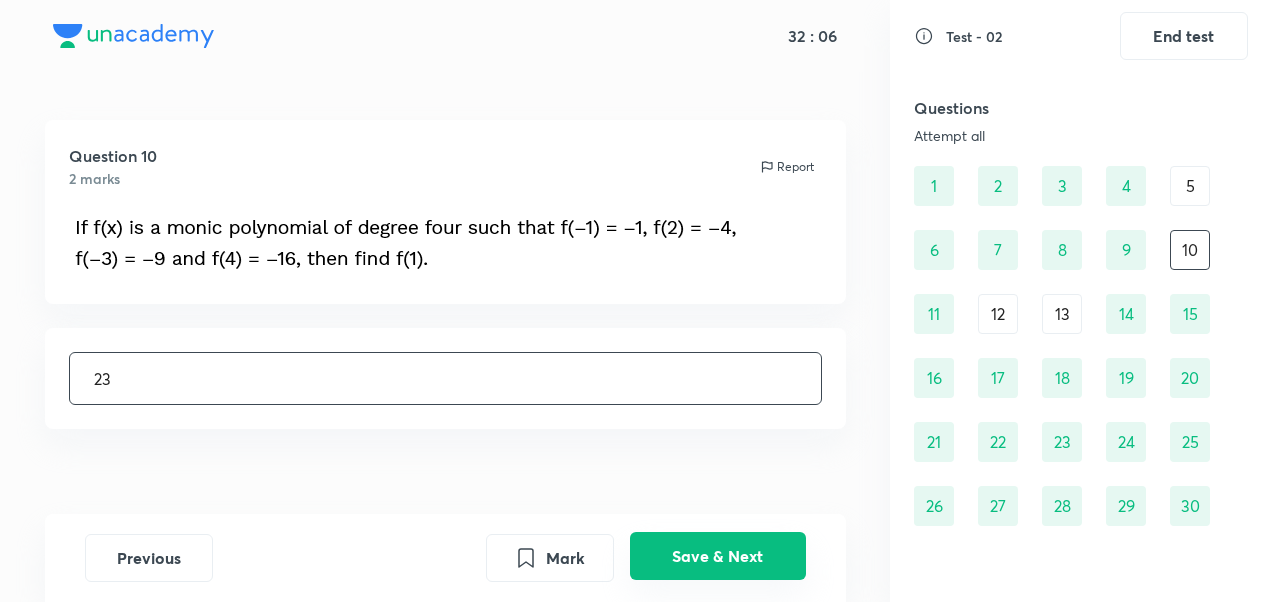 click on "Save & Next" at bounding box center (718, 556) 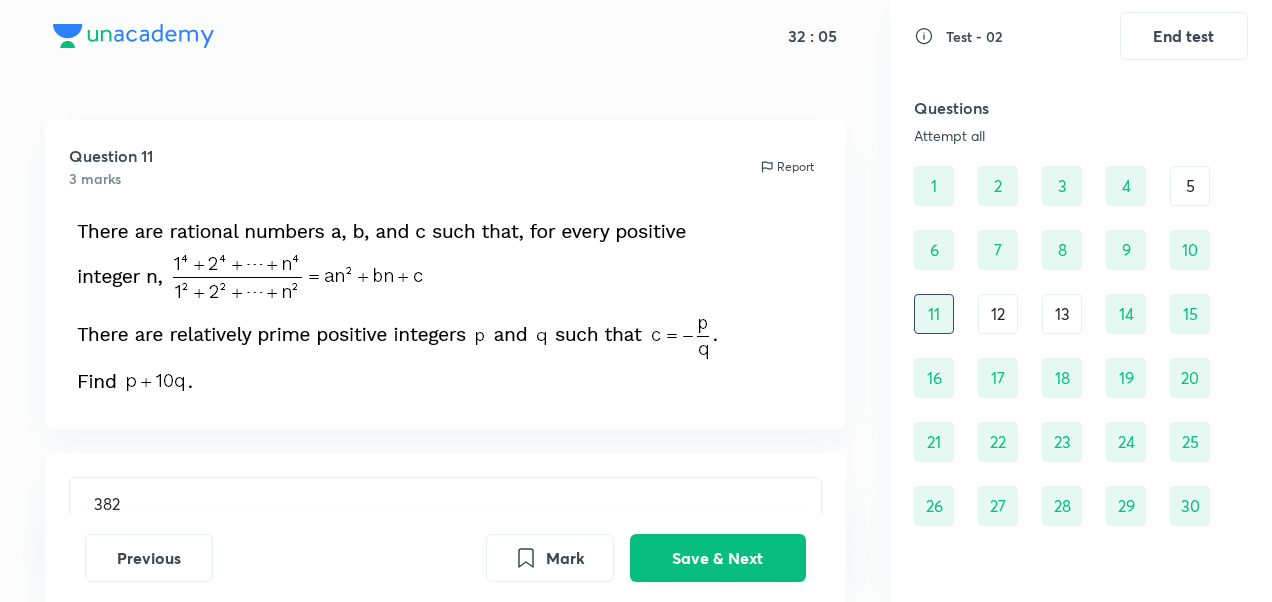click on "5" at bounding box center (1190, 186) 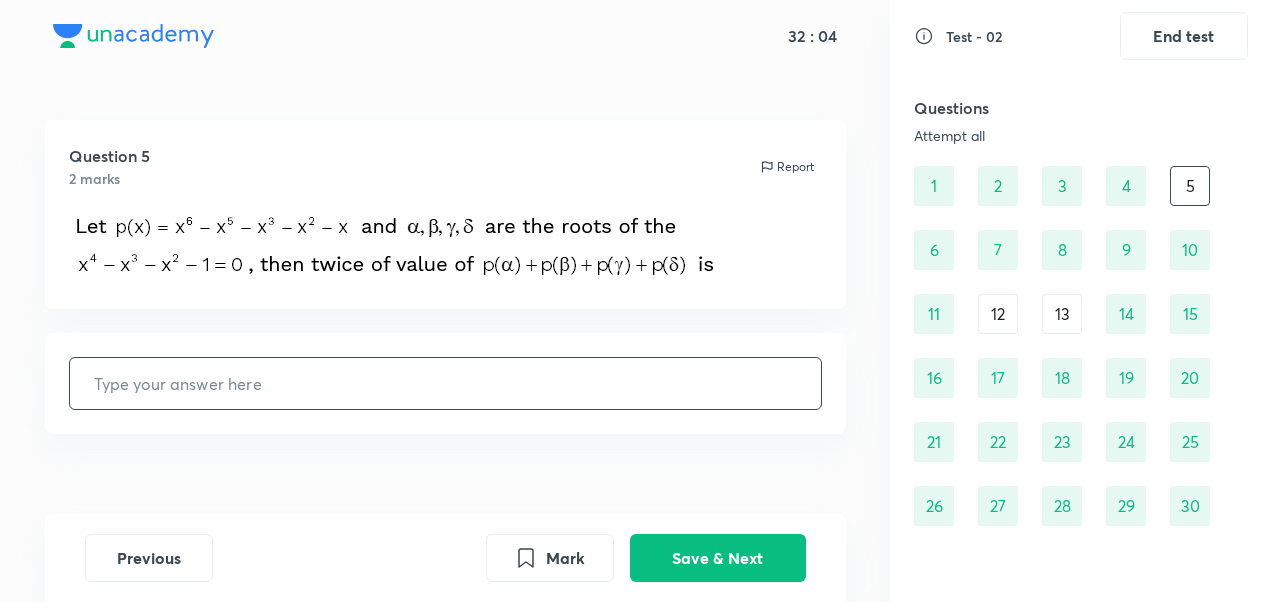 click at bounding box center [445, 383] 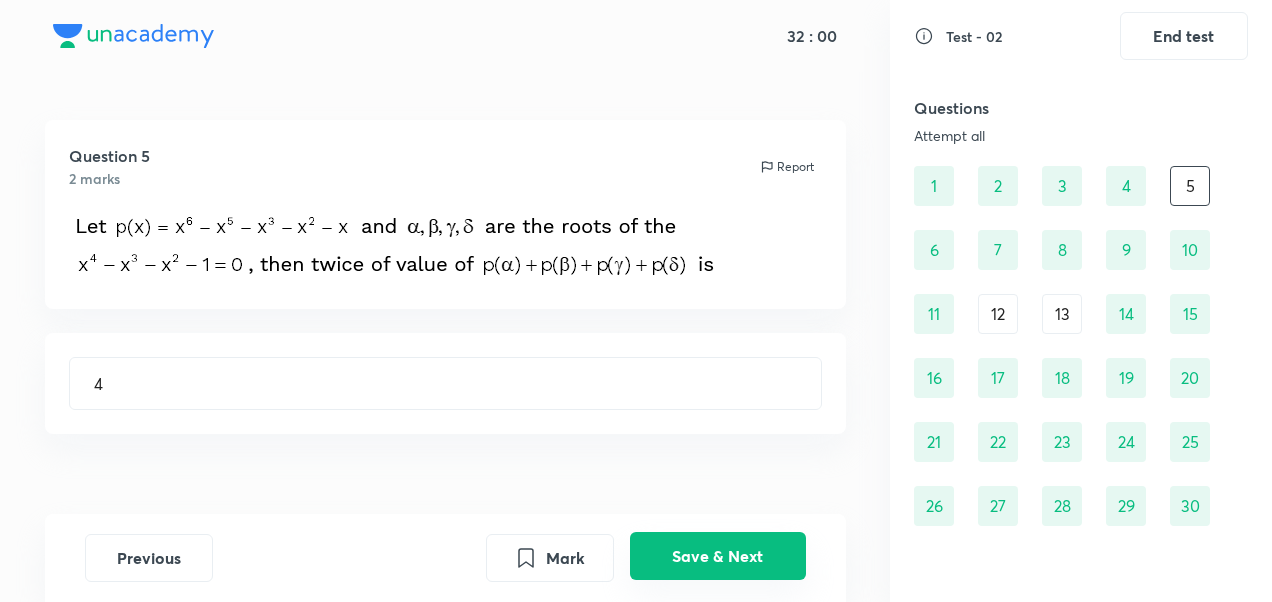 drag, startPoint x: 762, startPoint y: 558, endPoint x: 775, endPoint y: 548, distance: 16.40122 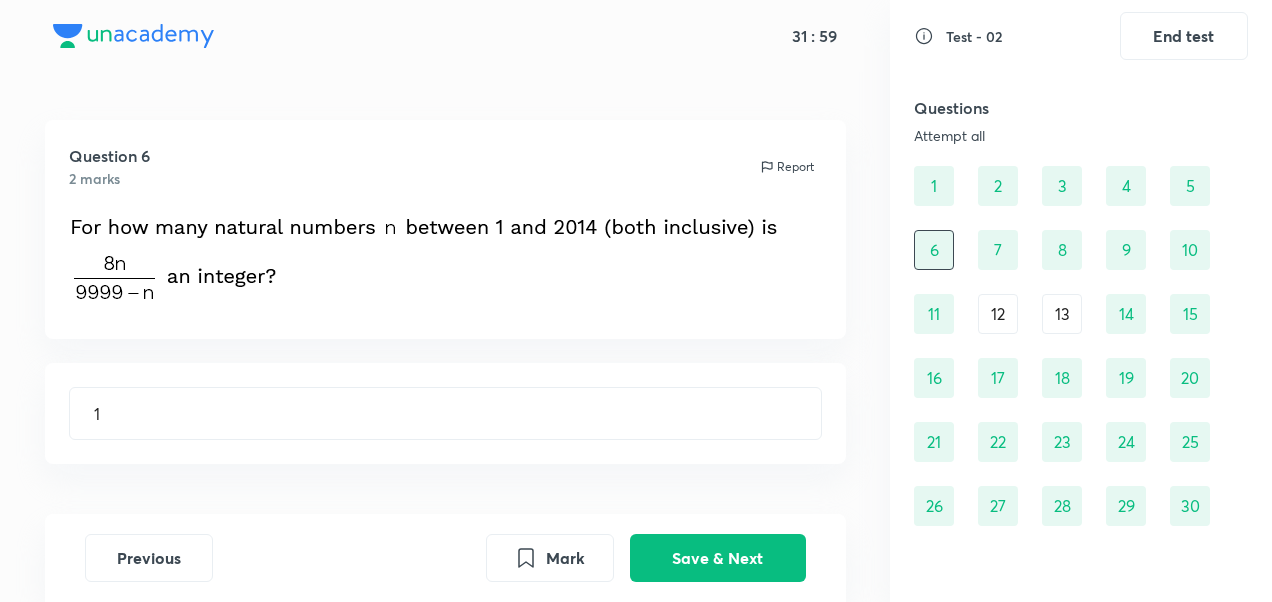 click on "1 2 3 4 5 6 7 8 9 10 11 12 13 14 15 16 17 18 19 20 21 22 23 24 25 26 27 28 29 30" at bounding box center [1081, 346] 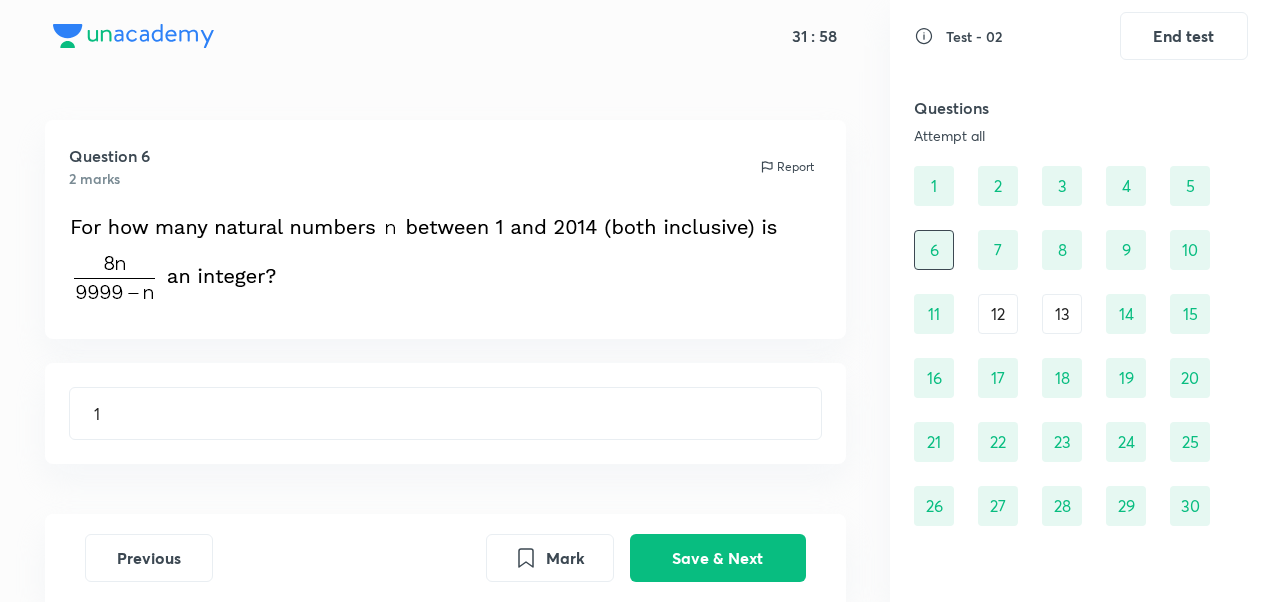 click on "12" at bounding box center (998, 314) 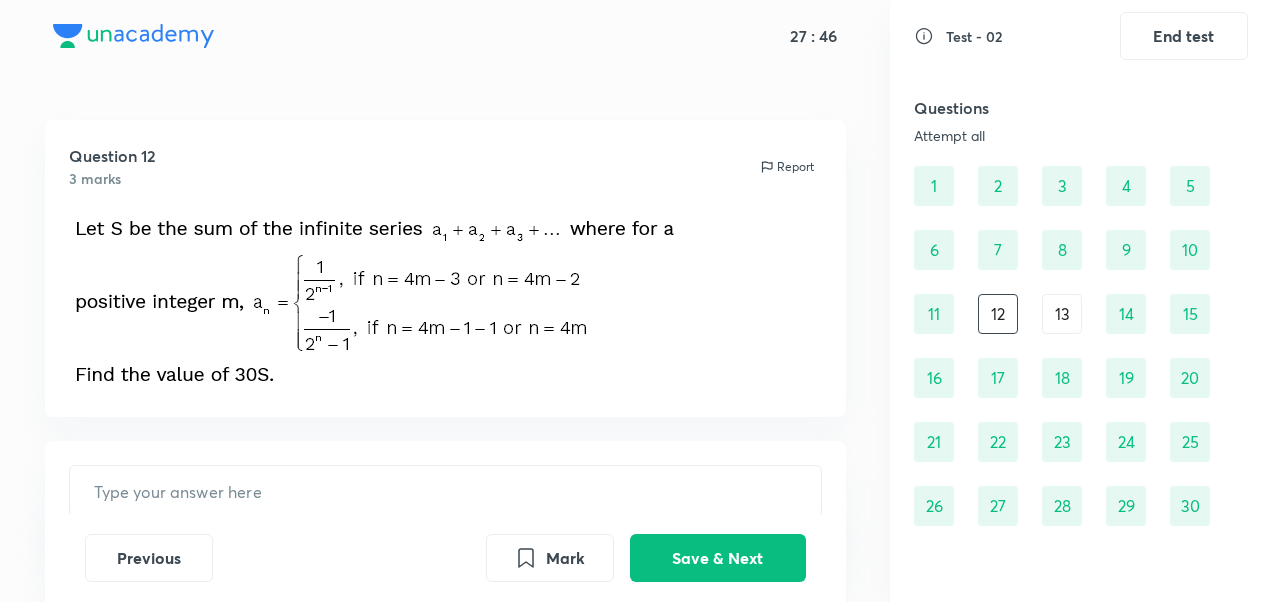 click on "13" at bounding box center [1062, 314] 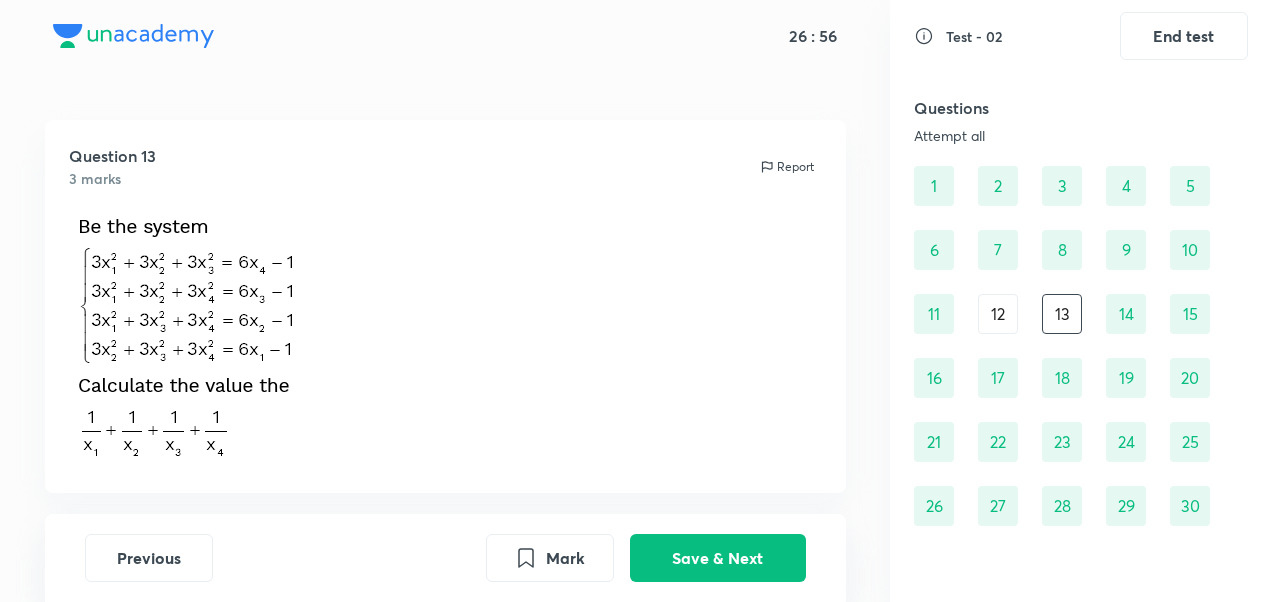 drag, startPoint x: 508, startPoint y: 390, endPoint x: 532, endPoint y: 369, distance: 31.890438 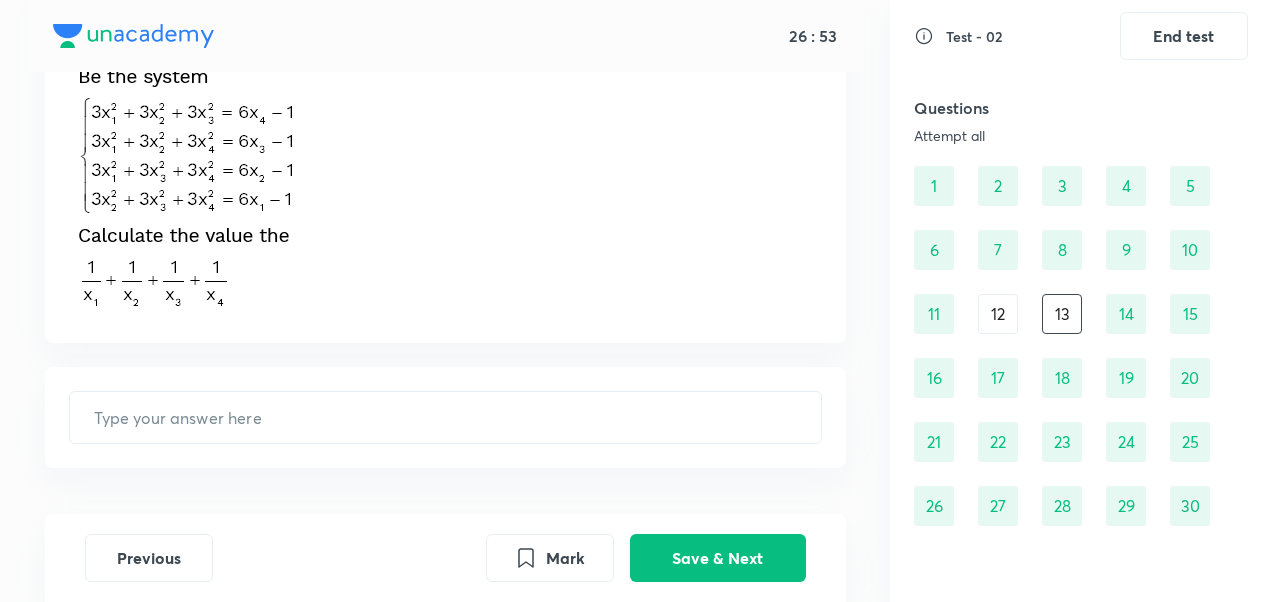 scroll, scrollTop: 153, scrollLeft: 0, axis: vertical 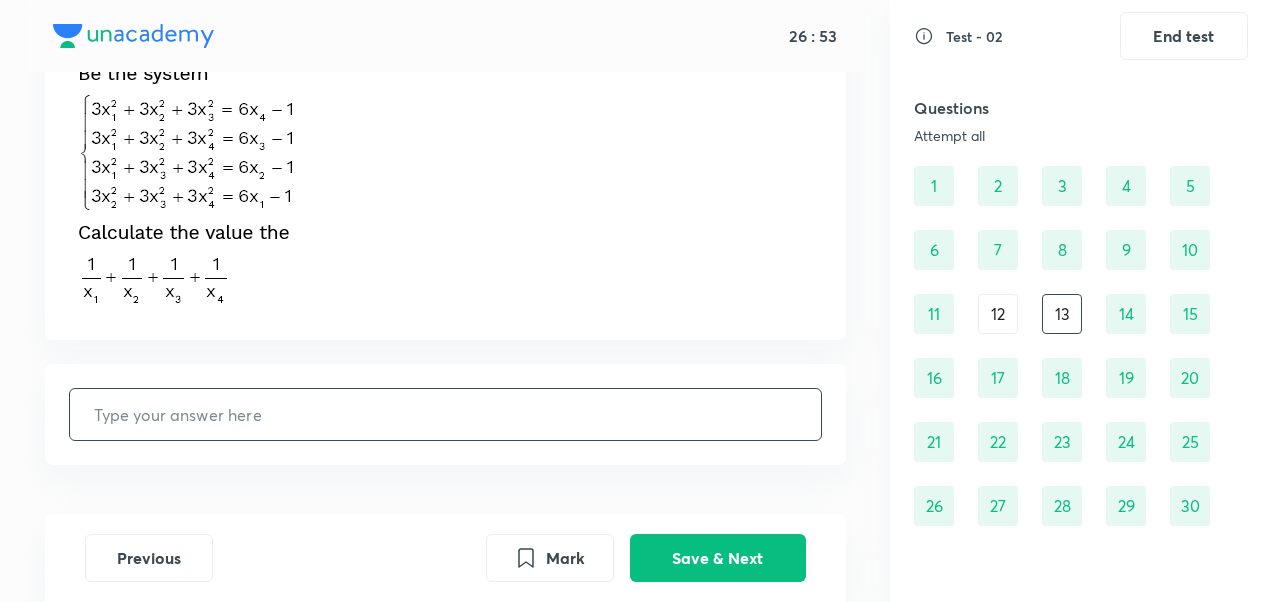 click at bounding box center (445, 414) 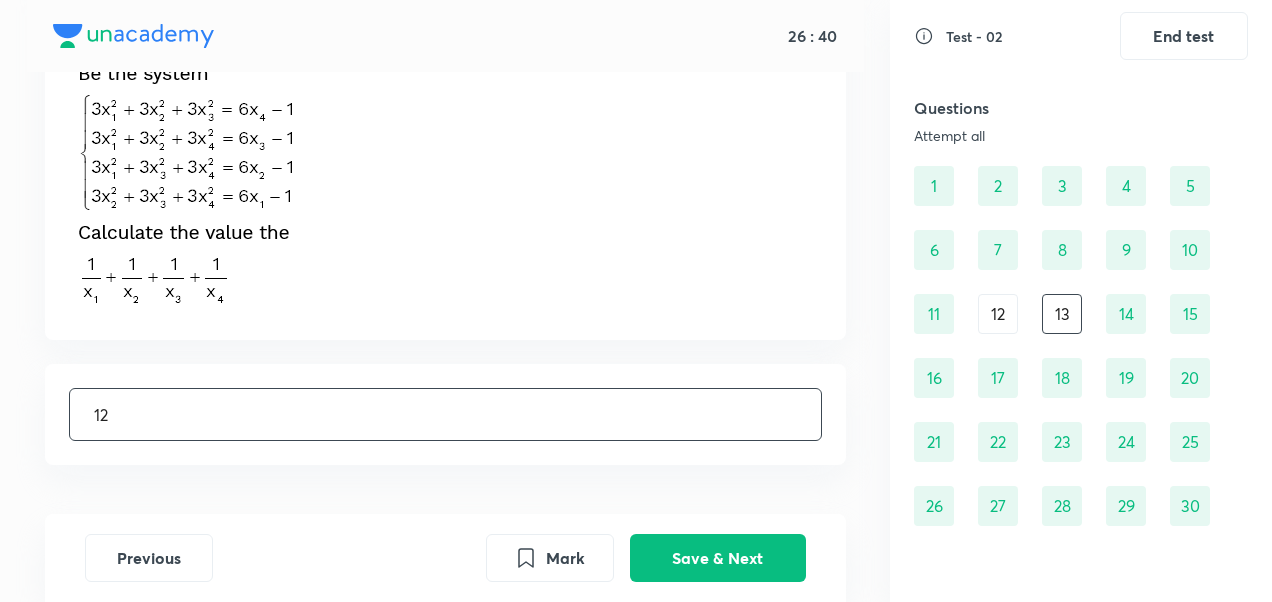 drag, startPoint x: 670, startPoint y: 406, endPoint x: 464, endPoint y: 241, distance: 263.93372 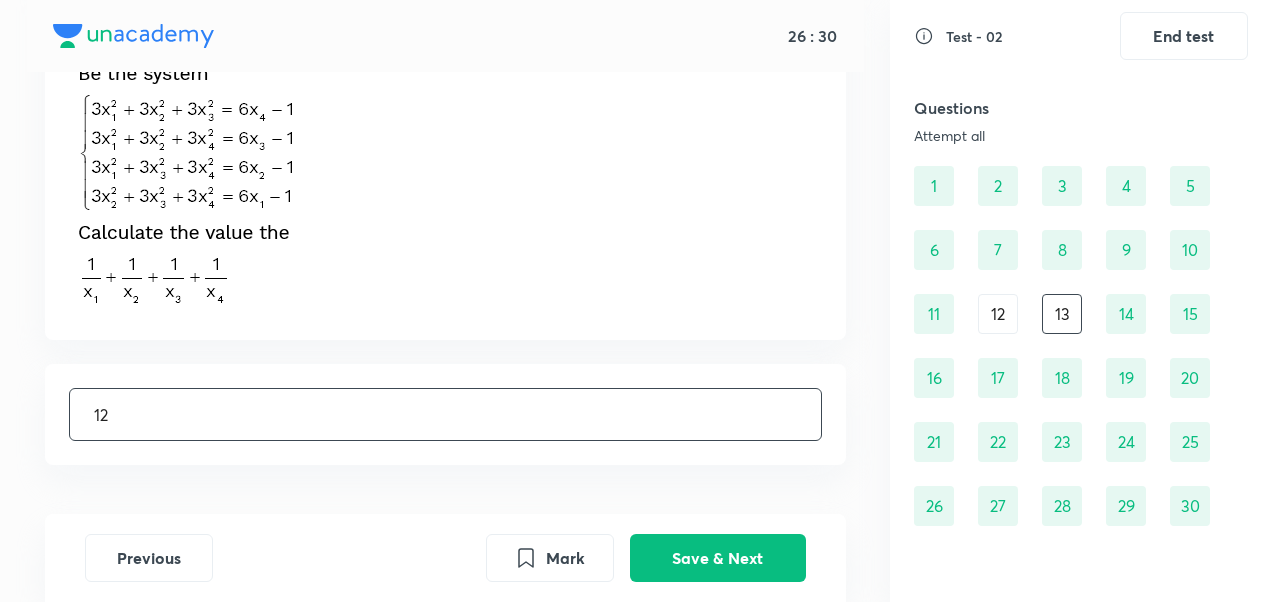 click on "12" at bounding box center [445, 414] 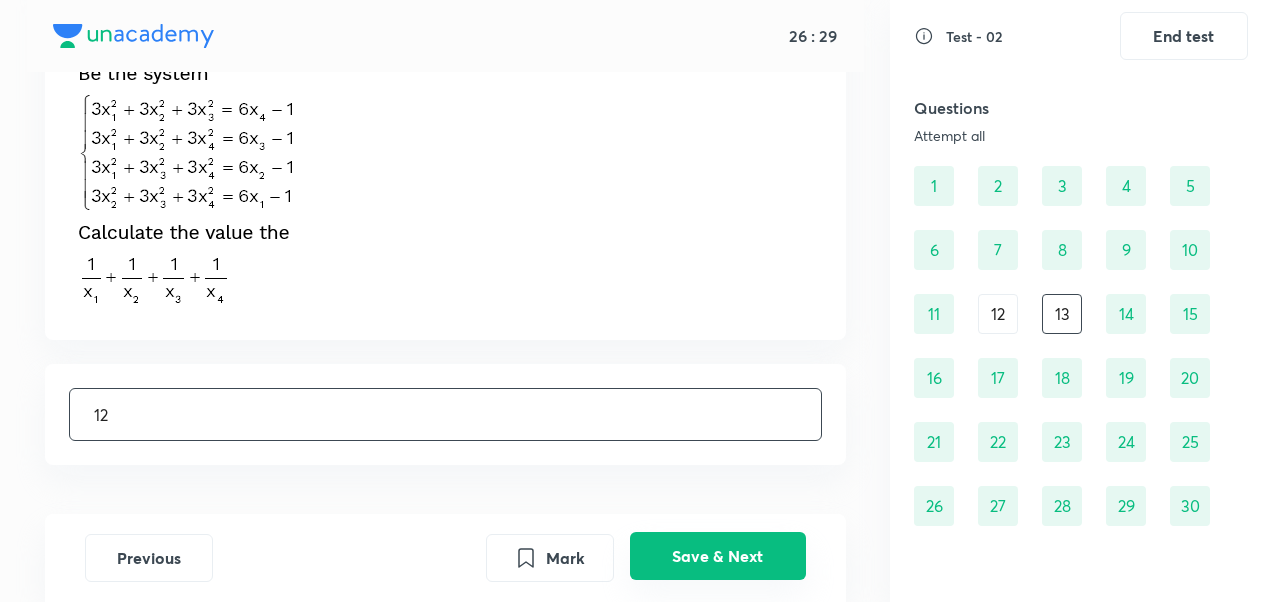 drag, startPoint x: 655, startPoint y: 561, endPoint x: 714, endPoint y: 548, distance: 60.41523 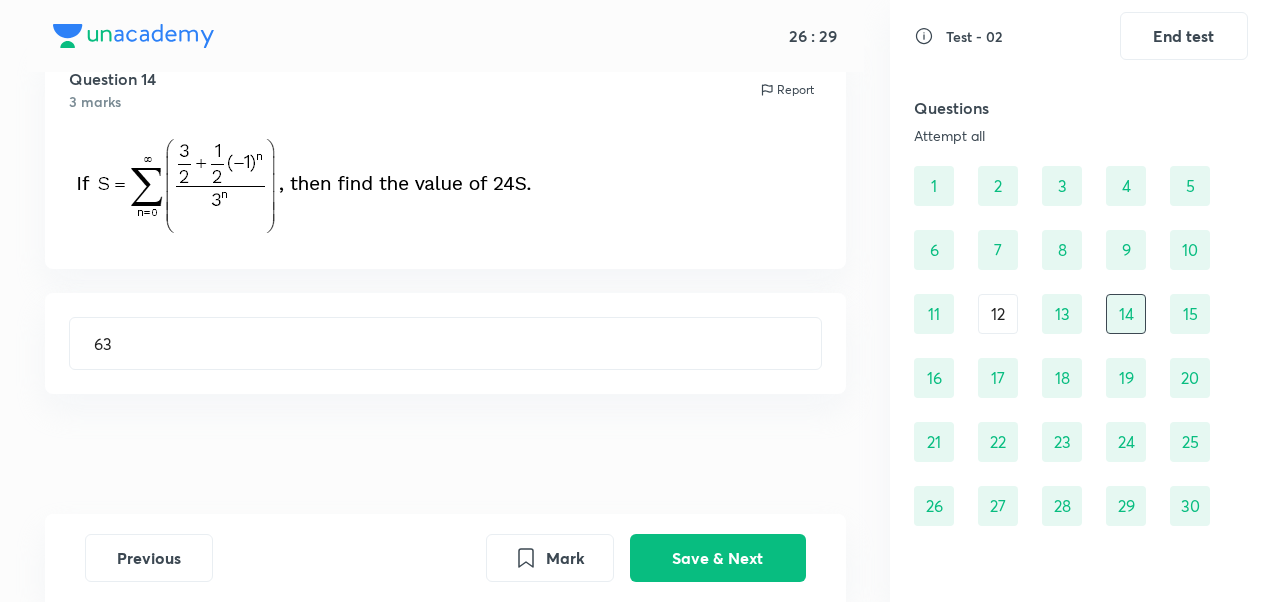 scroll, scrollTop: 0, scrollLeft: 0, axis: both 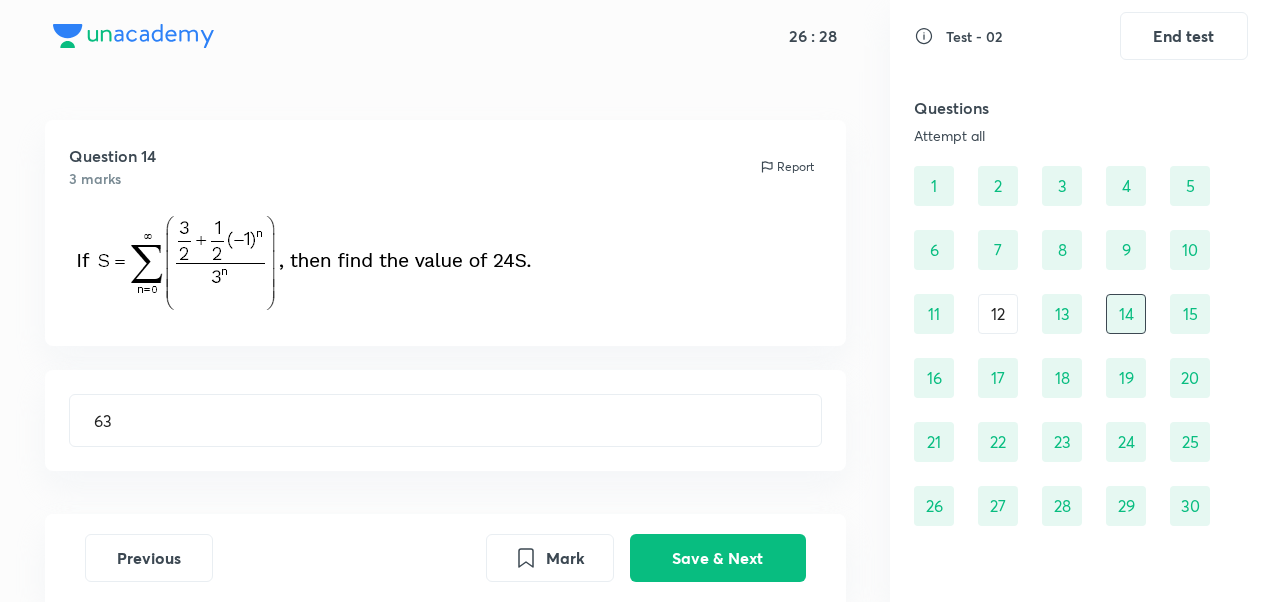 click on "12" at bounding box center [998, 314] 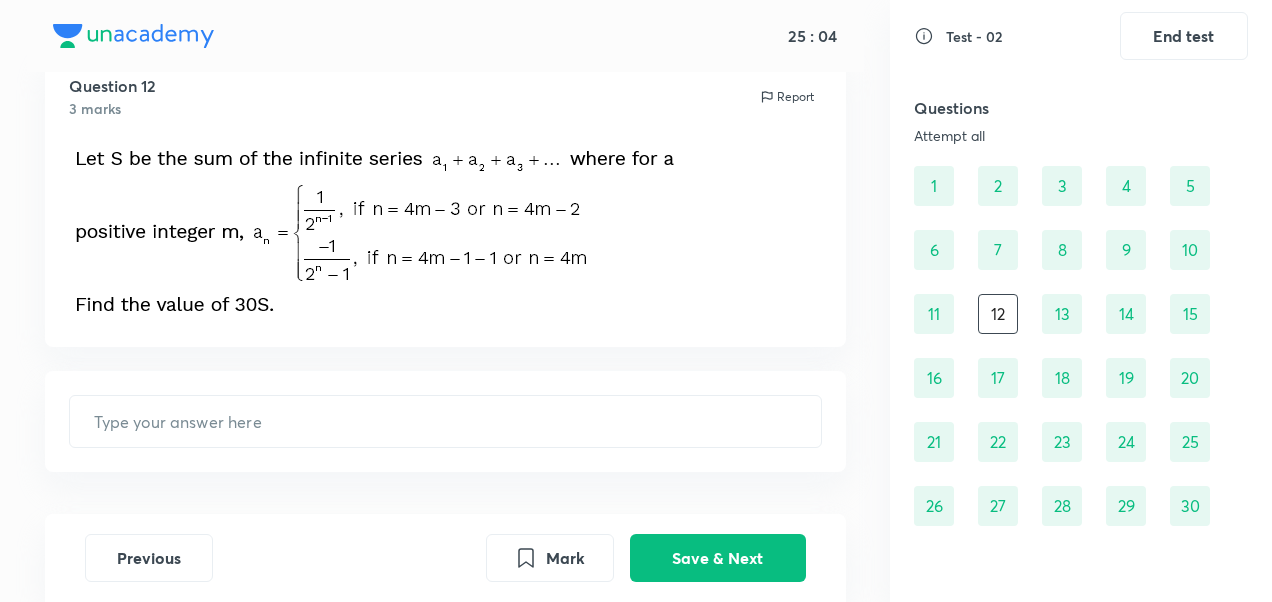 scroll, scrollTop: 98, scrollLeft: 0, axis: vertical 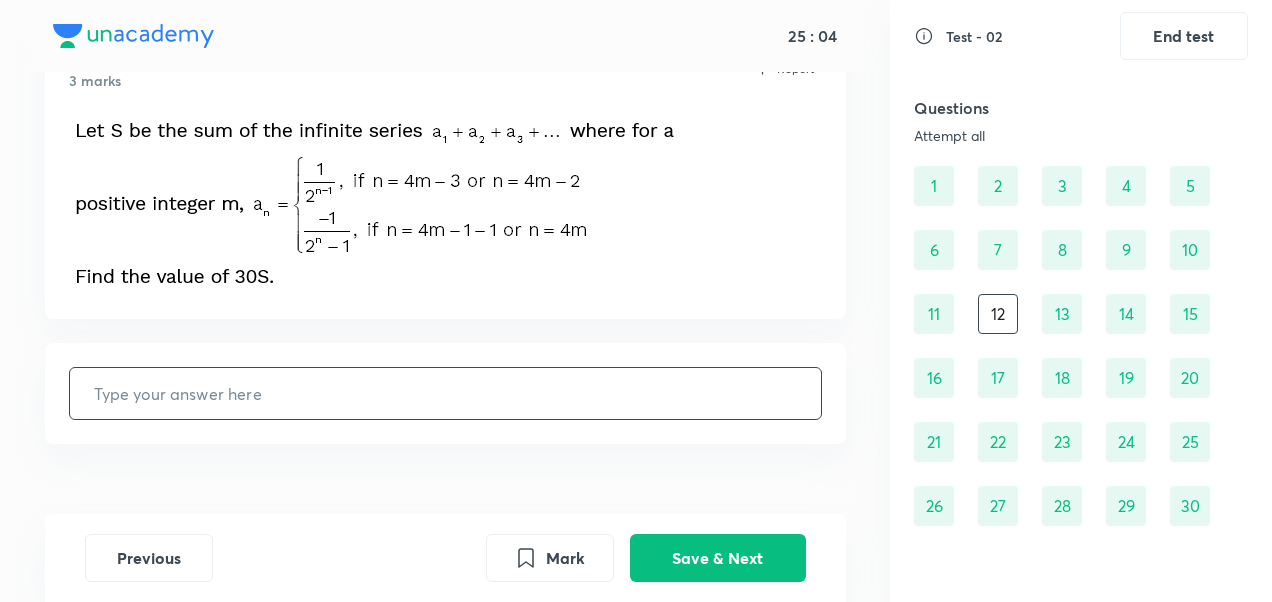 click at bounding box center [445, 393] 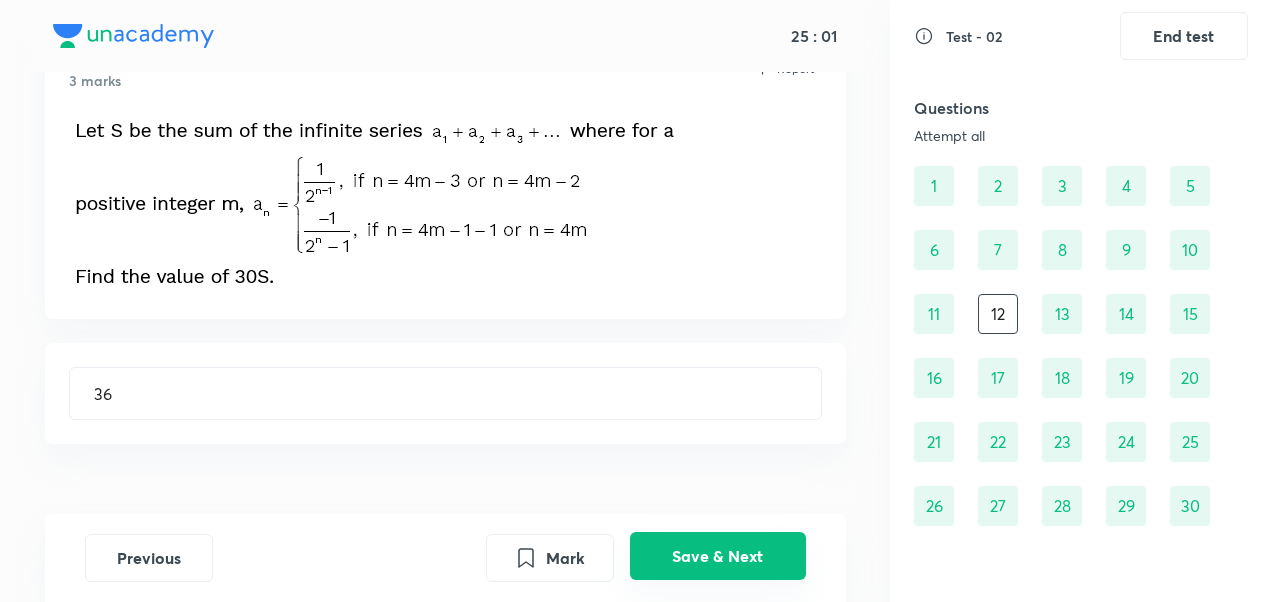click on "Save & Next" at bounding box center (718, 556) 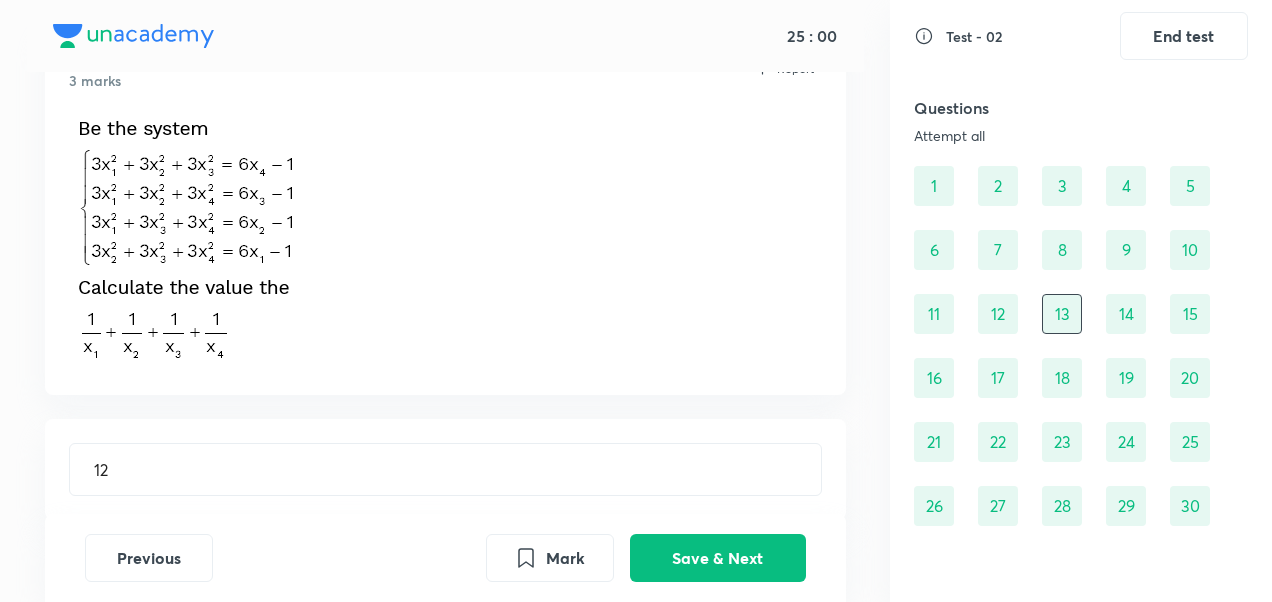 click on "1" at bounding box center [934, 186] 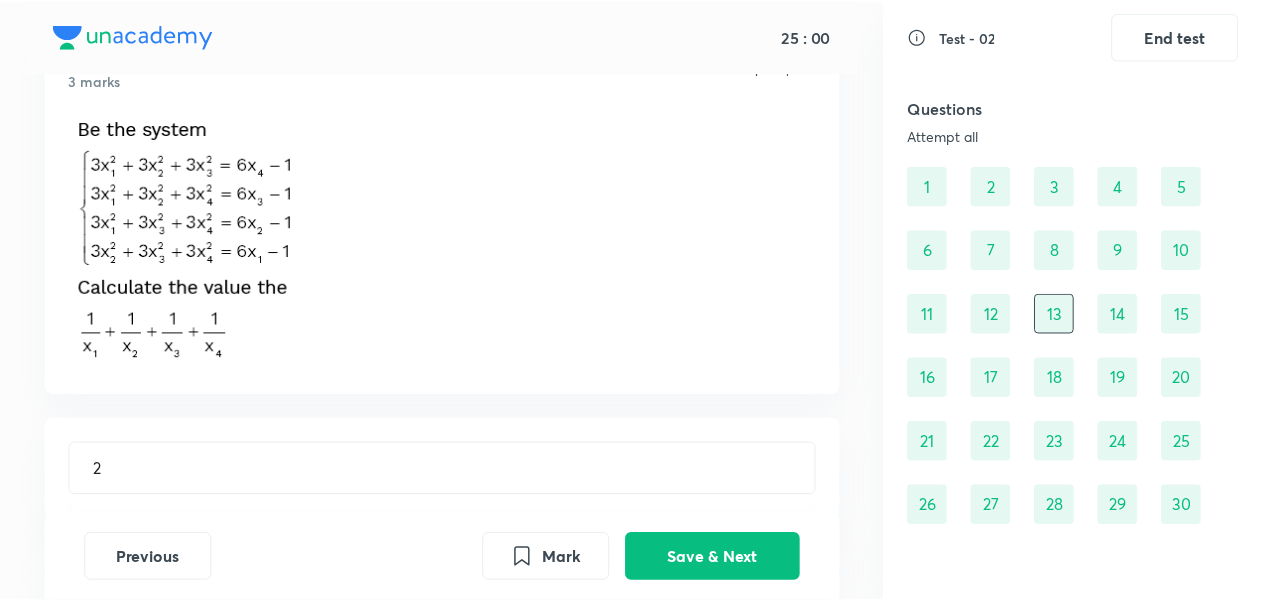 scroll, scrollTop: 0, scrollLeft: 0, axis: both 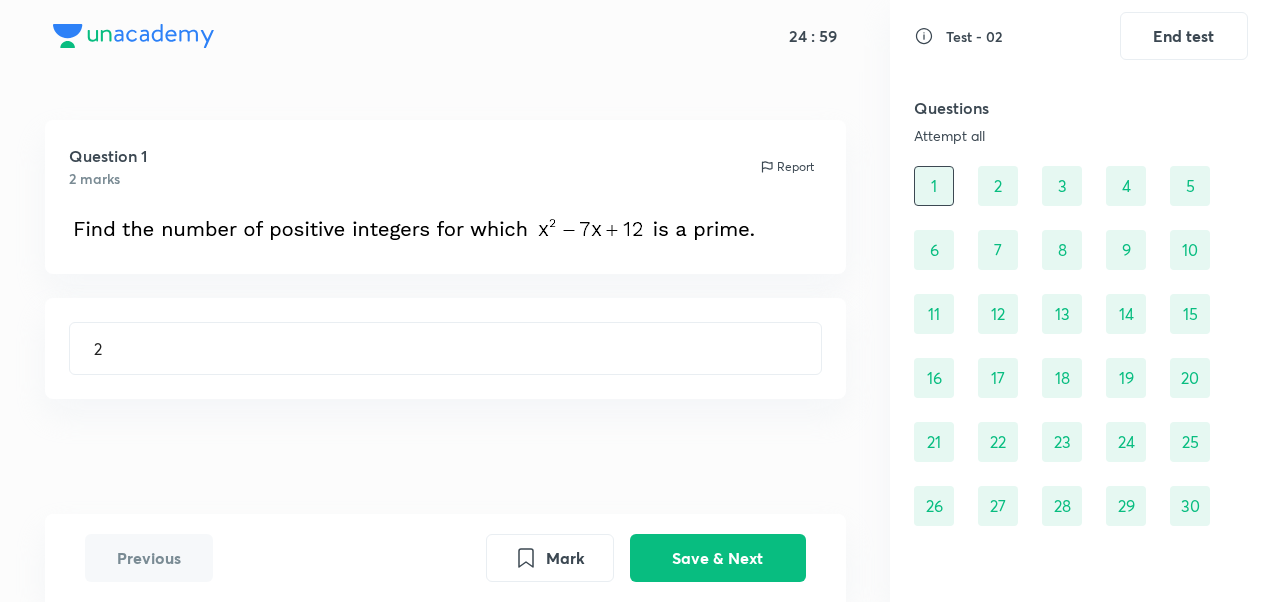 click on "2" at bounding box center (998, 186) 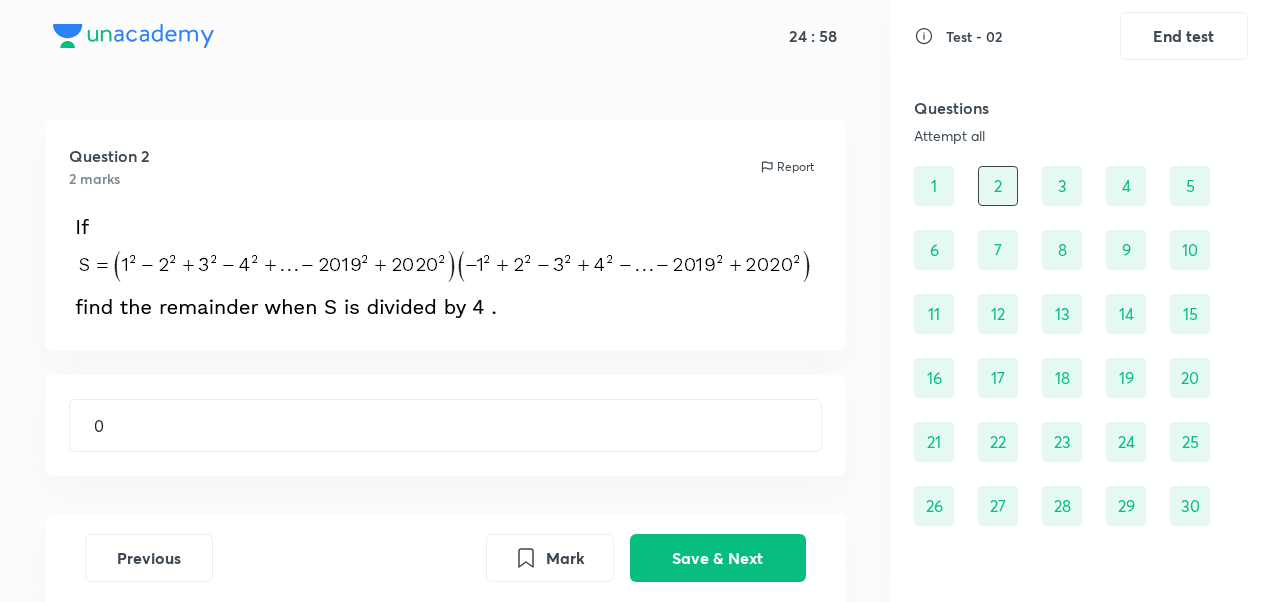 click on "3" at bounding box center [1062, 186] 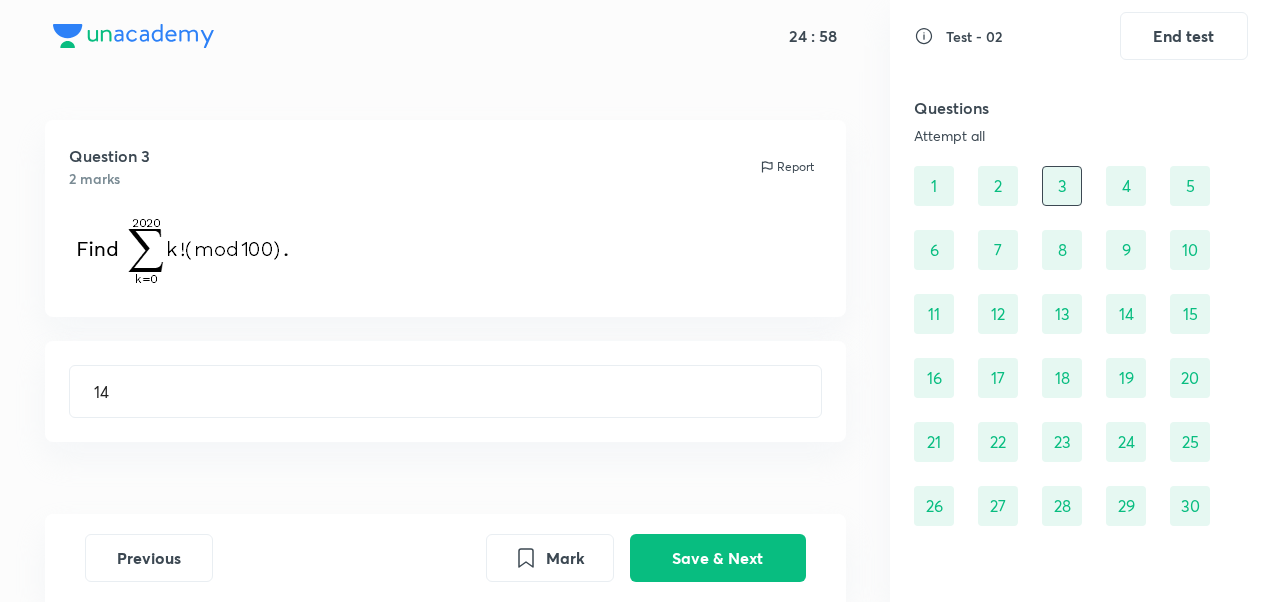 click on "4" at bounding box center (1126, 186) 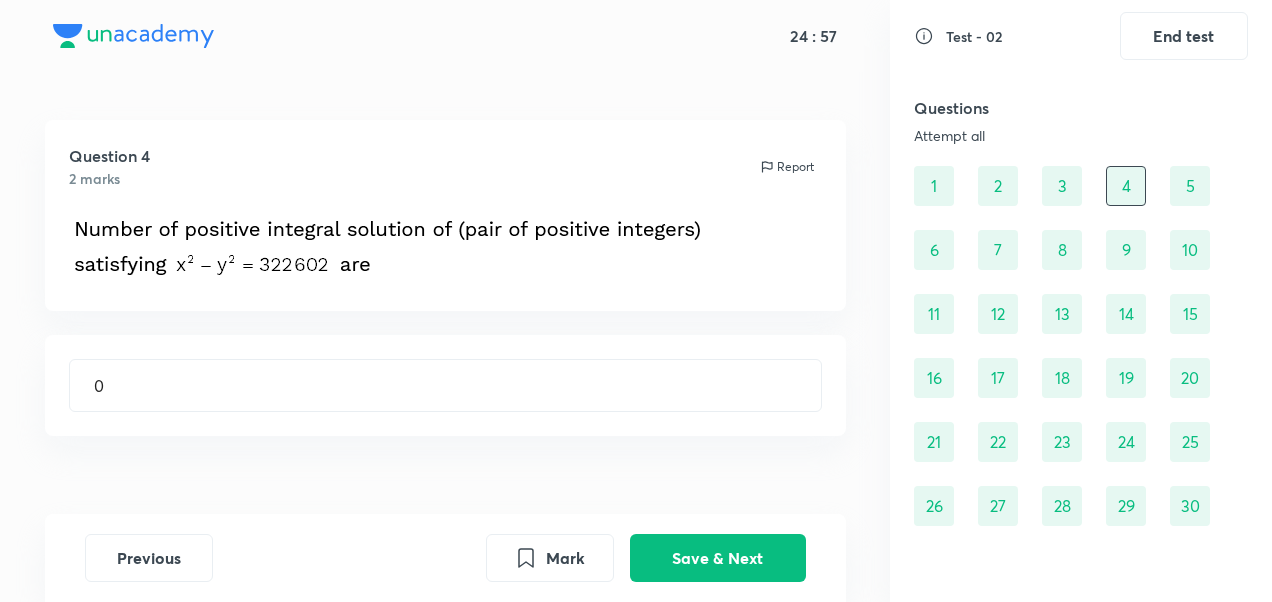 click on "5" at bounding box center (1190, 186) 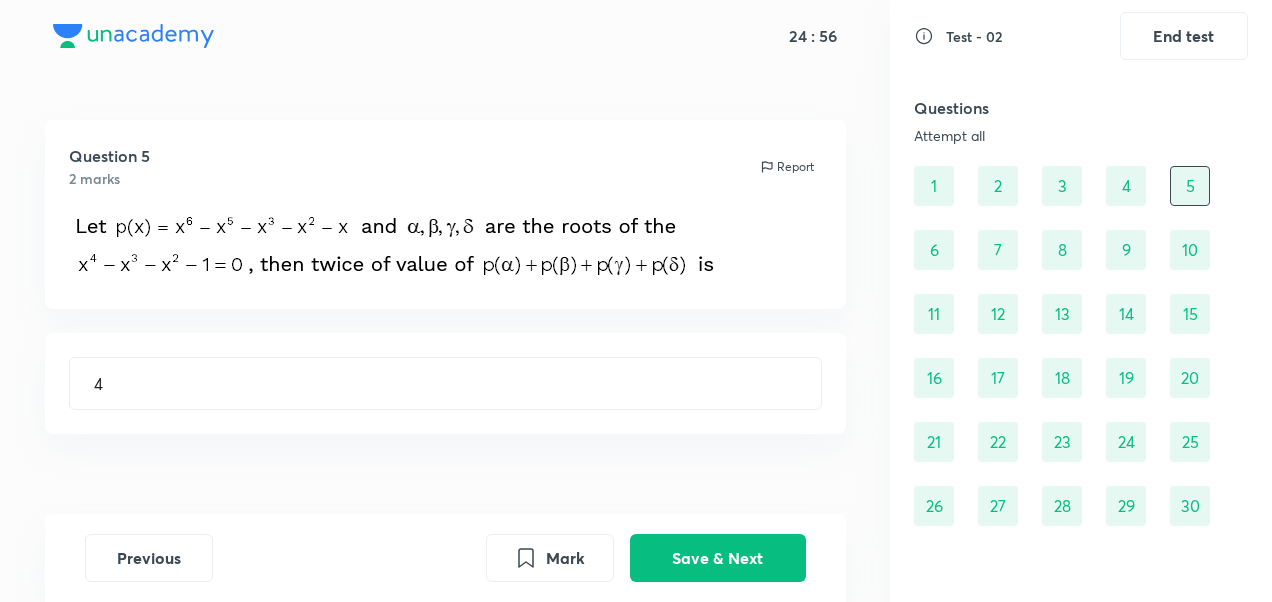 click on "6" at bounding box center (934, 250) 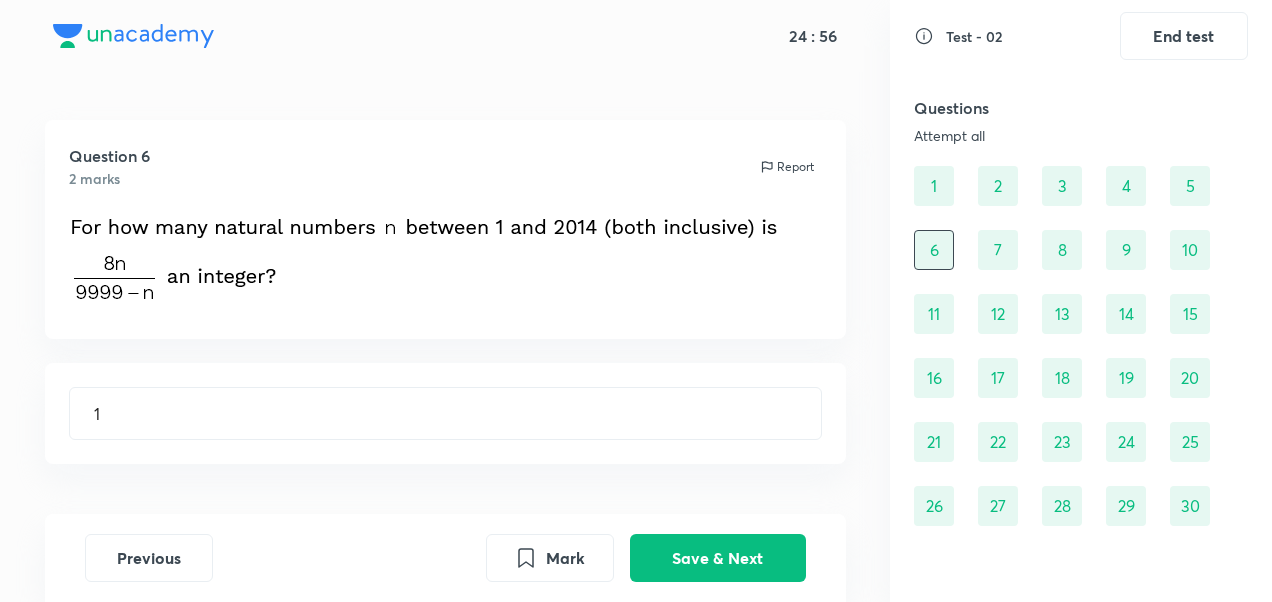 click on "7" at bounding box center [998, 250] 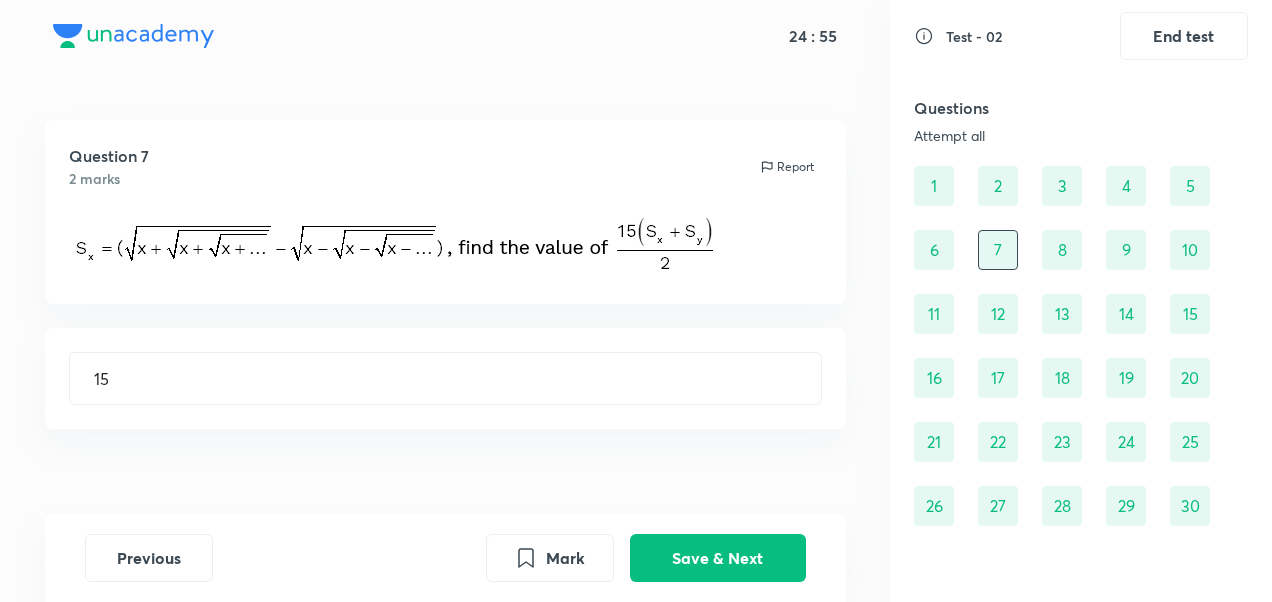 click on "8" at bounding box center (1062, 250) 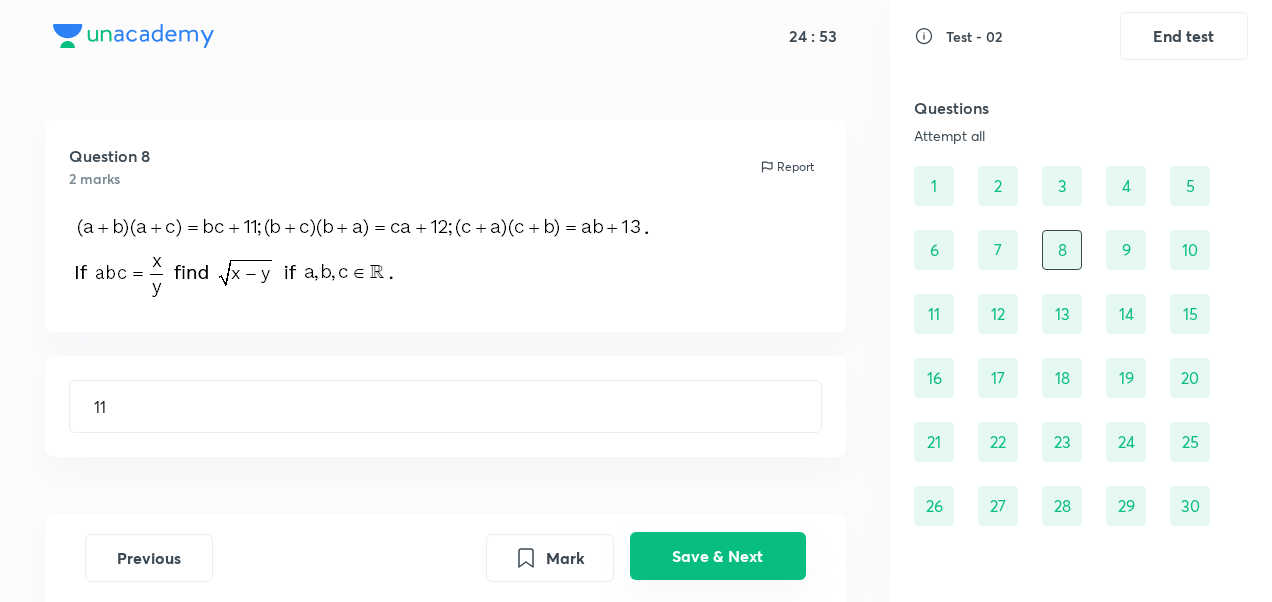 click on "Save & Next" at bounding box center (718, 556) 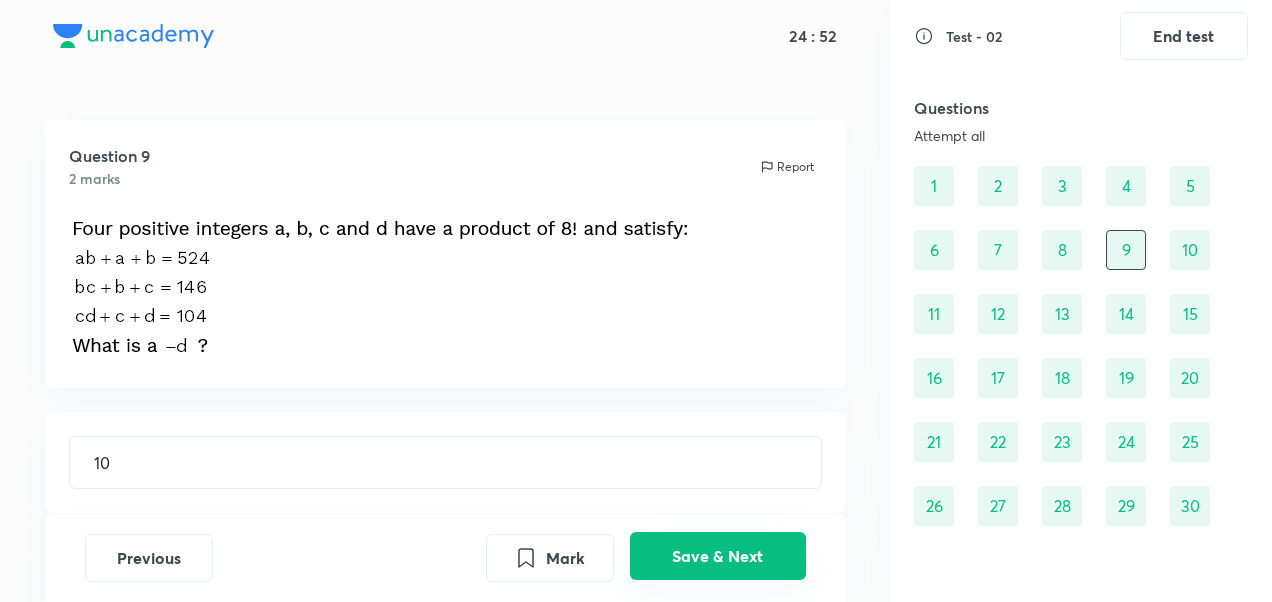 click on "Save & Next" at bounding box center (718, 556) 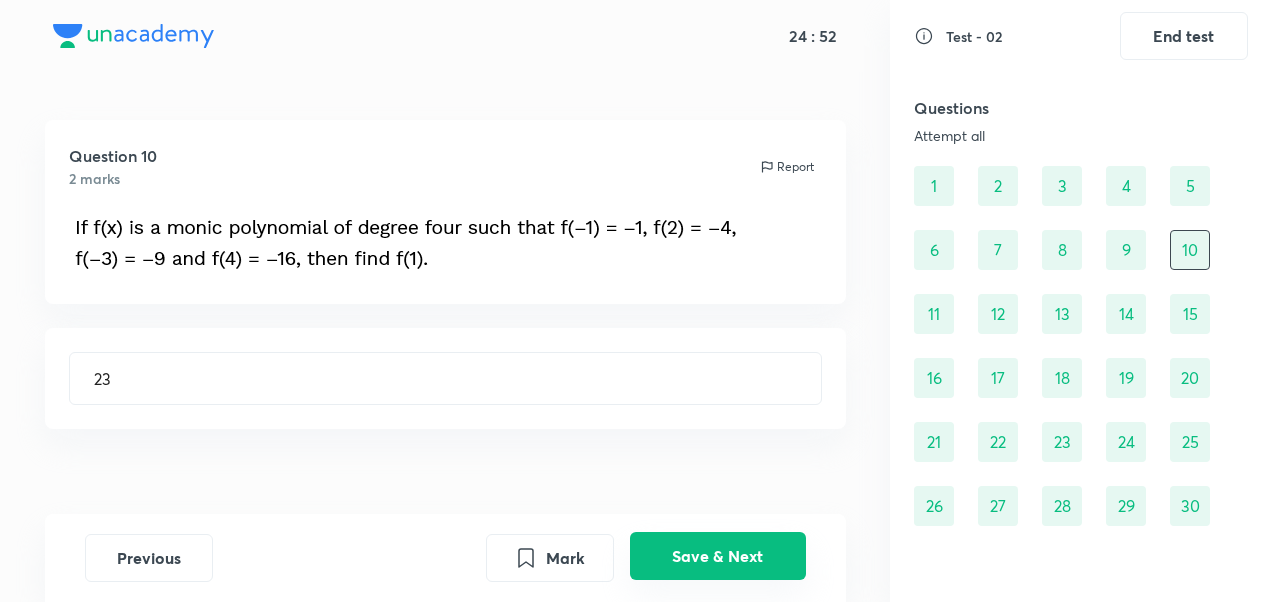 click on "Save & Next" at bounding box center [718, 556] 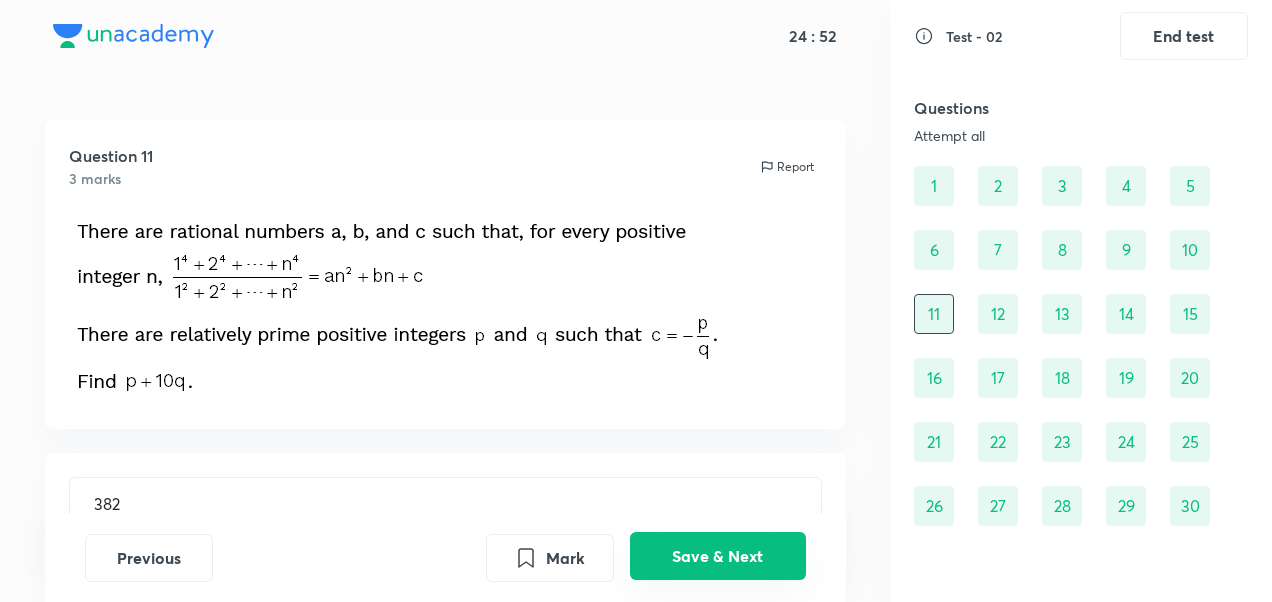 click on "Save & Next" at bounding box center (718, 556) 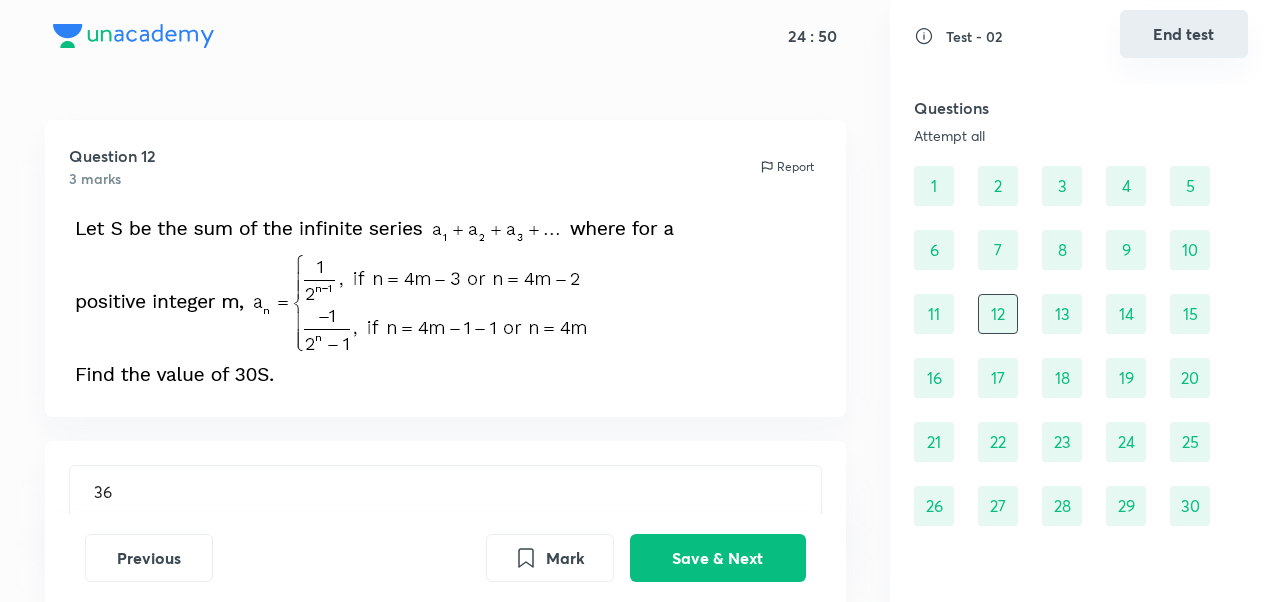 click on "End test" at bounding box center (1184, 34) 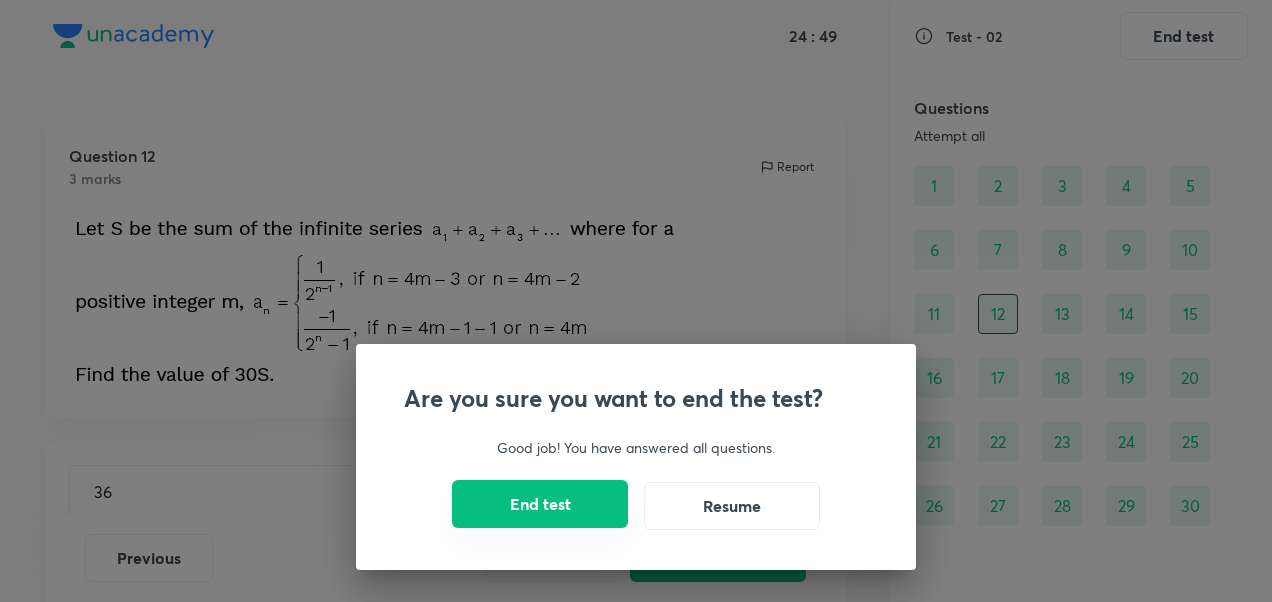 click on "End test" at bounding box center [540, 504] 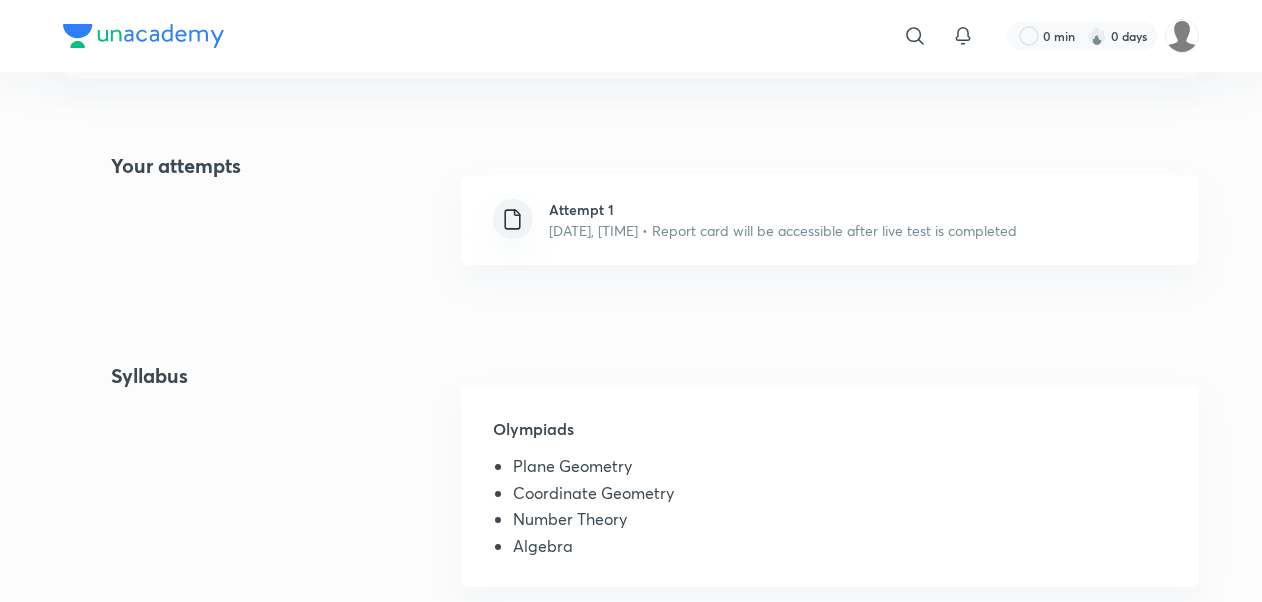 scroll, scrollTop: 484, scrollLeft: 0, axis: vertical 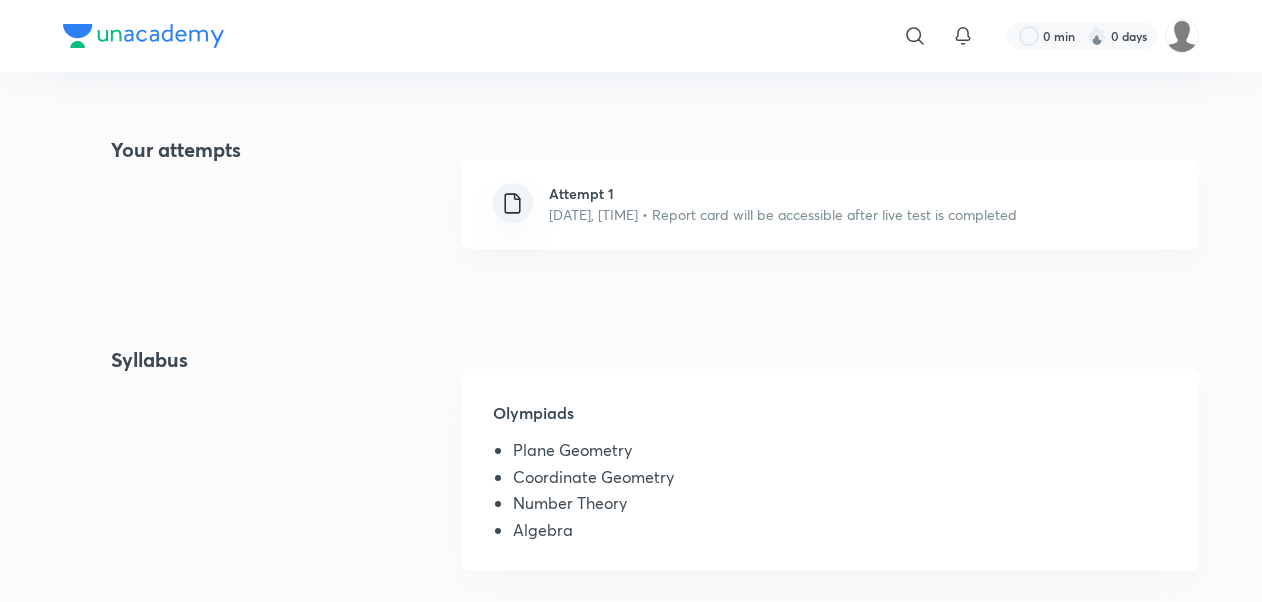 click on "Aug 3, 2025, 10:00 AM • Report card will be accessible after live test is completed" at bounding box center [783, 214] 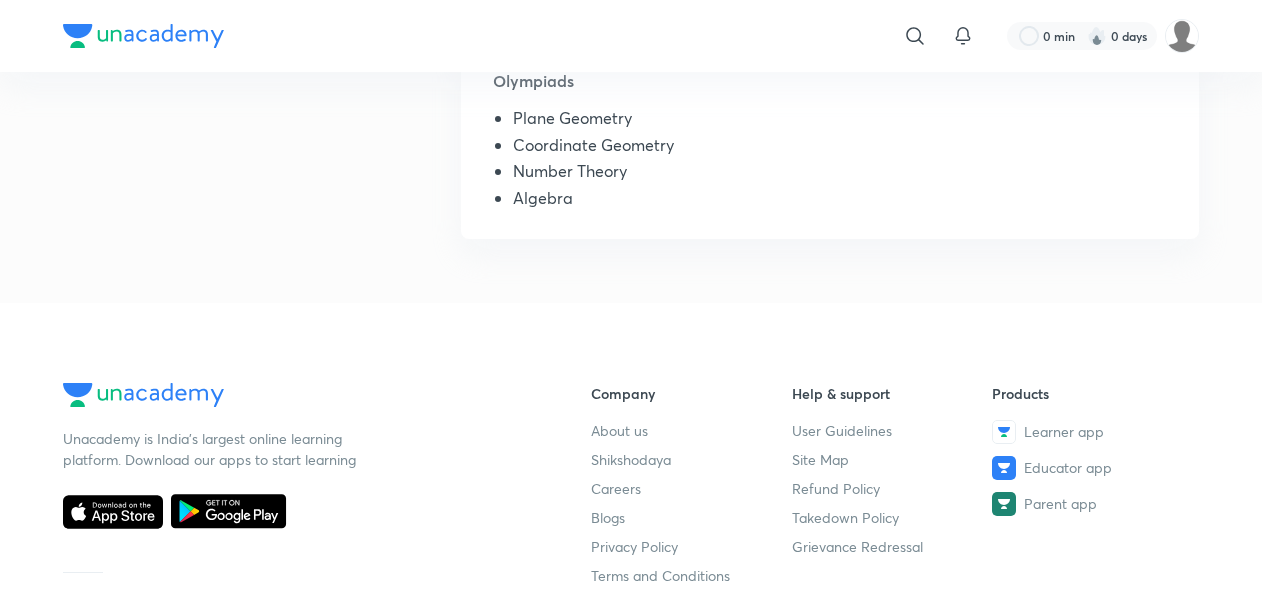 scroll, scrollTop: 0, scrollLeft: 0, axis: both 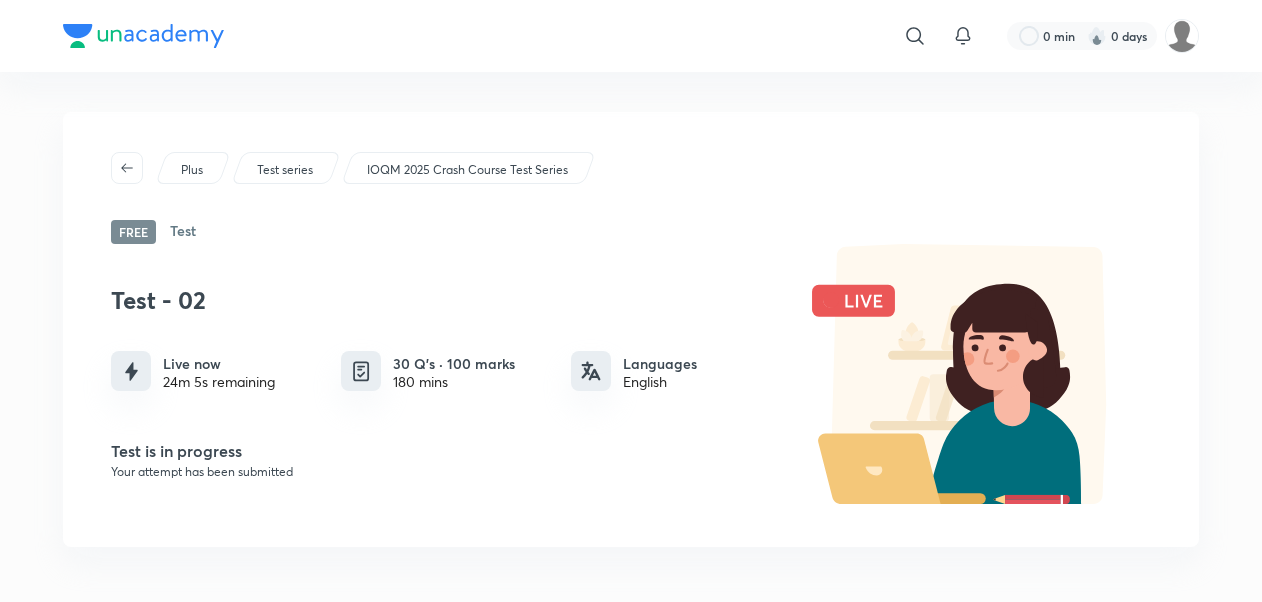 click on "Plus Test series IOQM 2025 Crash Course Test Series Free Test Test - 02 Live now 24m 5s remaining 30 Q’s · 100 marks 180 mins Languages English Test is in progress Your attempt has been submitted" at bounding box center [631, 329] 